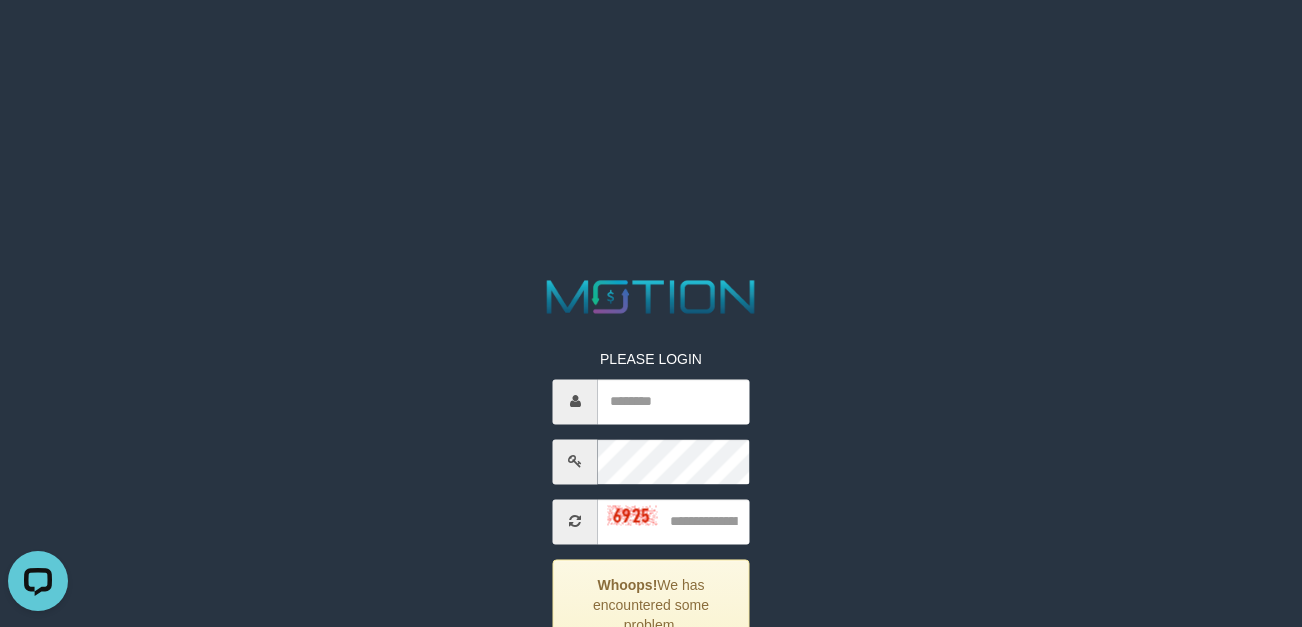 scroll, scrollTop: 0, scrollLeft: 0, axis: both 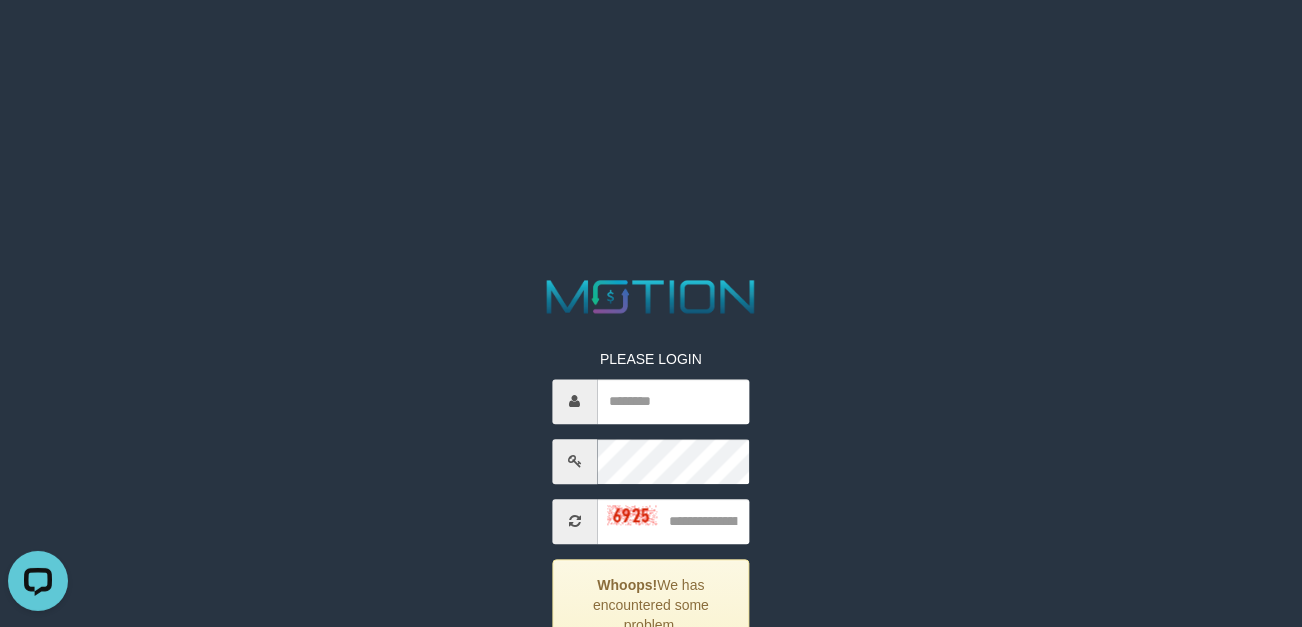 type on "**********" 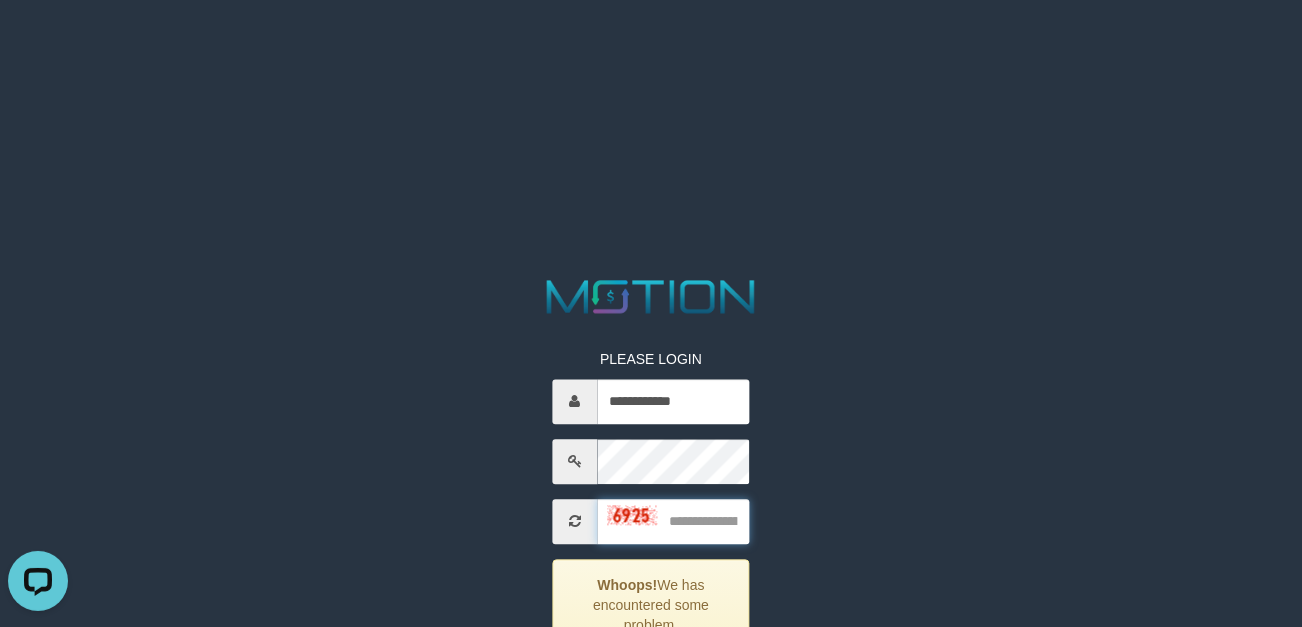 click at bounding box center [674, 521] 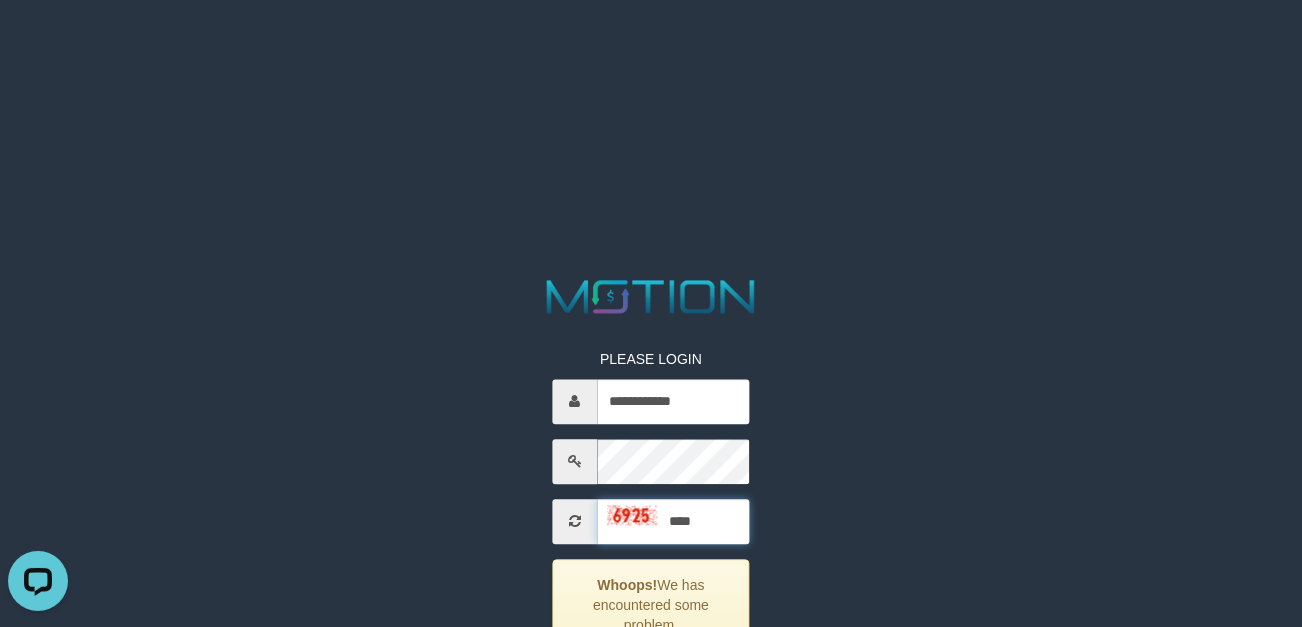 type on "****" 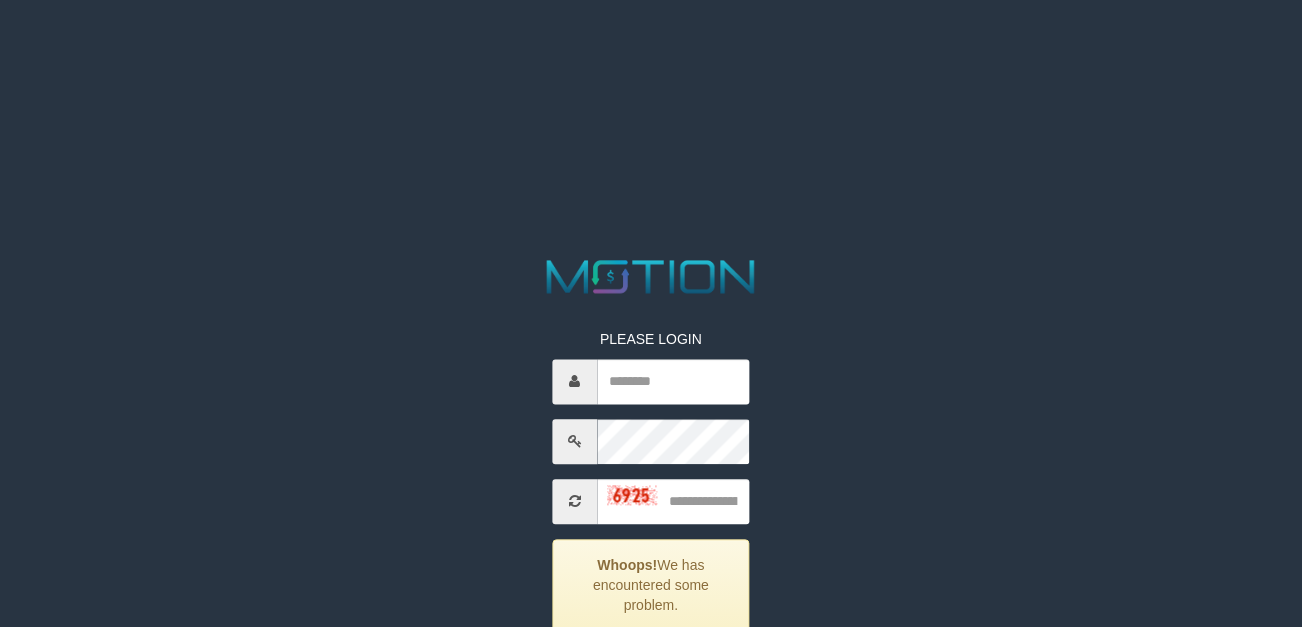 scroll, scrollTop: 74, scrollLeft: 0, axis: vertical 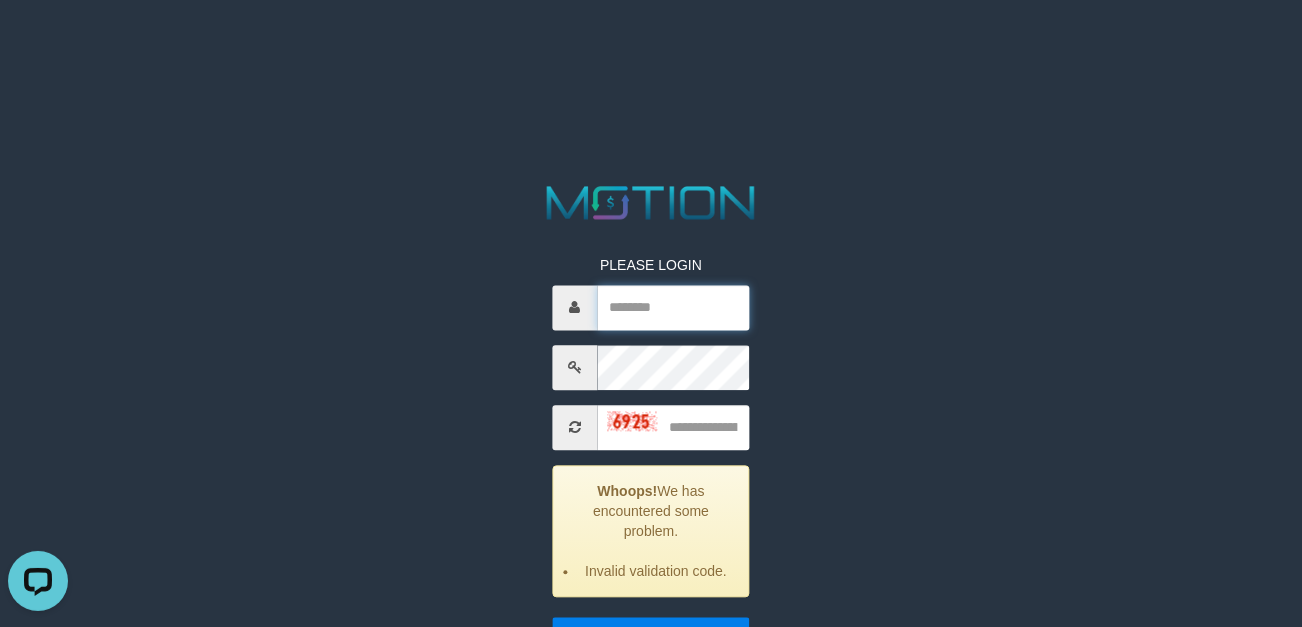 click at bounding box center (674, 307) 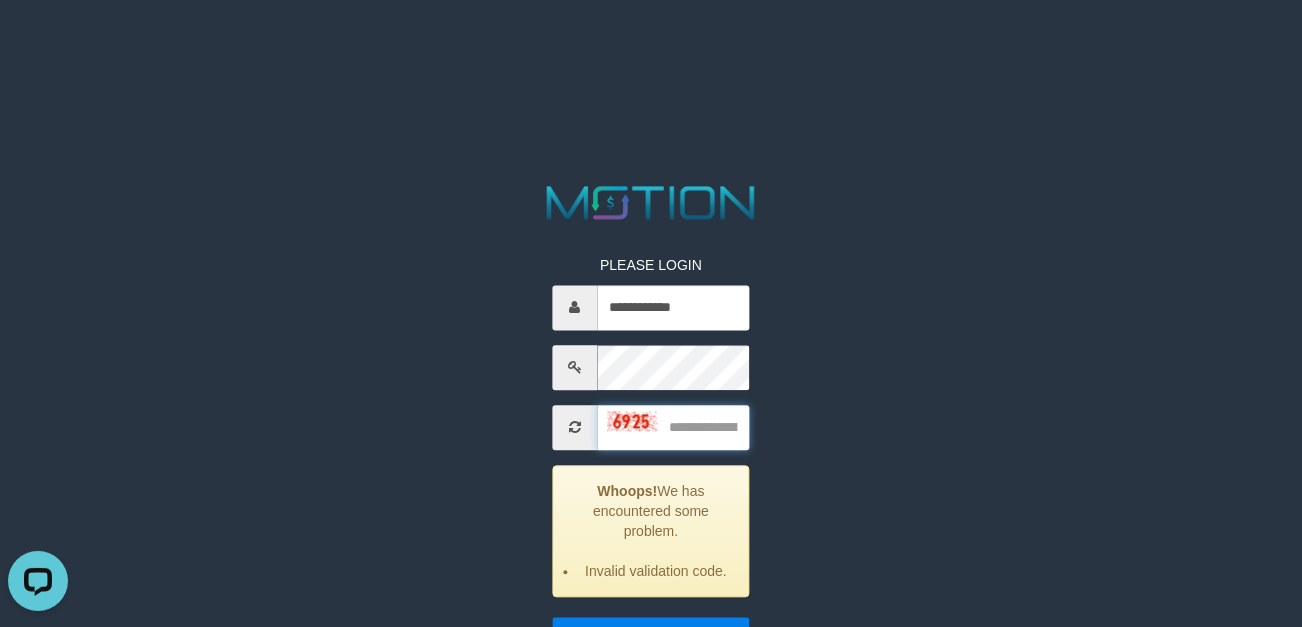 click at bounding box center [674, 427] 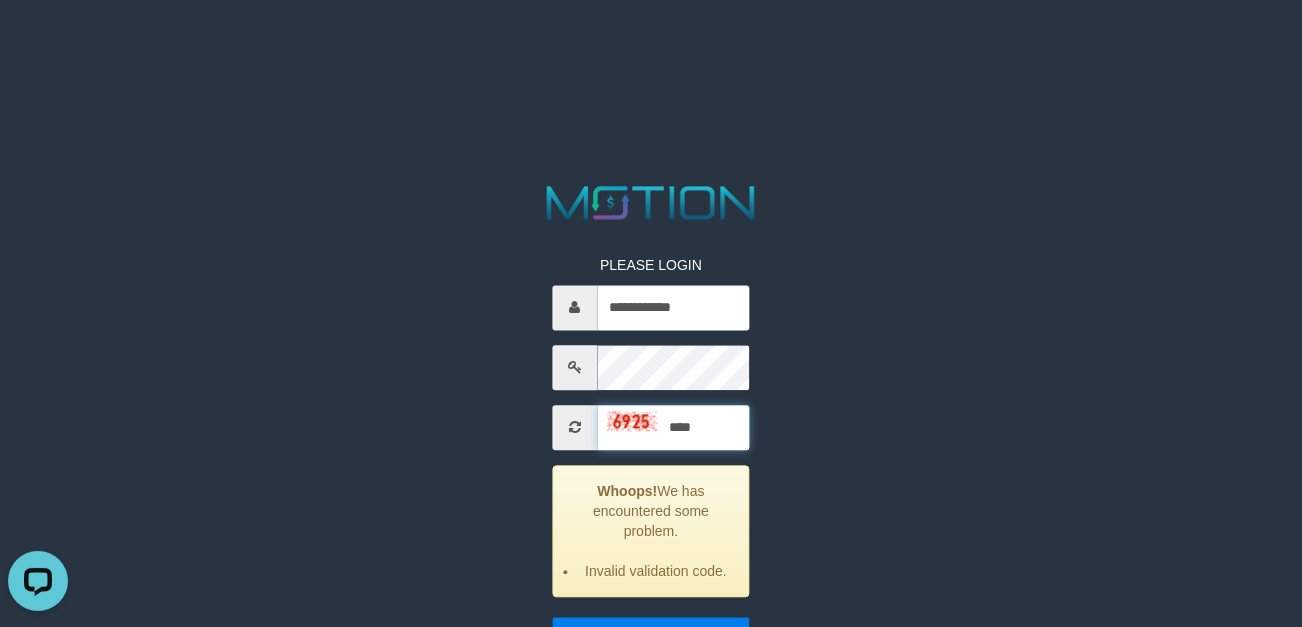 type on "****" 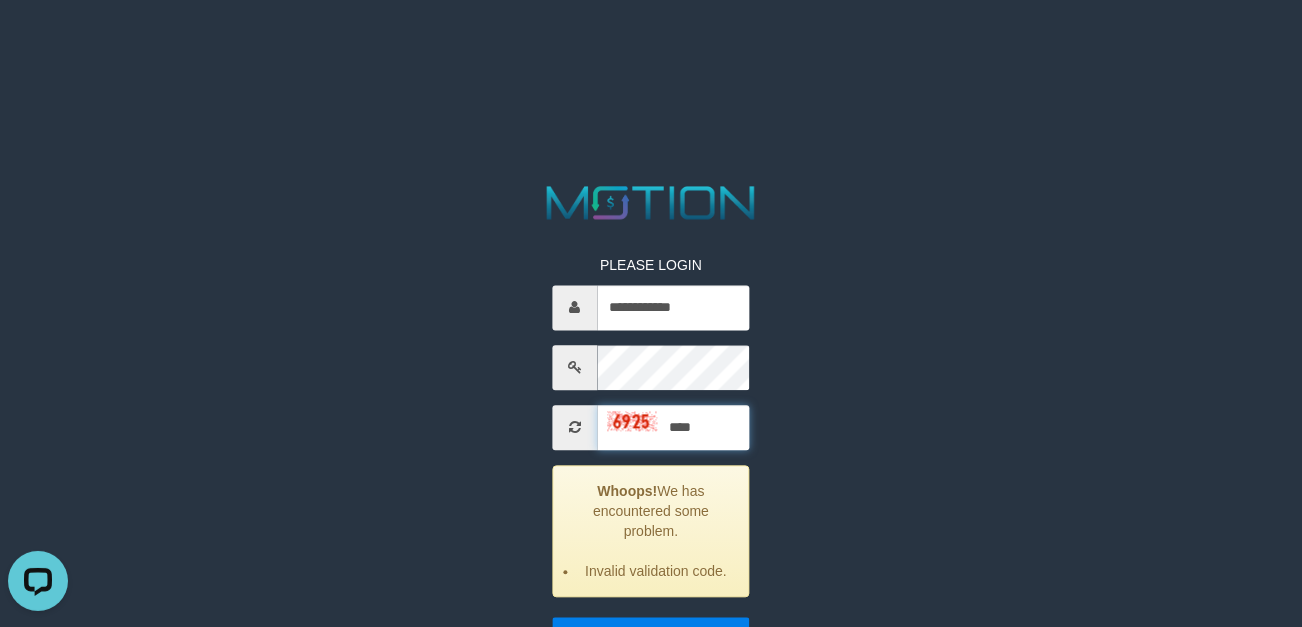 click on "*****" at bounding box center [651, 638] 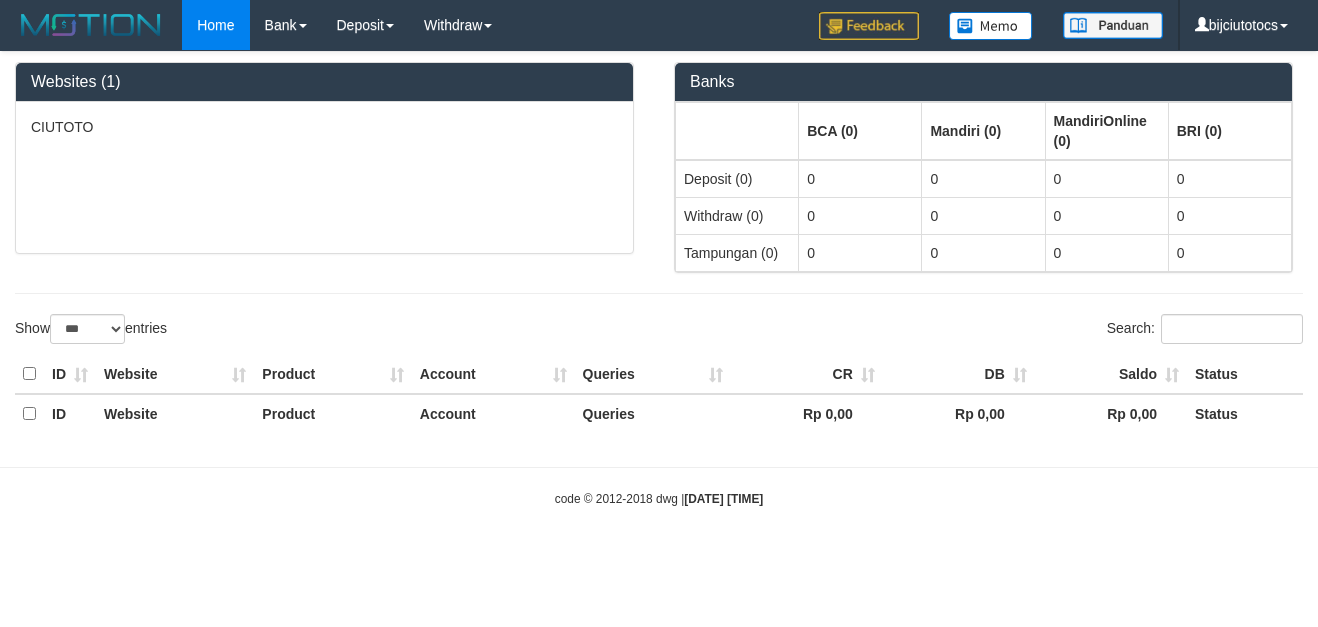 select on "***" 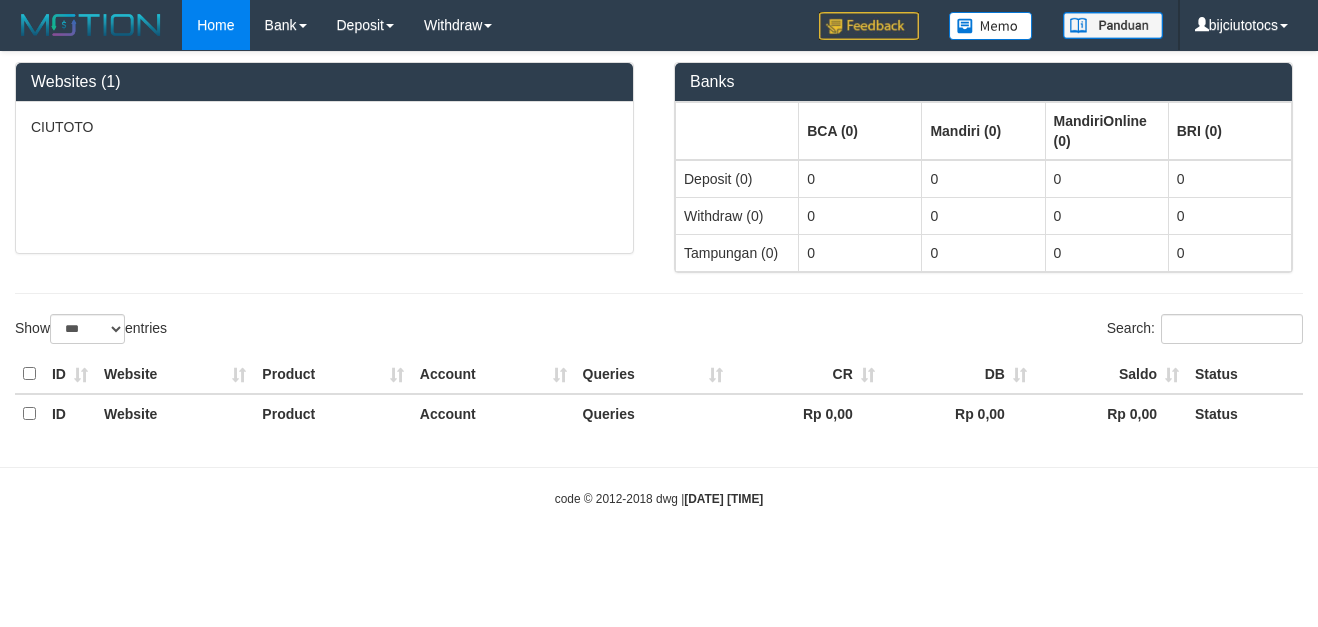 scroll, scrollTop: 0, scrollLeft: 0, axis: both 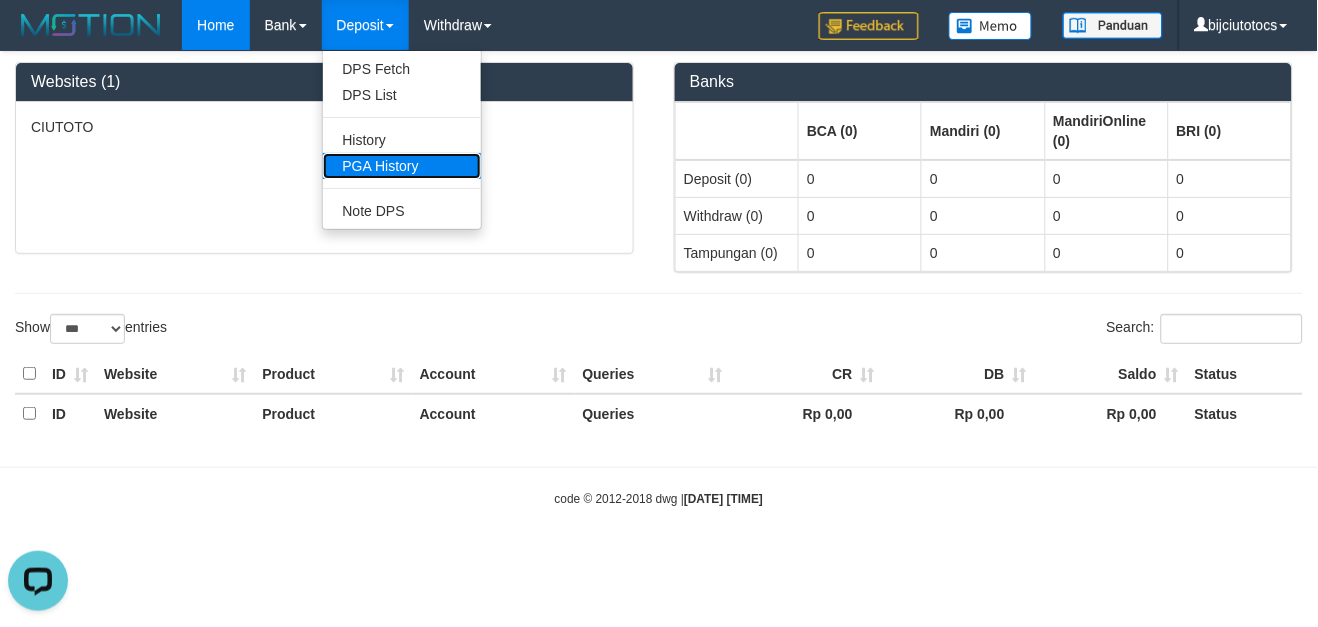click on "PGA History" at bounding box center (402, 166) 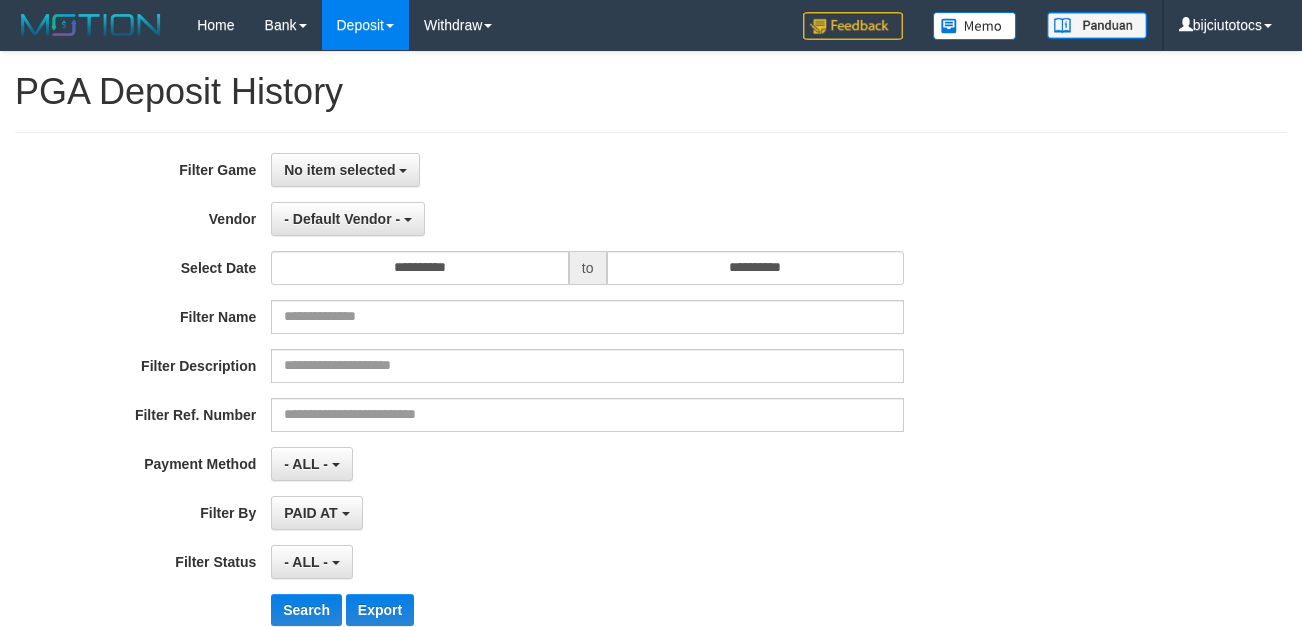 select 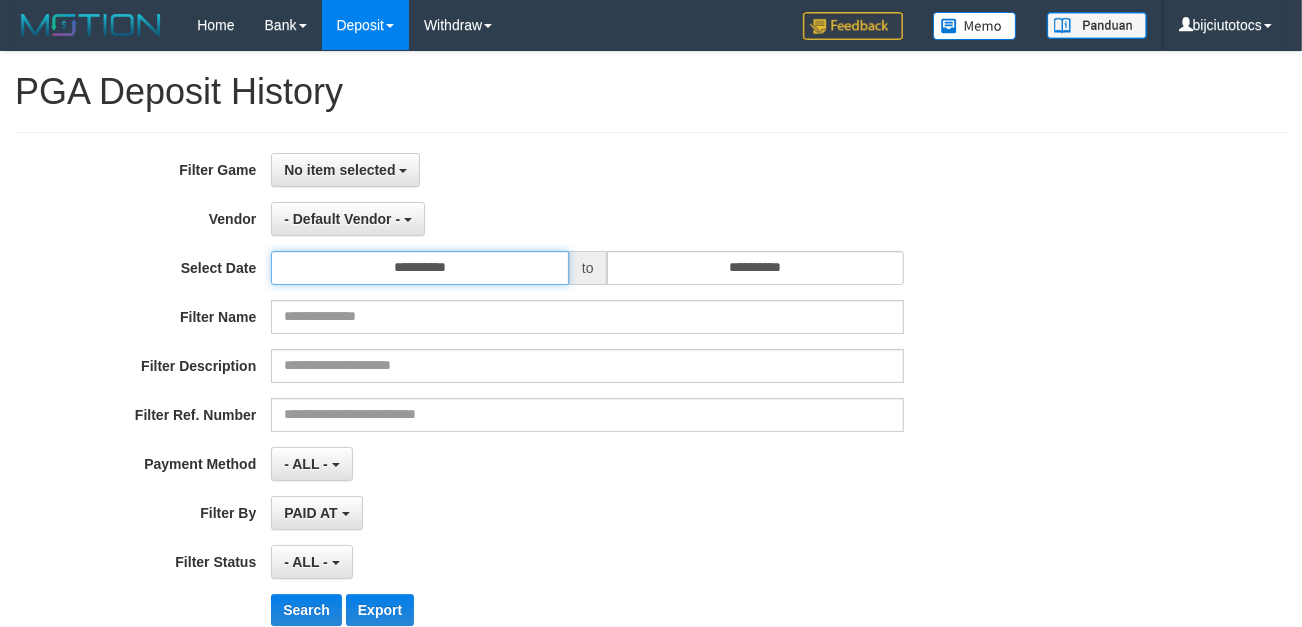 click on "**********" at bounding box center (420, 268) 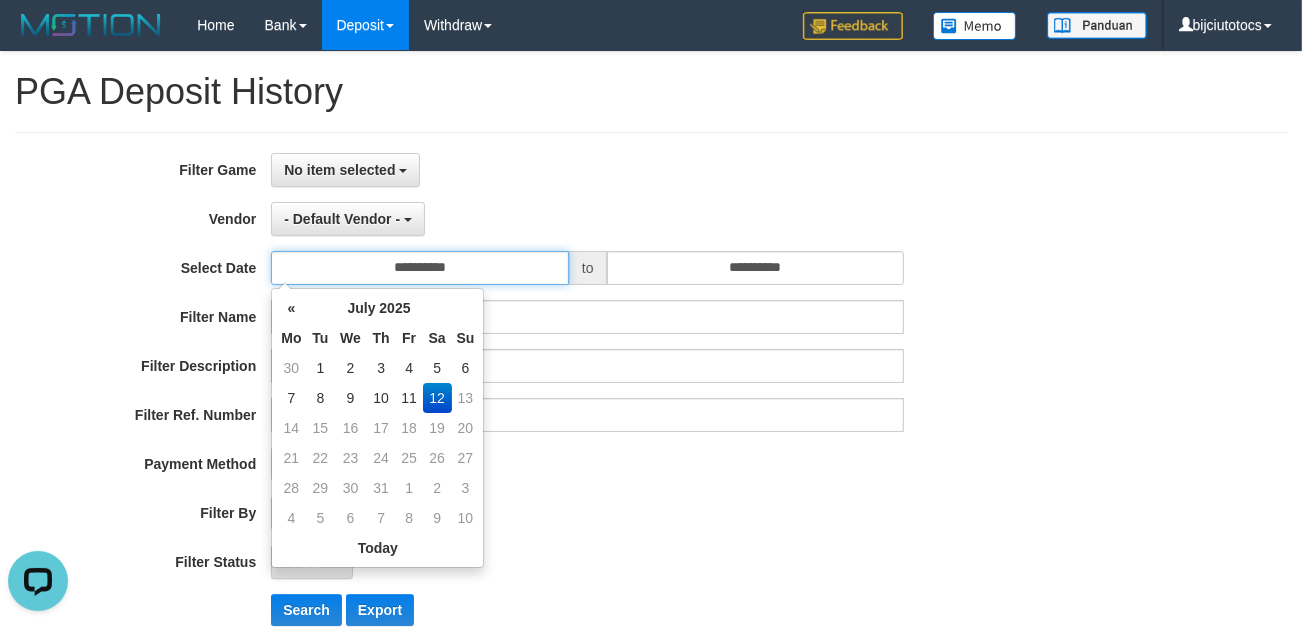 scroll, scrollTop: 0, scrollLeft: 0, axis: both 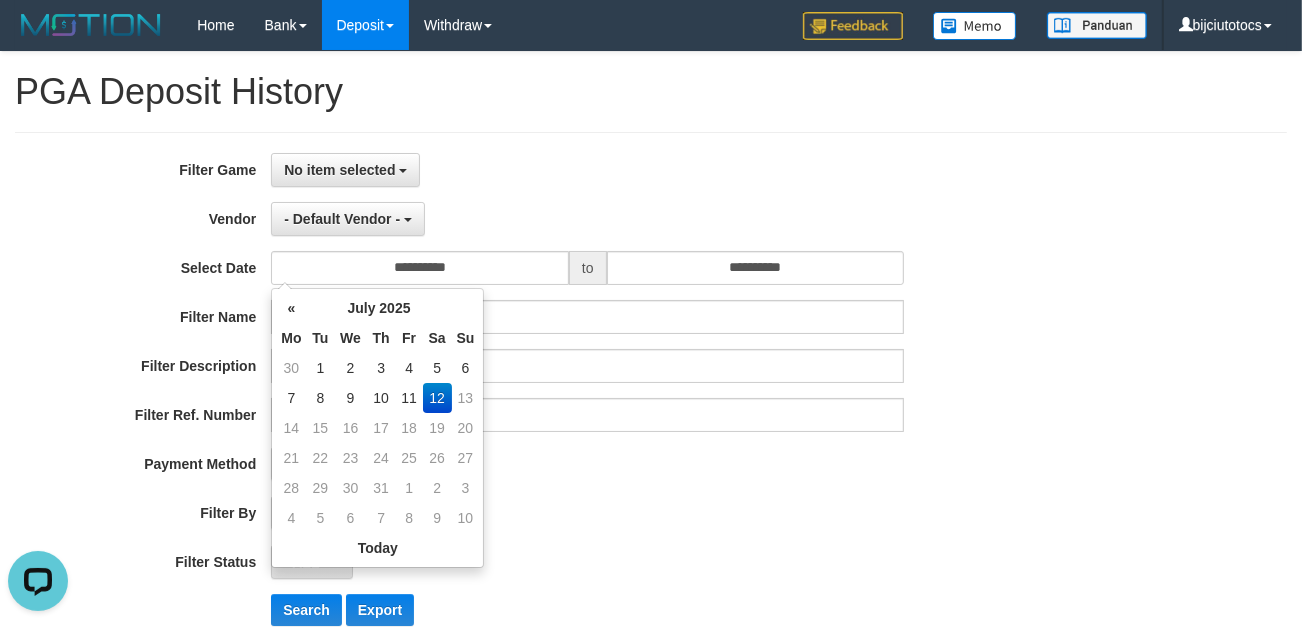 drag, startPoint x: 414, startPoint y: 386, endPoint x: 540, endPoint y: 366, distance: 127.57743 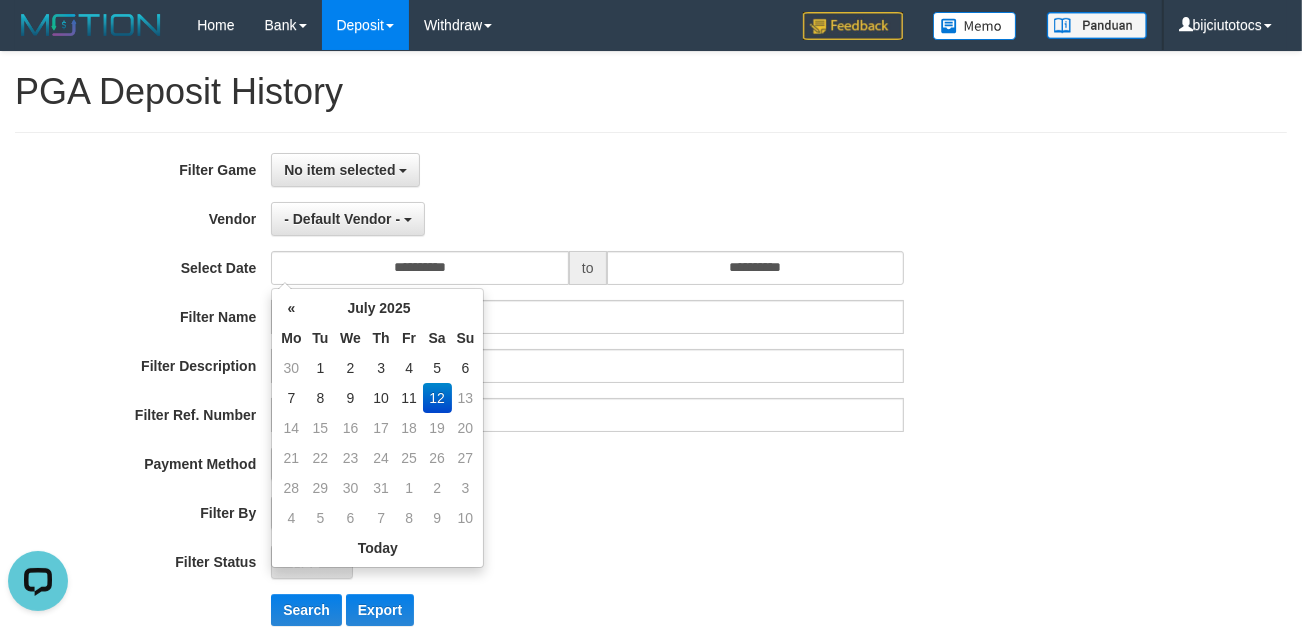 click on "11" at bounding box center [409, 398] 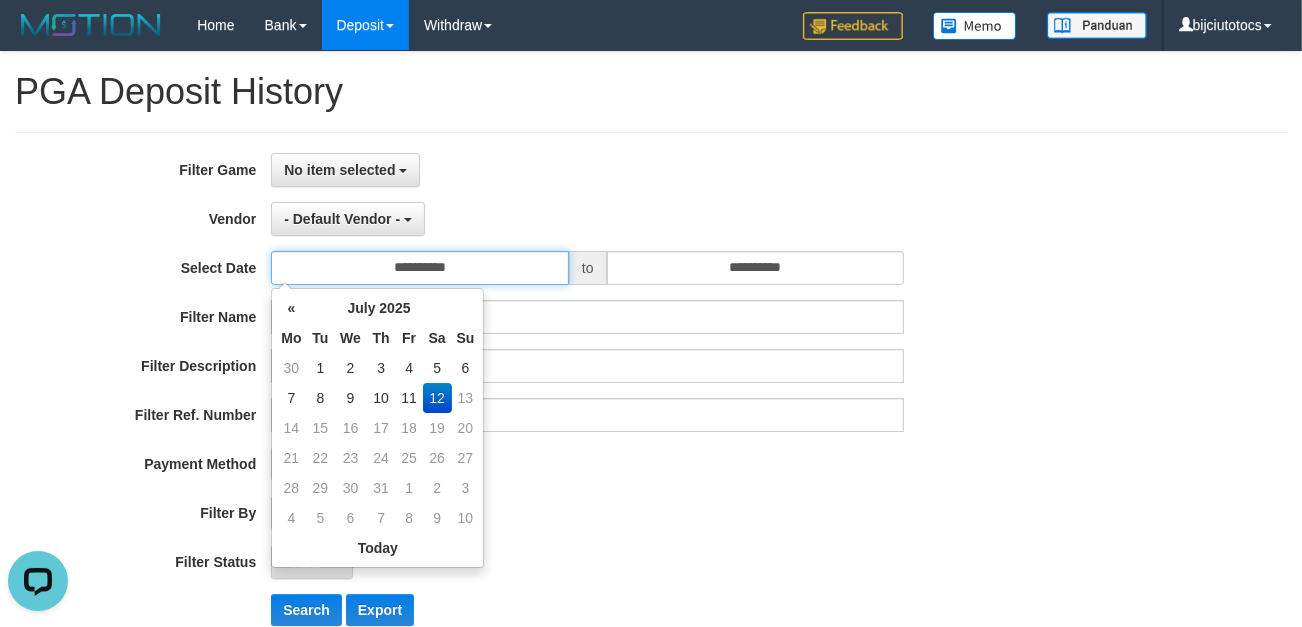 type on "**********" 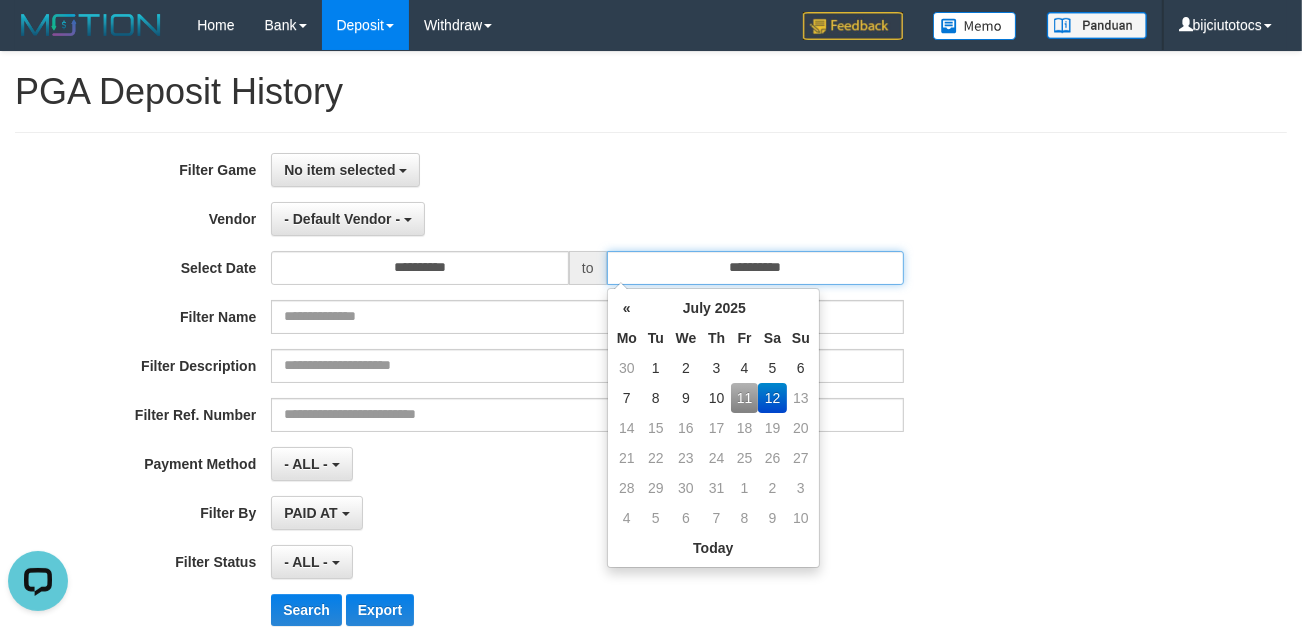 click on "**********" at bounding box center (756, 268) 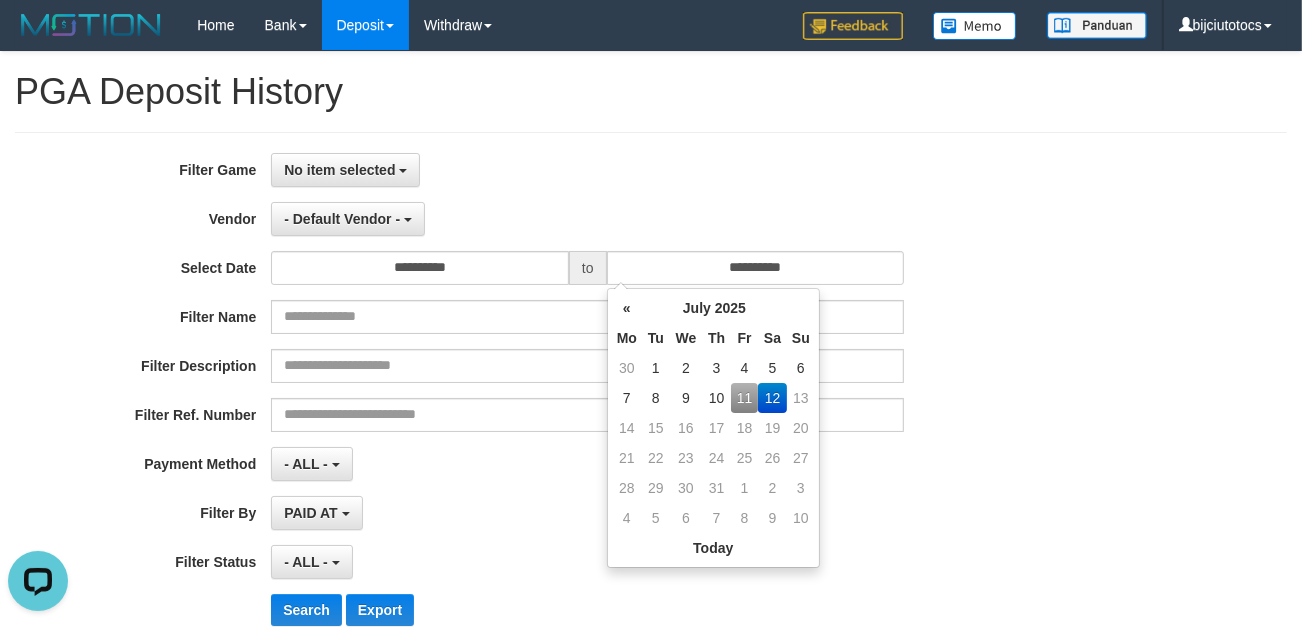click on "11" at bounding box center (744, 398) 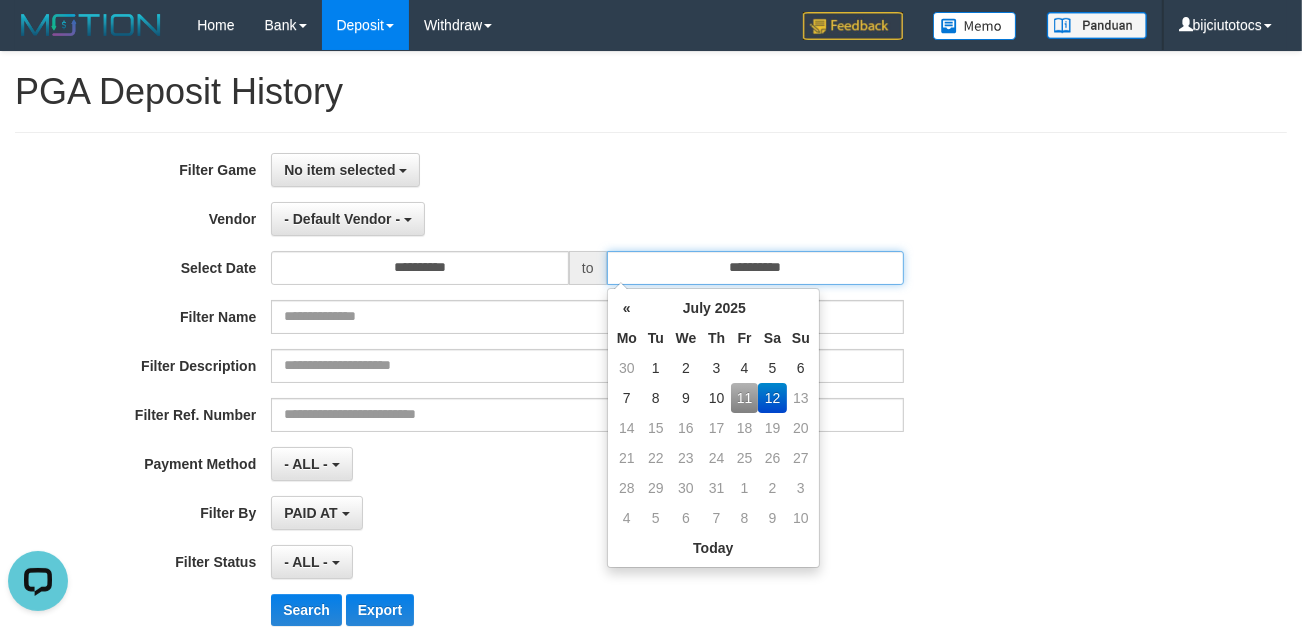 type on "**********" 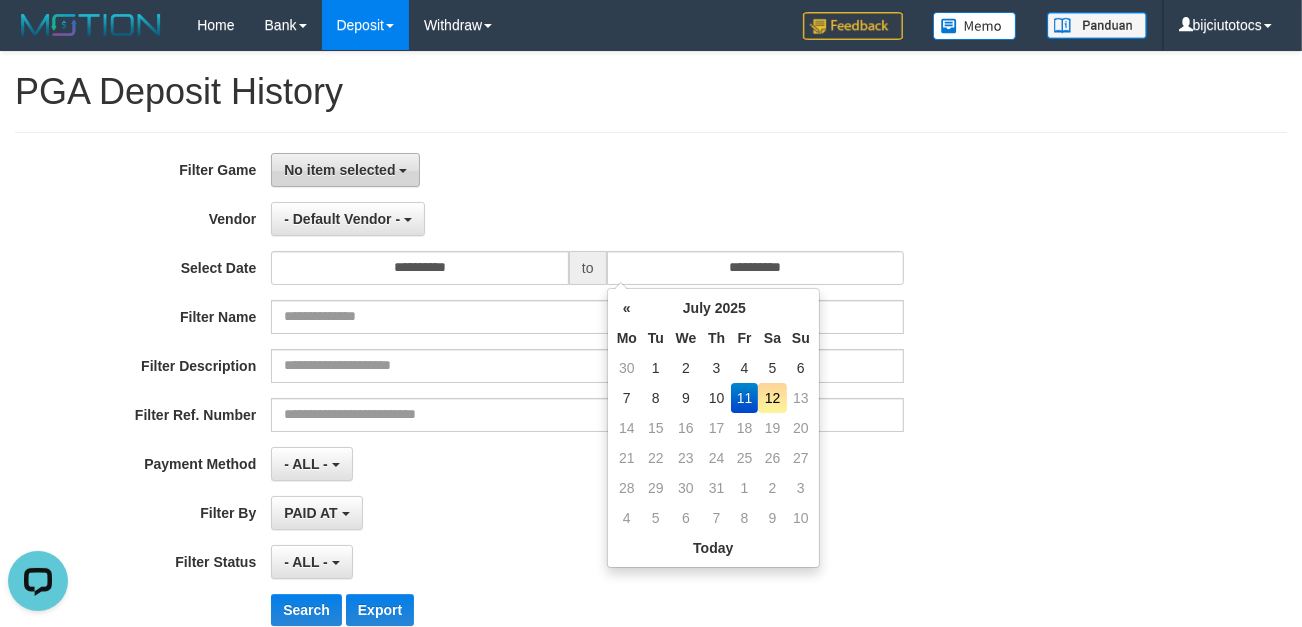 click on "No item selected" at bounding box center (339, 170) 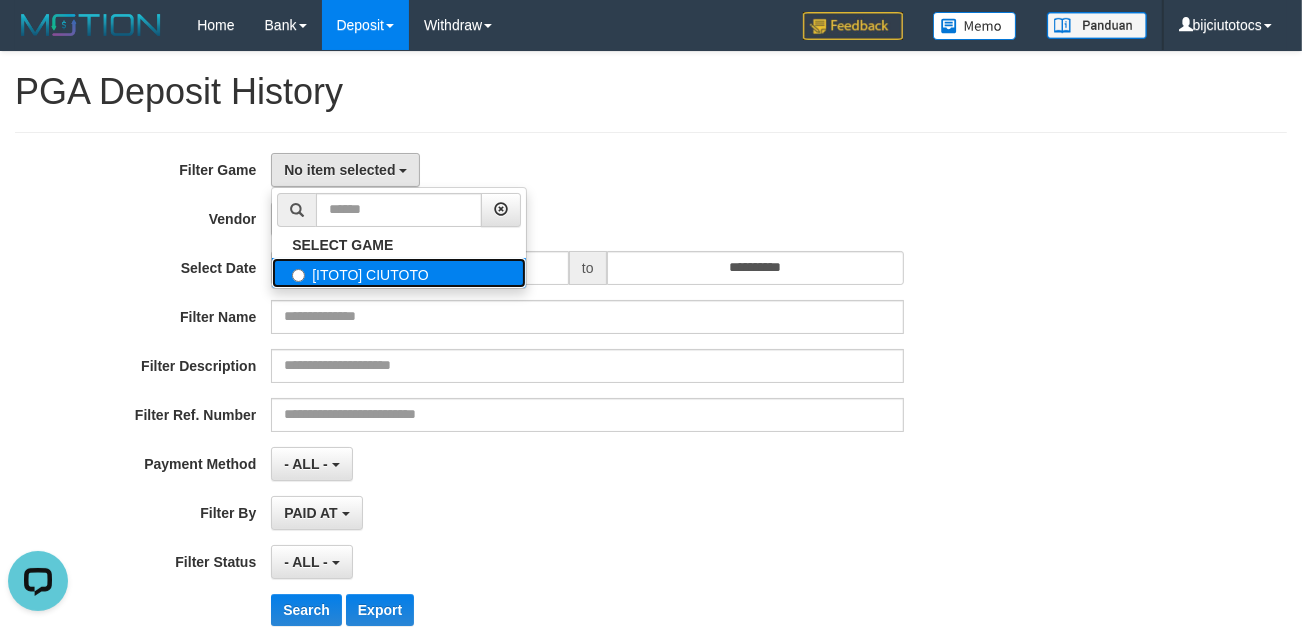 click on "[ITOTO] CIUTOTO" at bounding box center (399, 273) 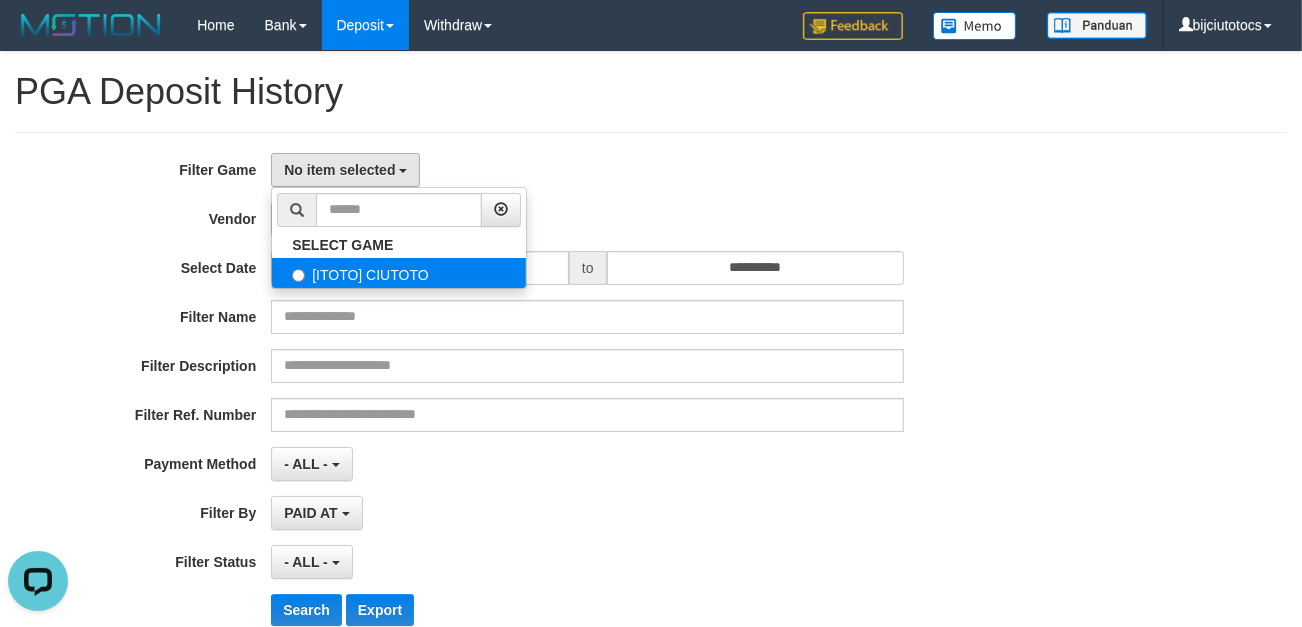 select on "****" 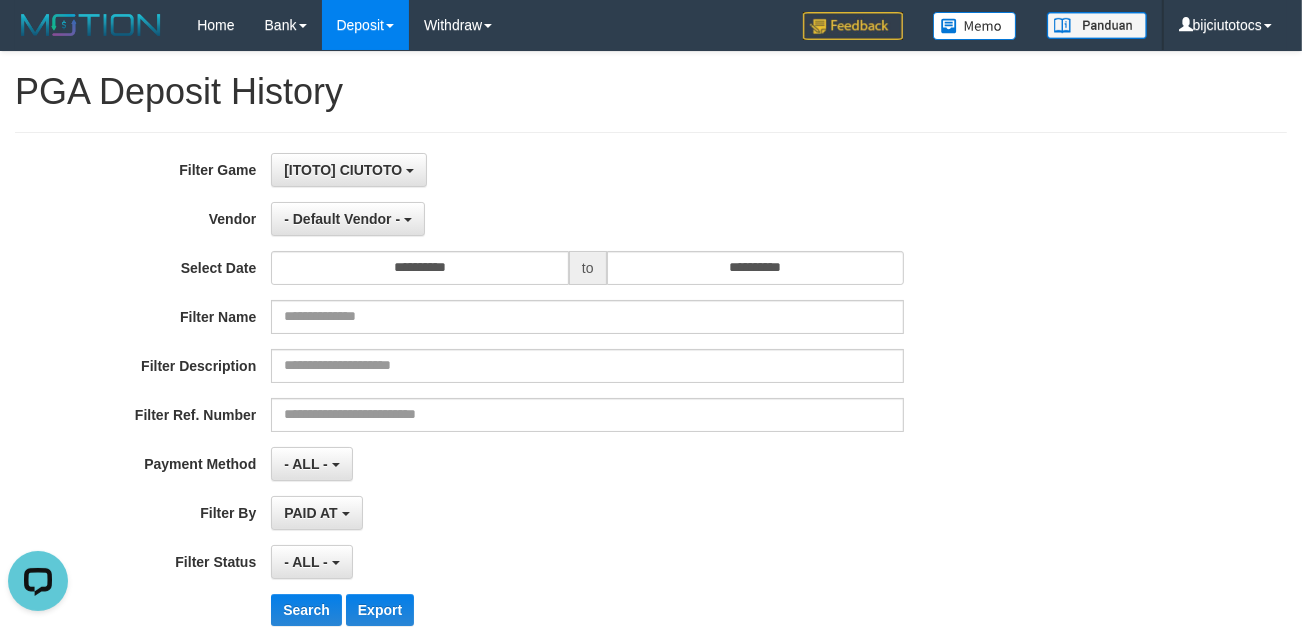scroll, scrollTop: 17, scrollLeft: 0, axis: vertical 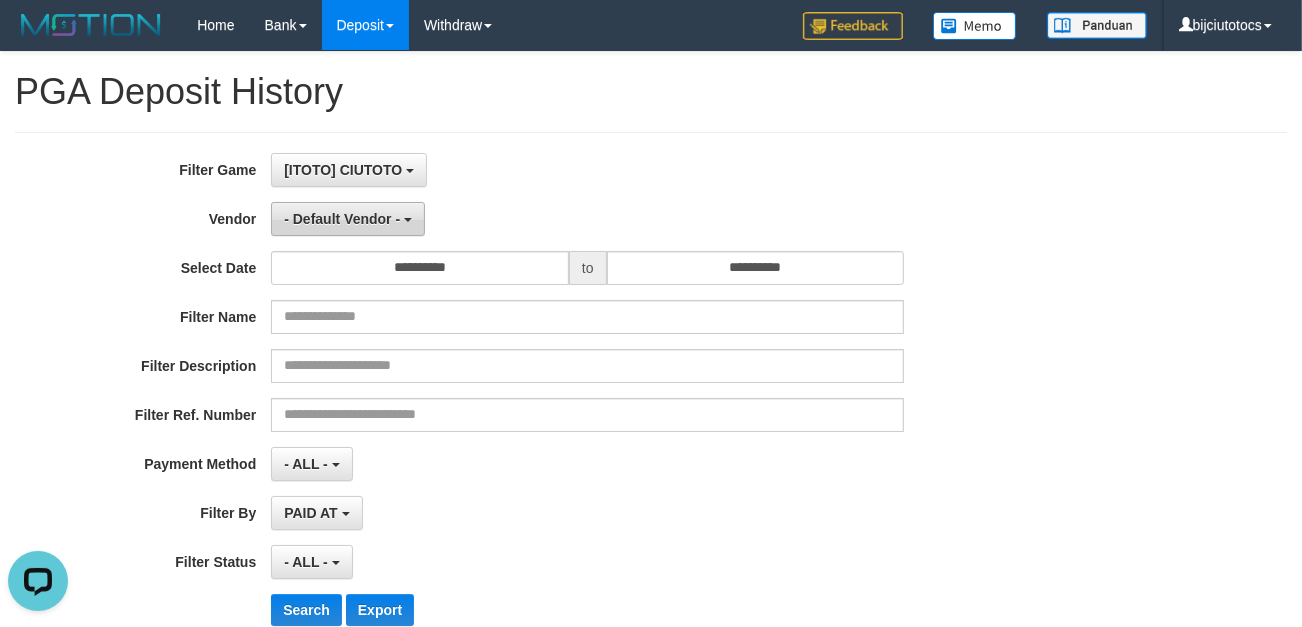 click on "- Default Vendor -" at bounding box center [342, 219] 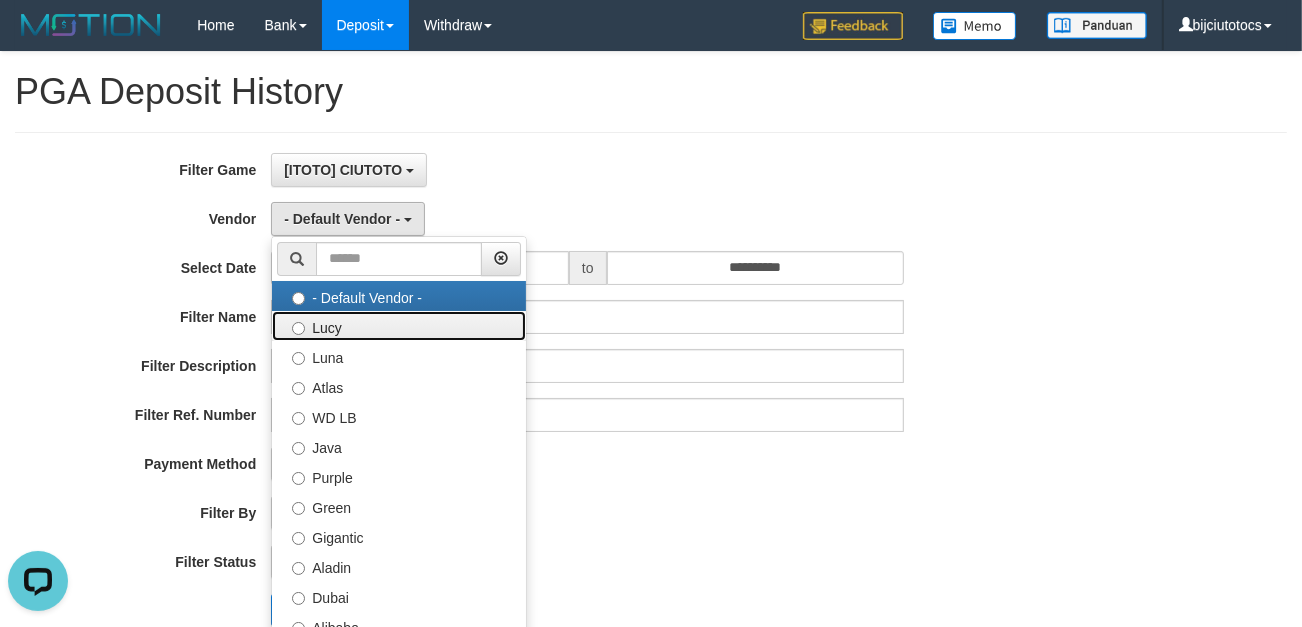 click on "Lucy" at bounding box center [399, 326] 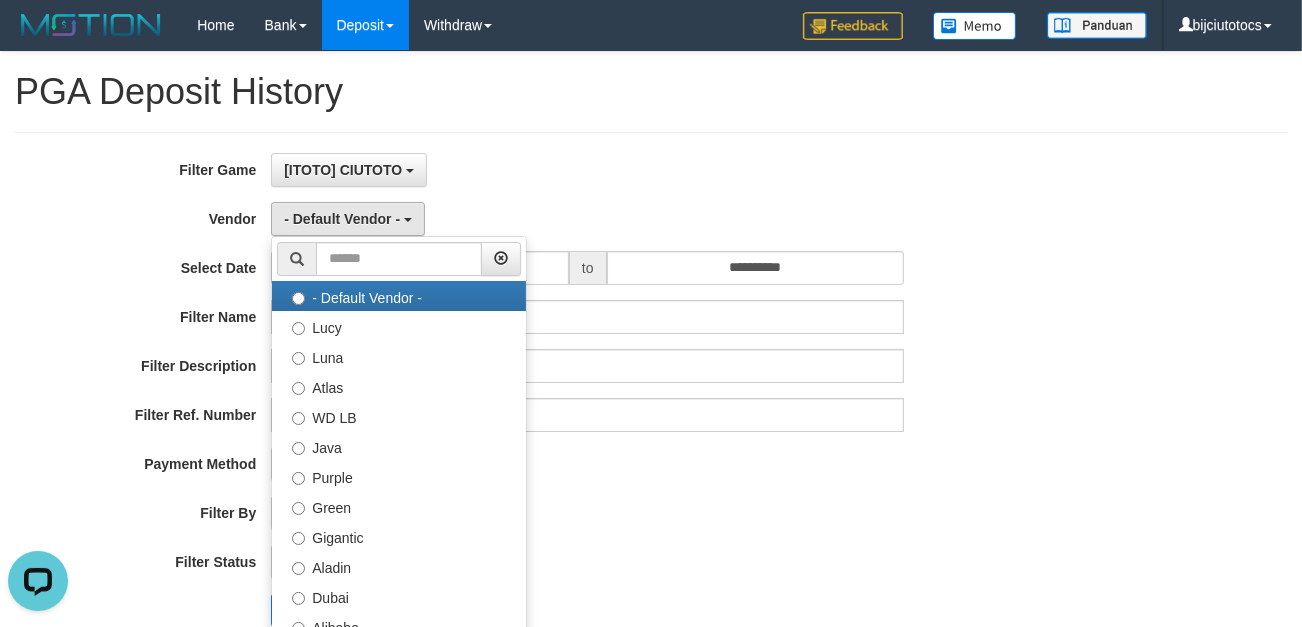 select on "**********" 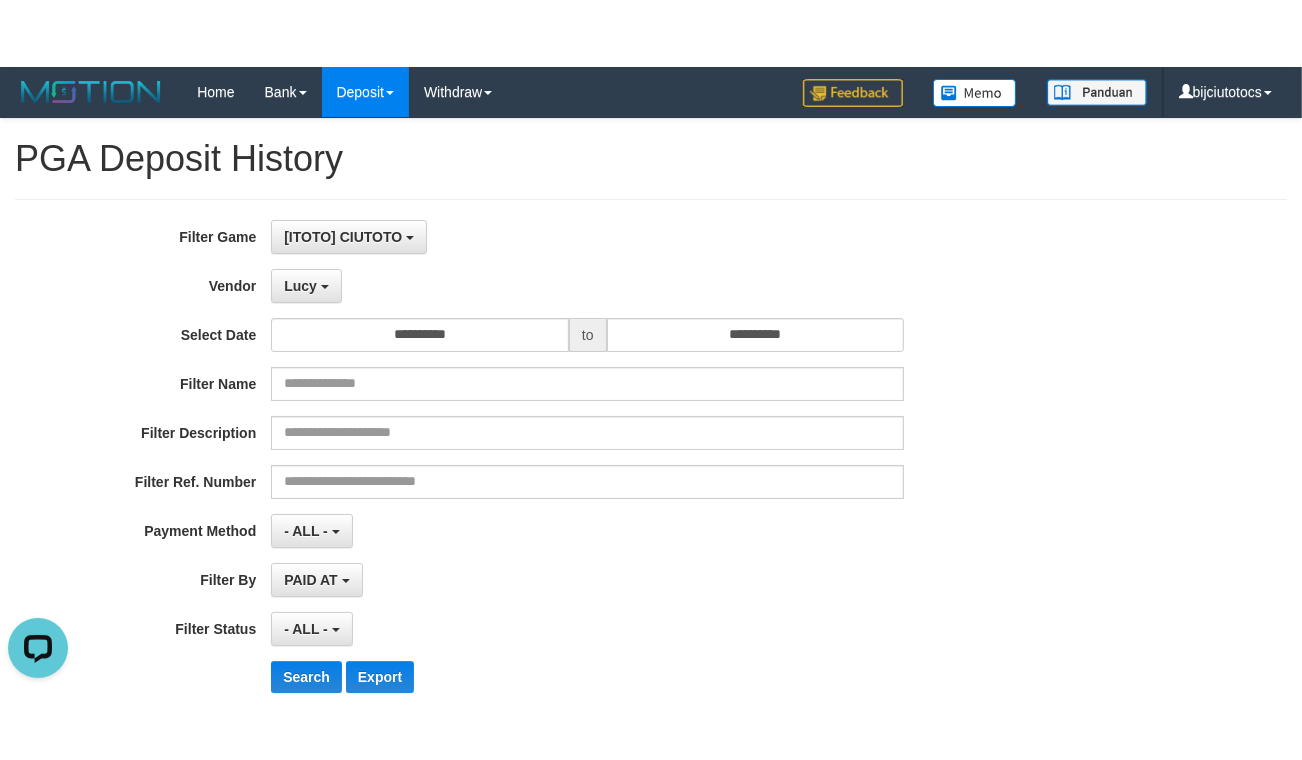 scroll, scrollTop: 147, scrollLeft: 0, axis: vertical 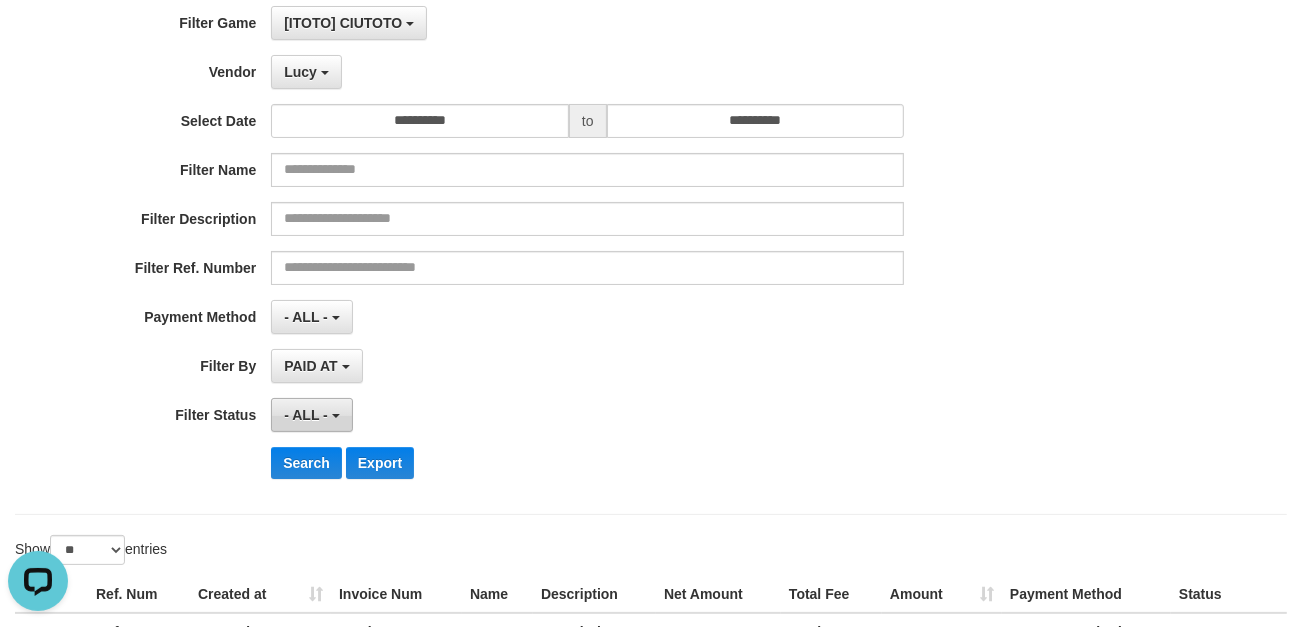 click on "- ALL -" at bounding box center [311, 415] 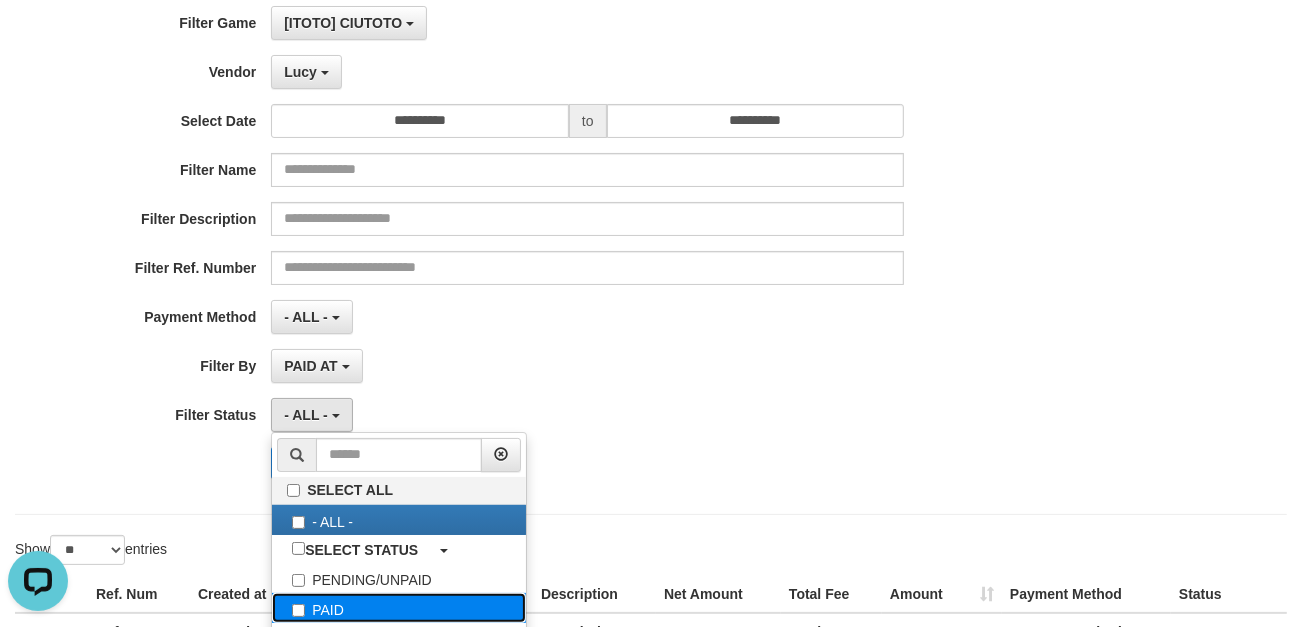 click on "PAID" at bounding box center (399, 608) 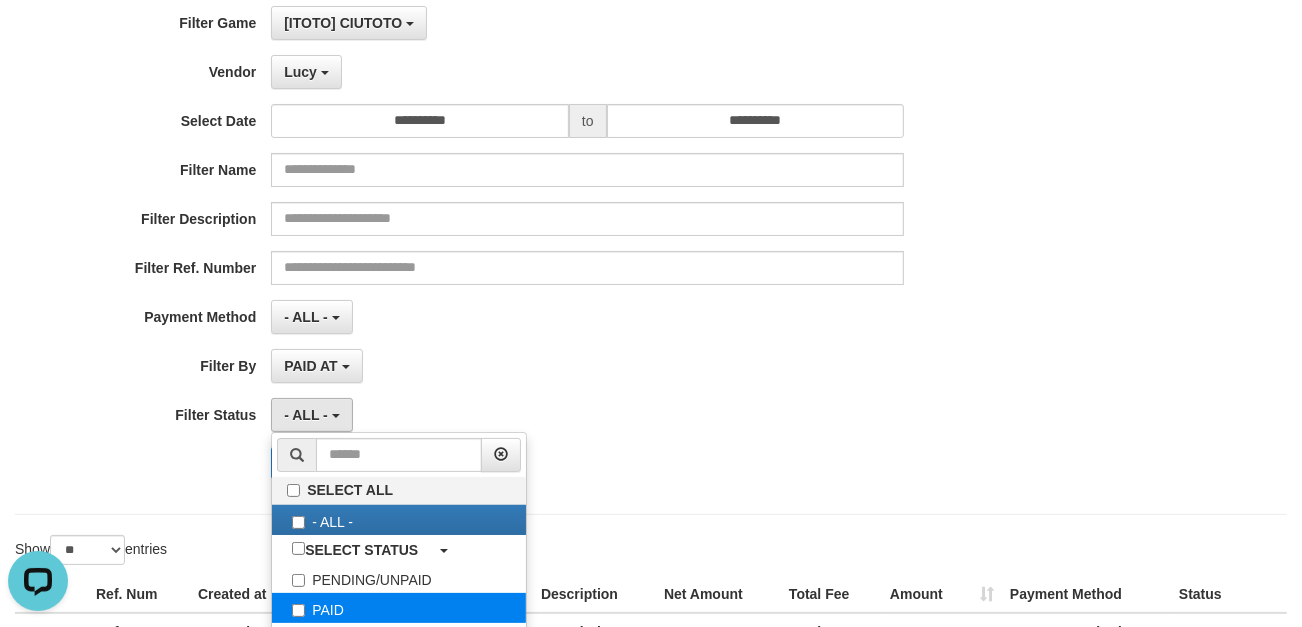 select on "*" 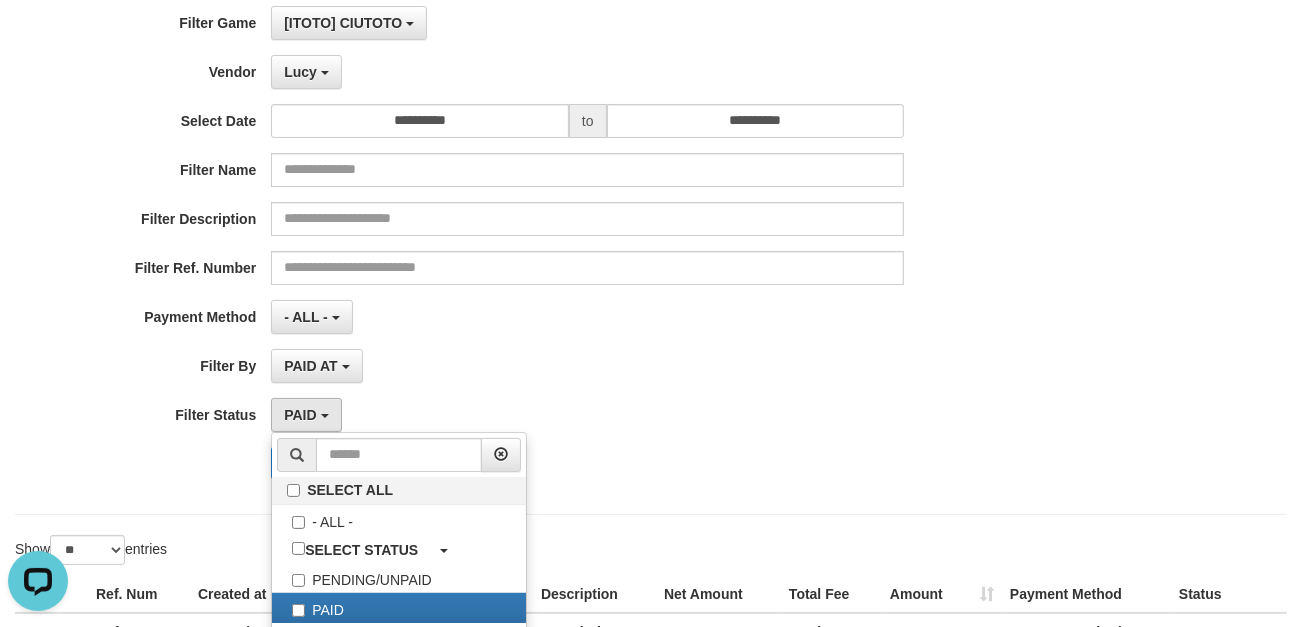 click on "**********" at bounding box center [542, 250] 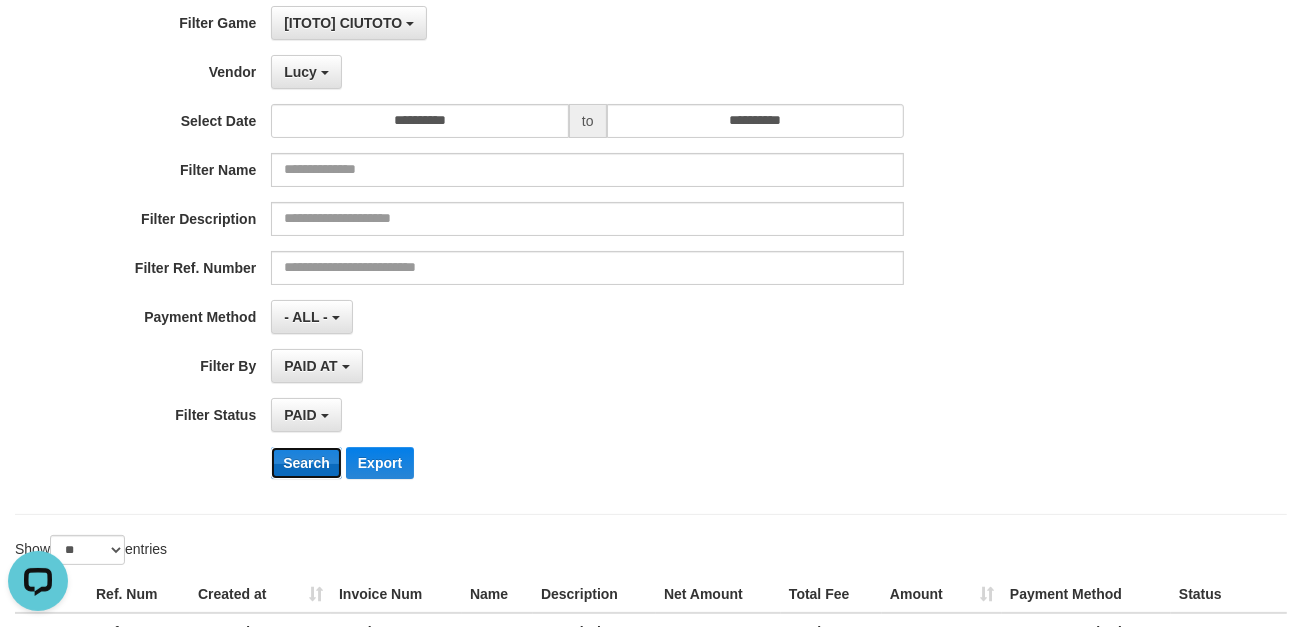 click on "Search" at bounding box center (306, 463) 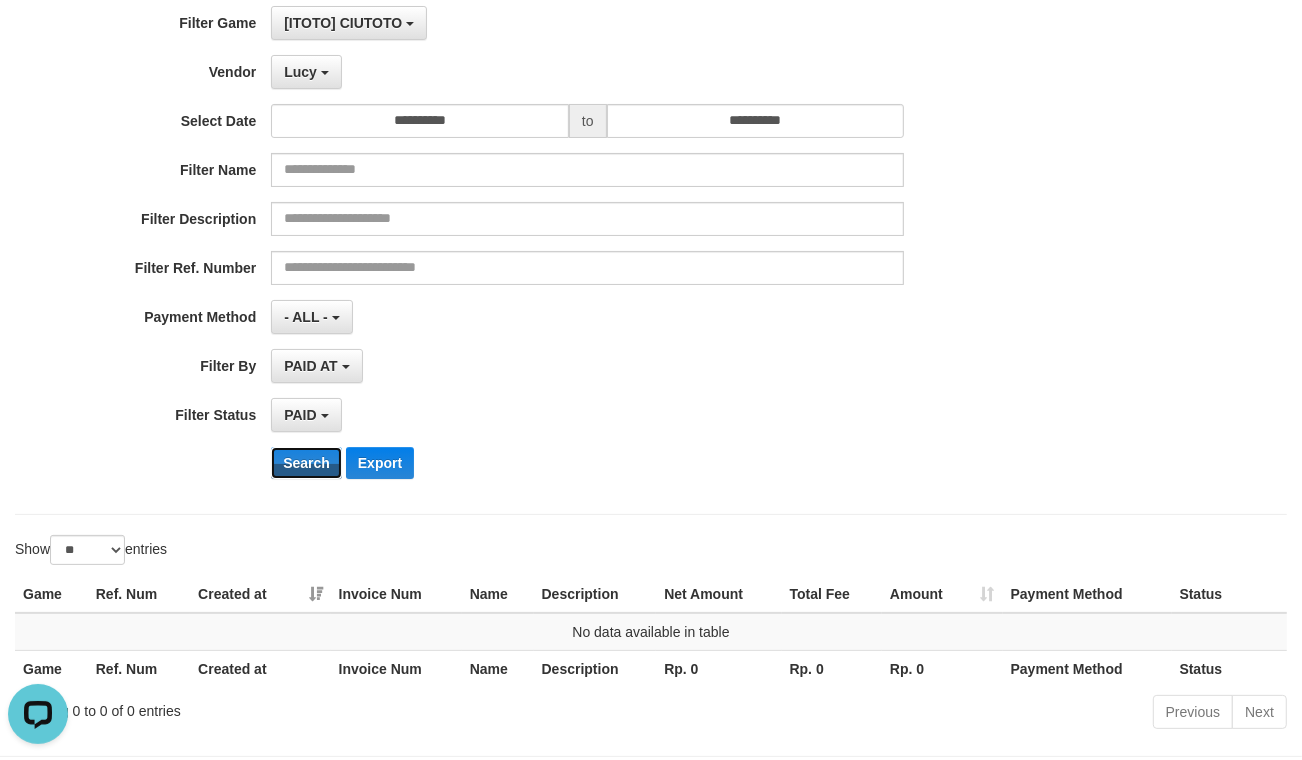 scroll, scrollTop: 0, scrollLeft: 0, axis: both 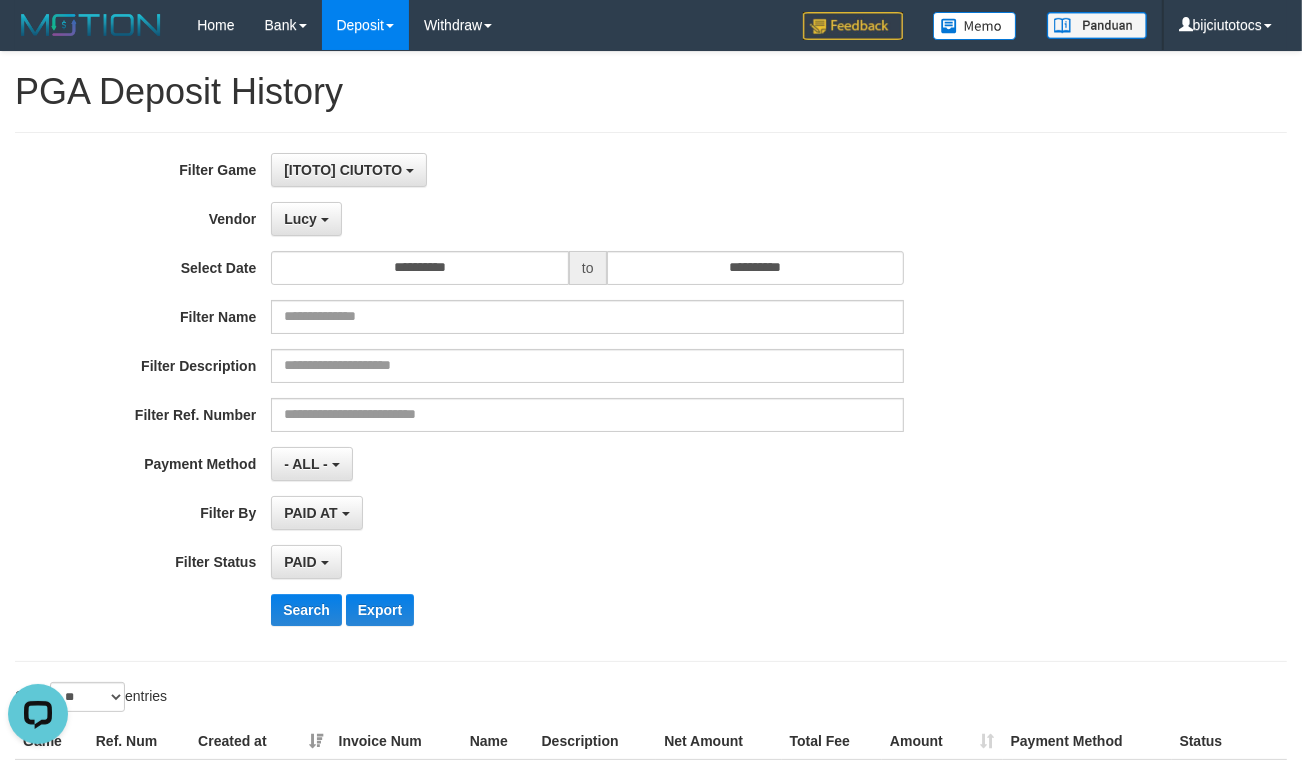 click on "**********" at bounding box center [542, 397] 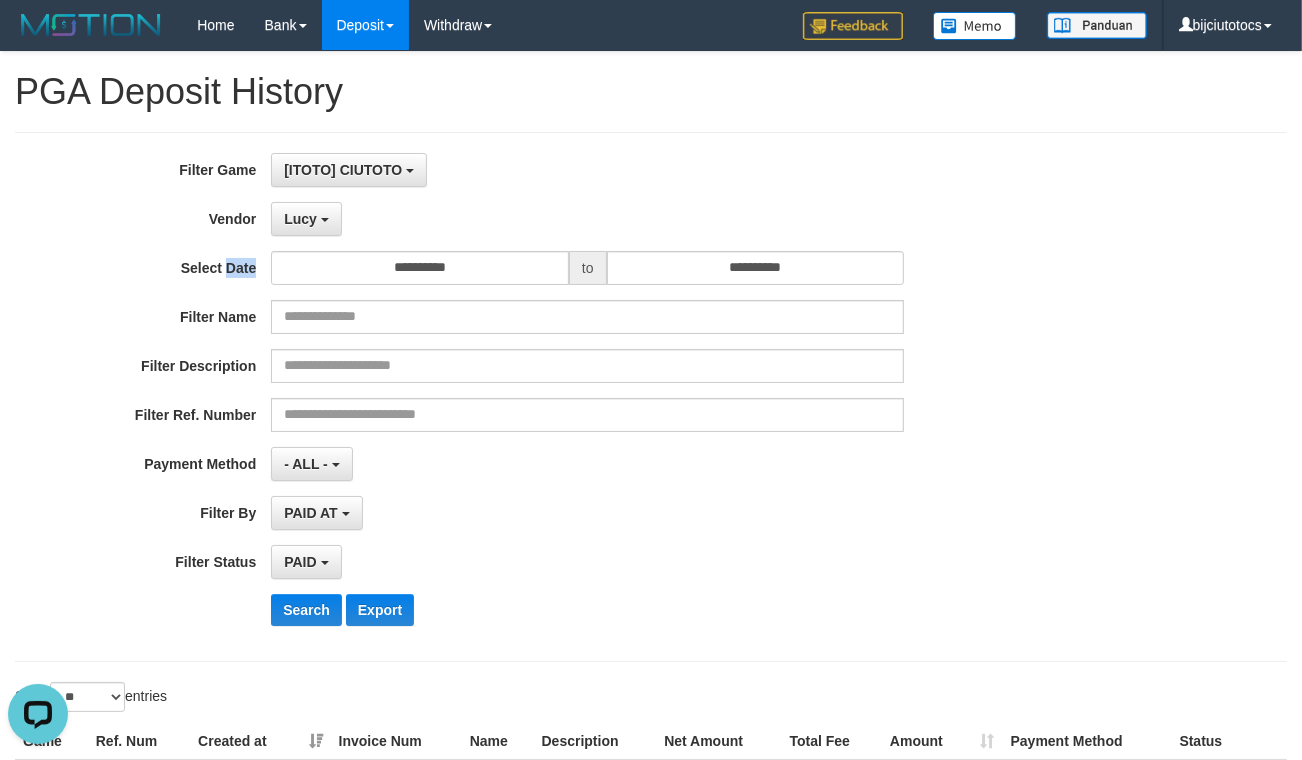 click on "**********" at bounding box center (542, 397) 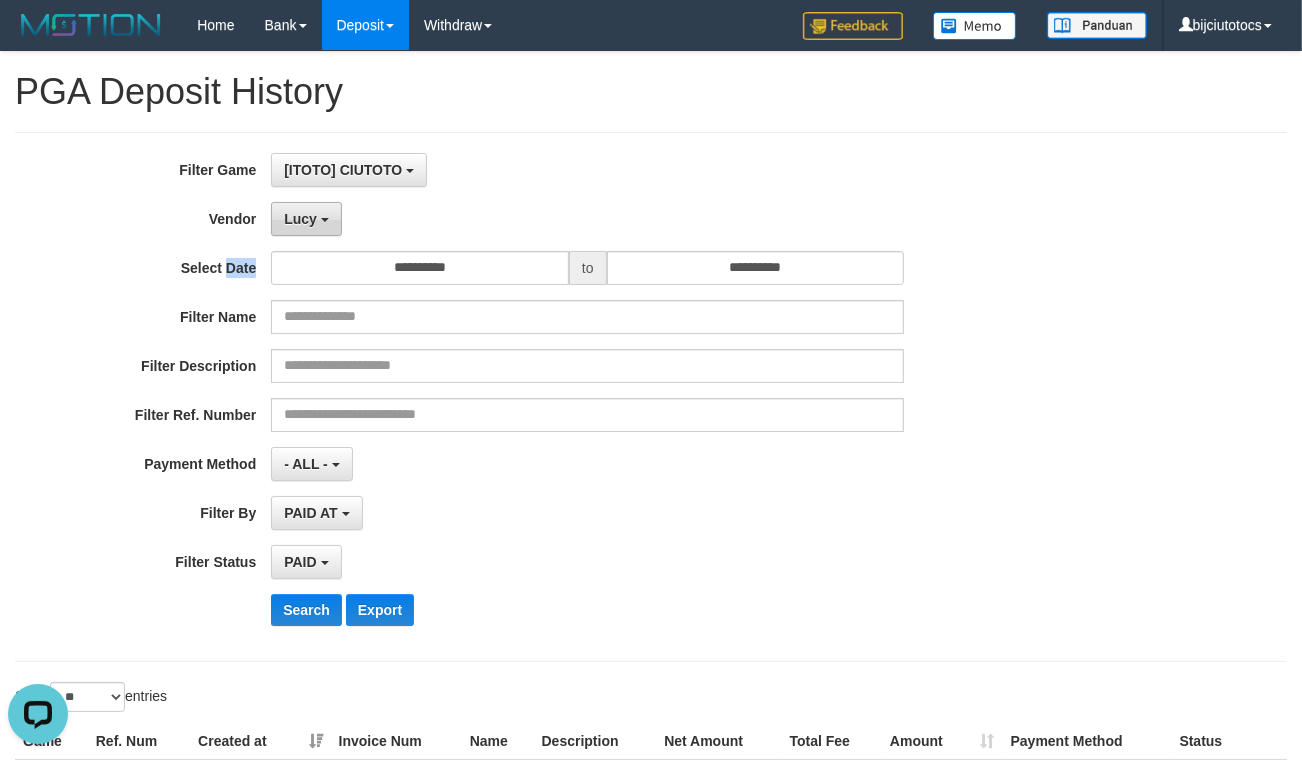 click on "Lucy" at bounding box center [306, 219] 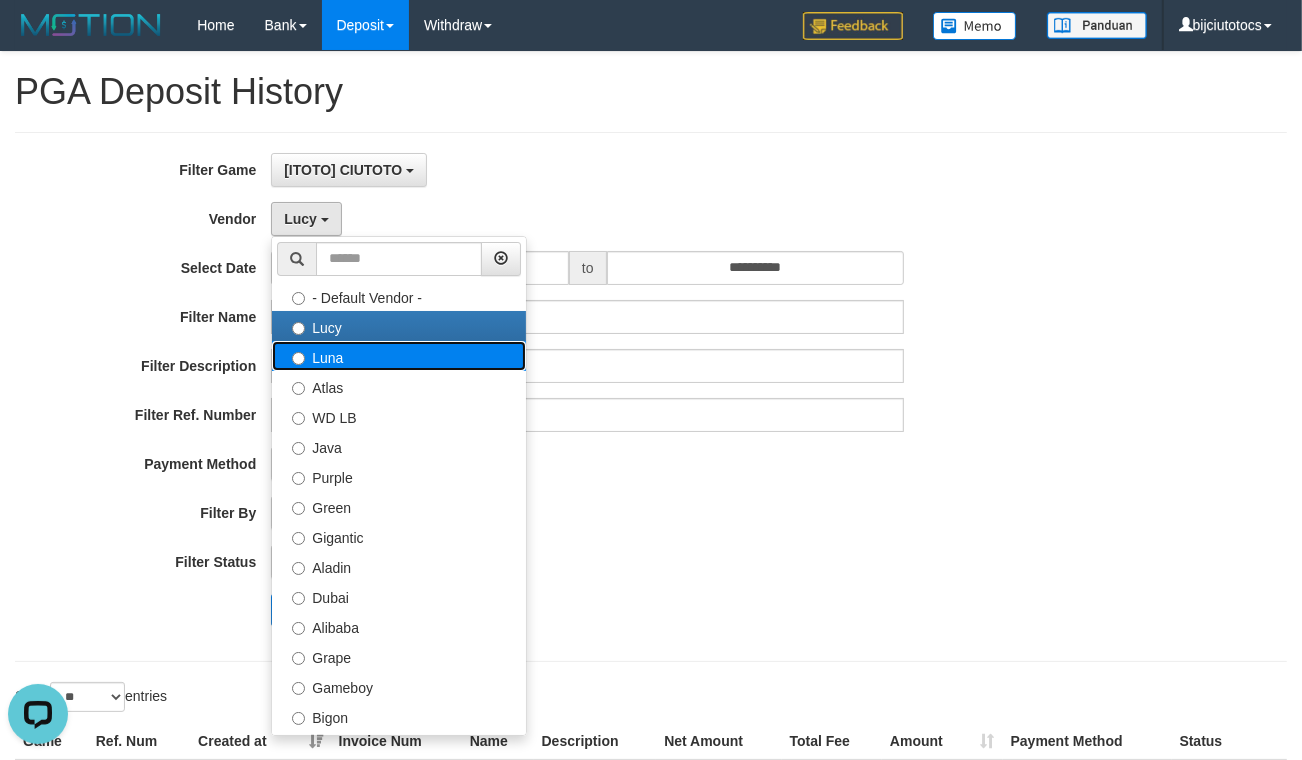 click on "Luna" at bounding box center (399, 356) 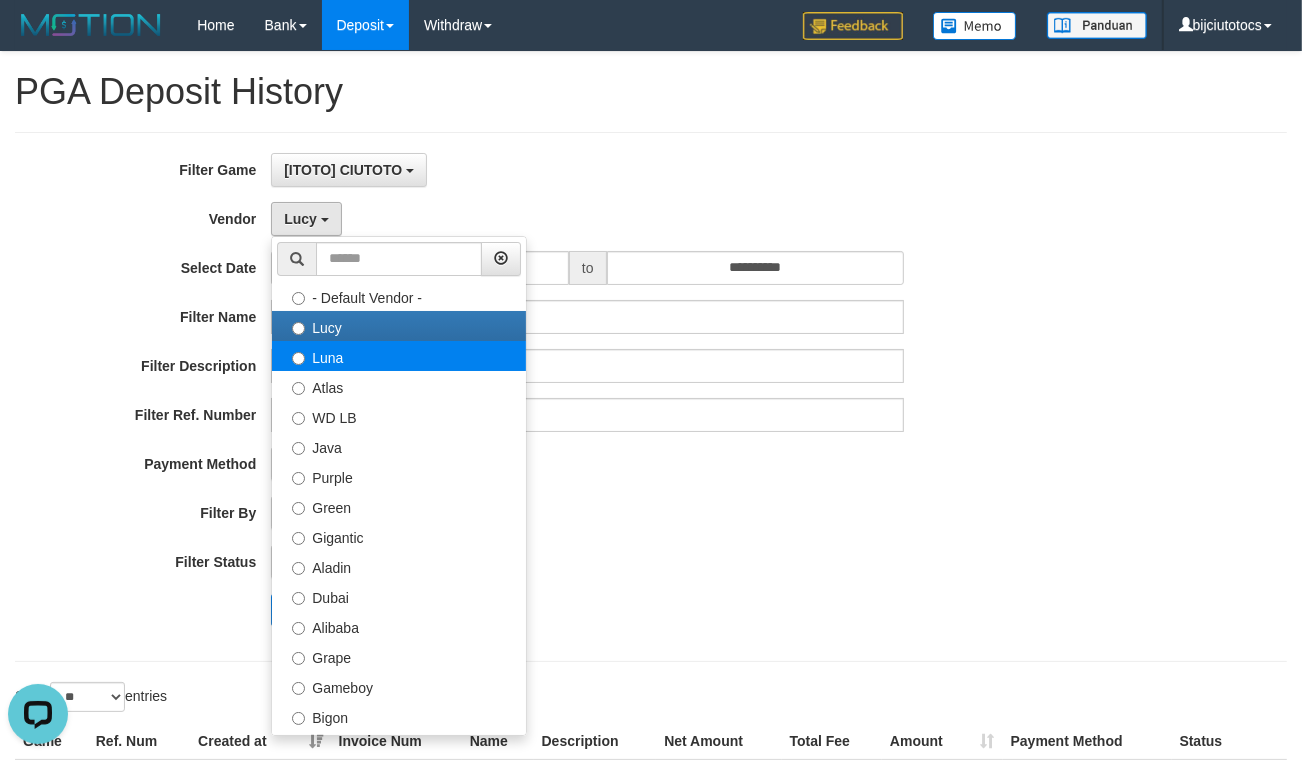 select on "**********" 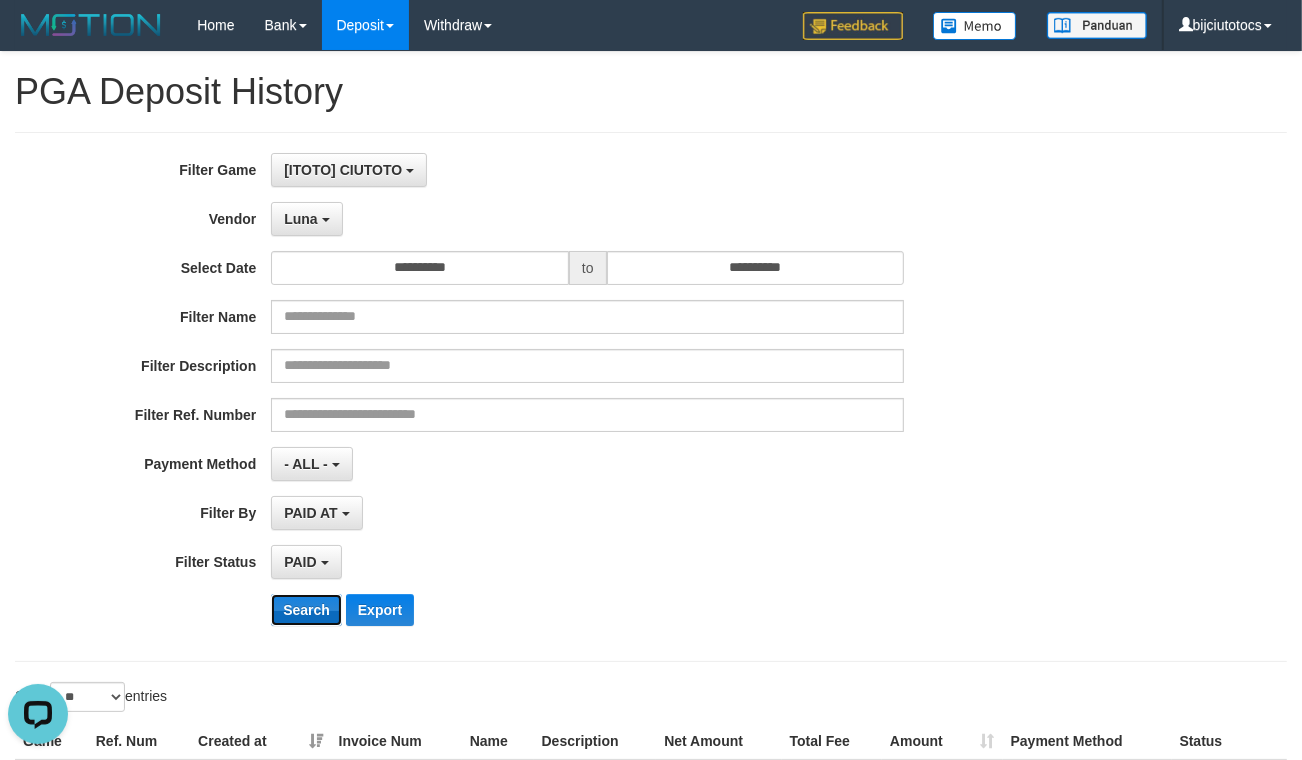 click on "Search" at bounding box center (306, 610) 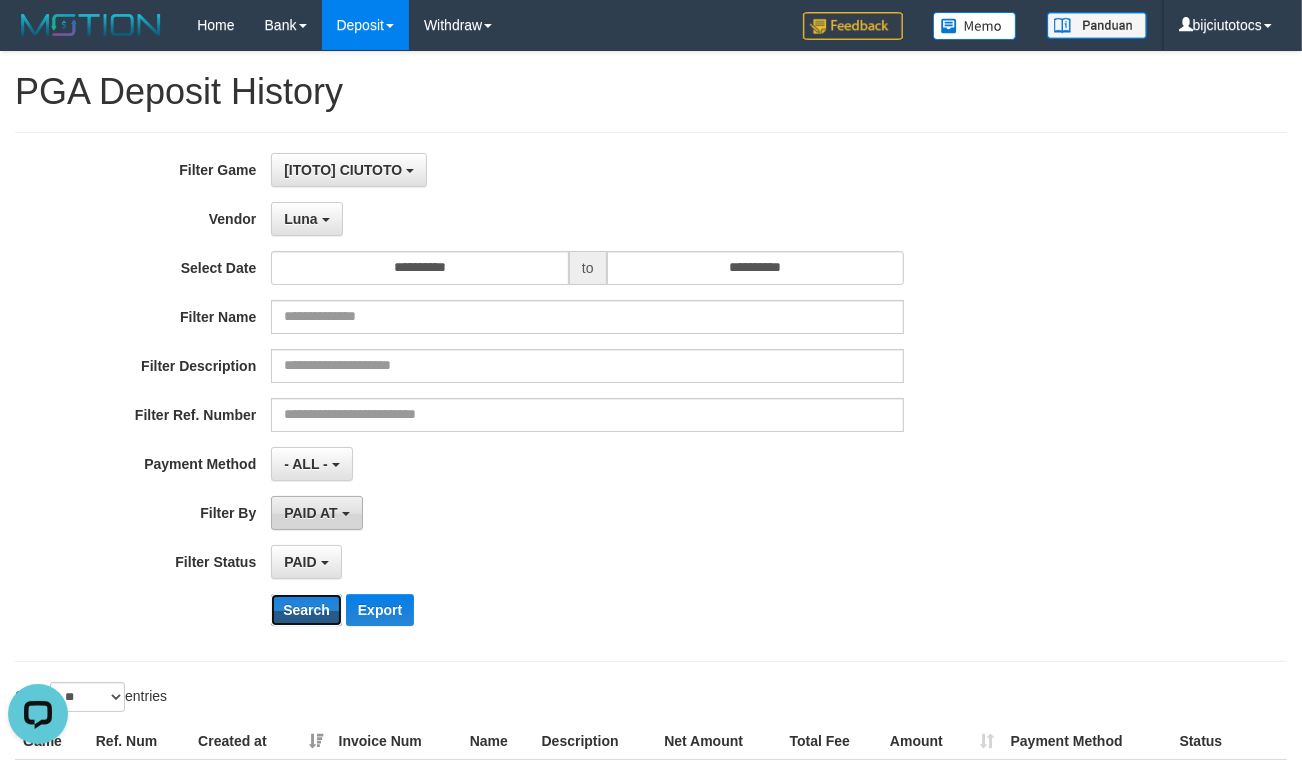 scroll, scrollTop: 74, scrollLeft: 0, axis: vertical 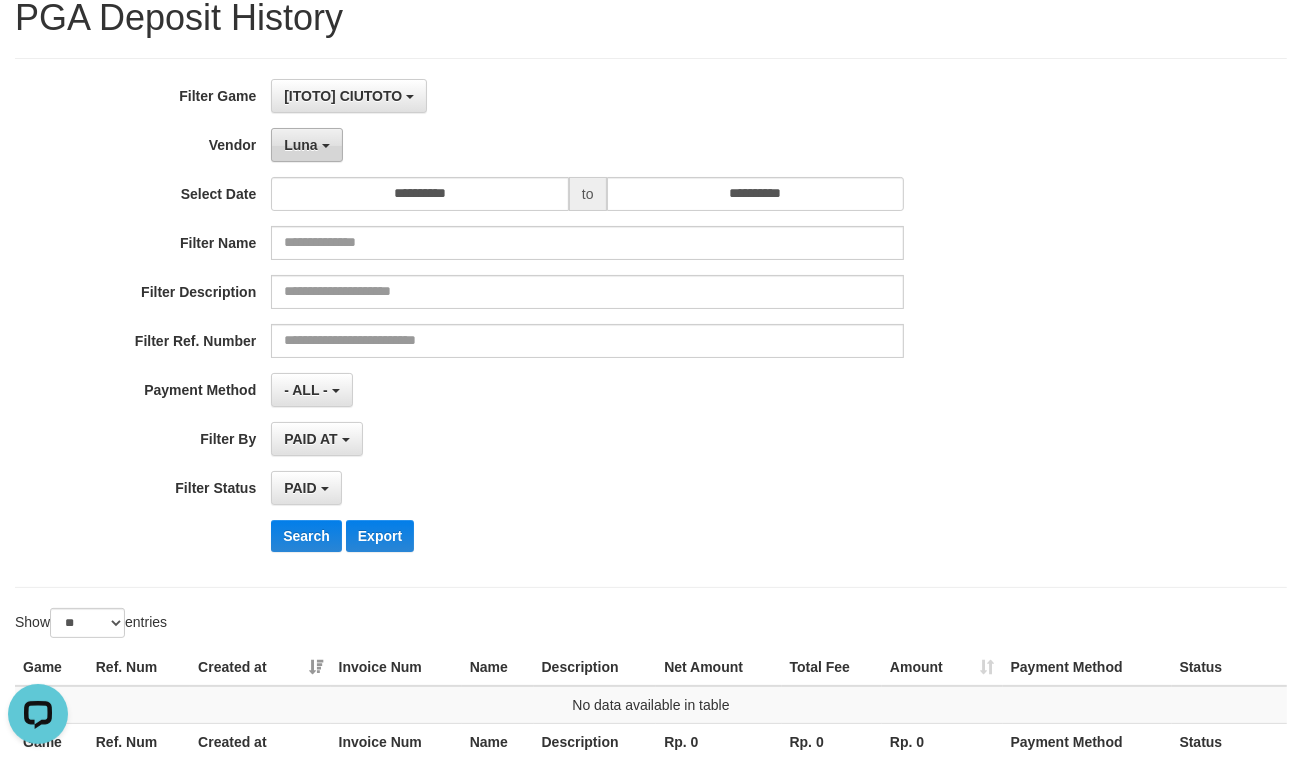 click on "Luna" at bounding box center (306, 145) 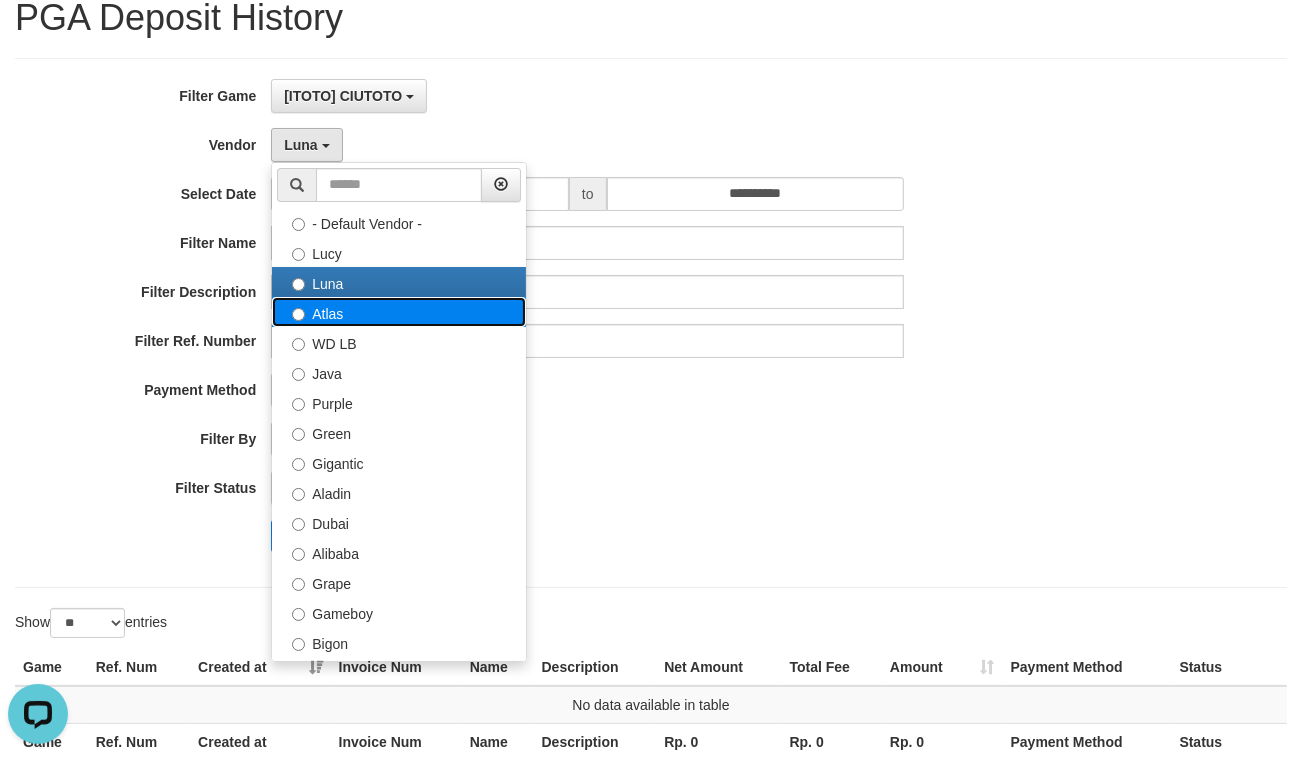 click on "Atlas" at bounding box center [399, 312] 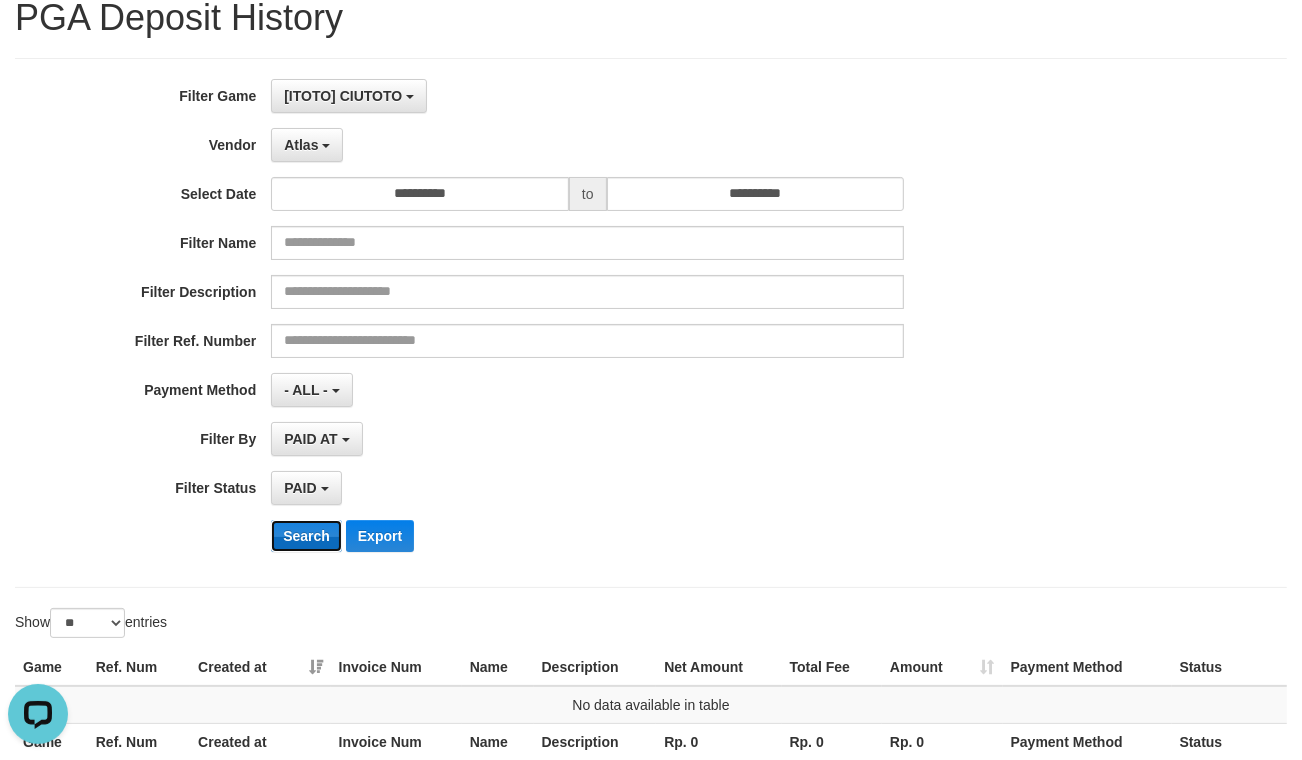 click on "Search" at bounding box center (306, 536) 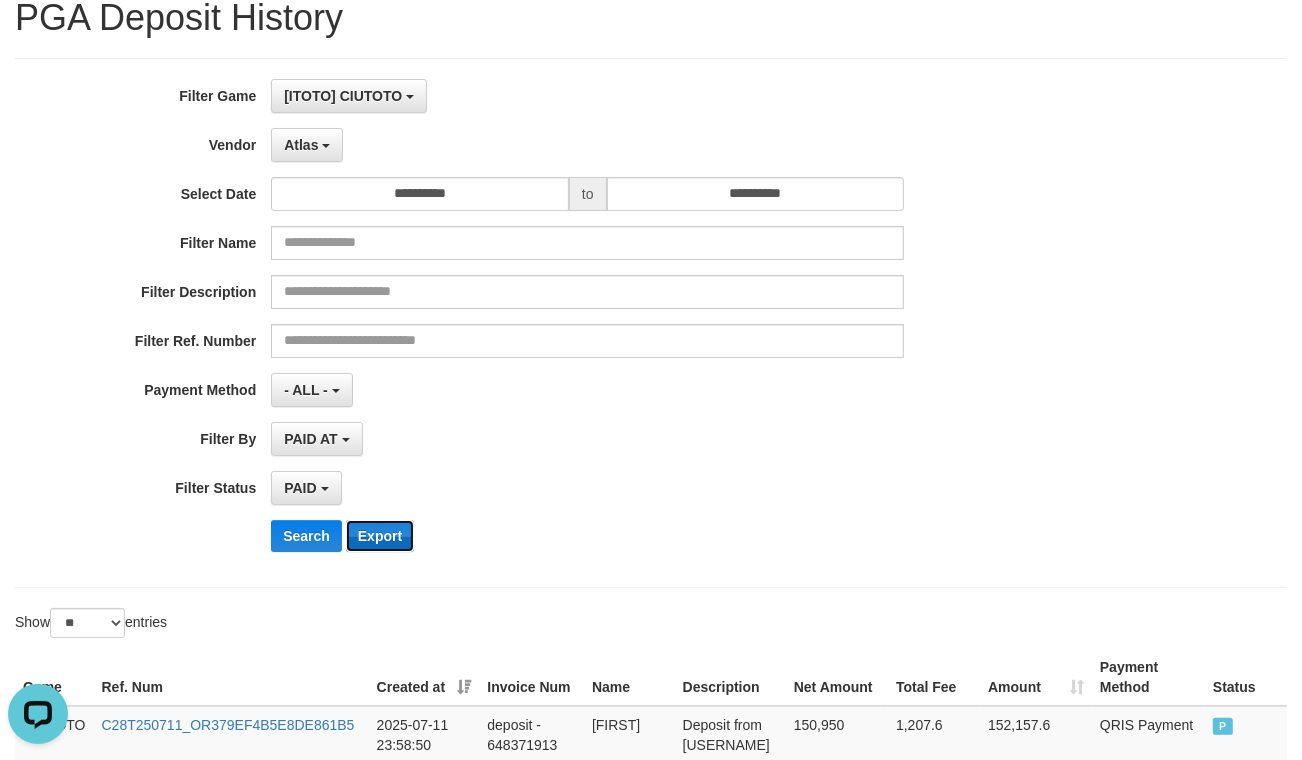 click on "Export" at bounding box center [380, 536] 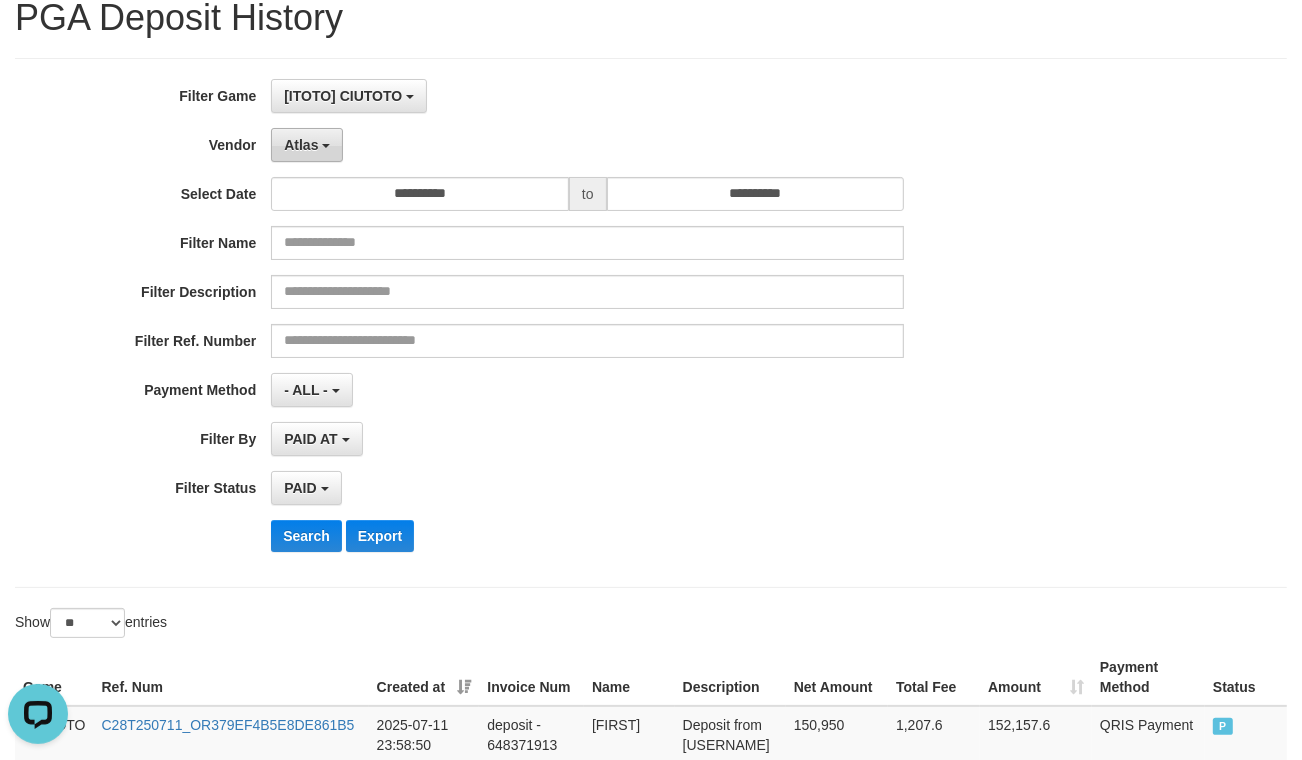 click on "Atlas" at bounding box center (307, 145) 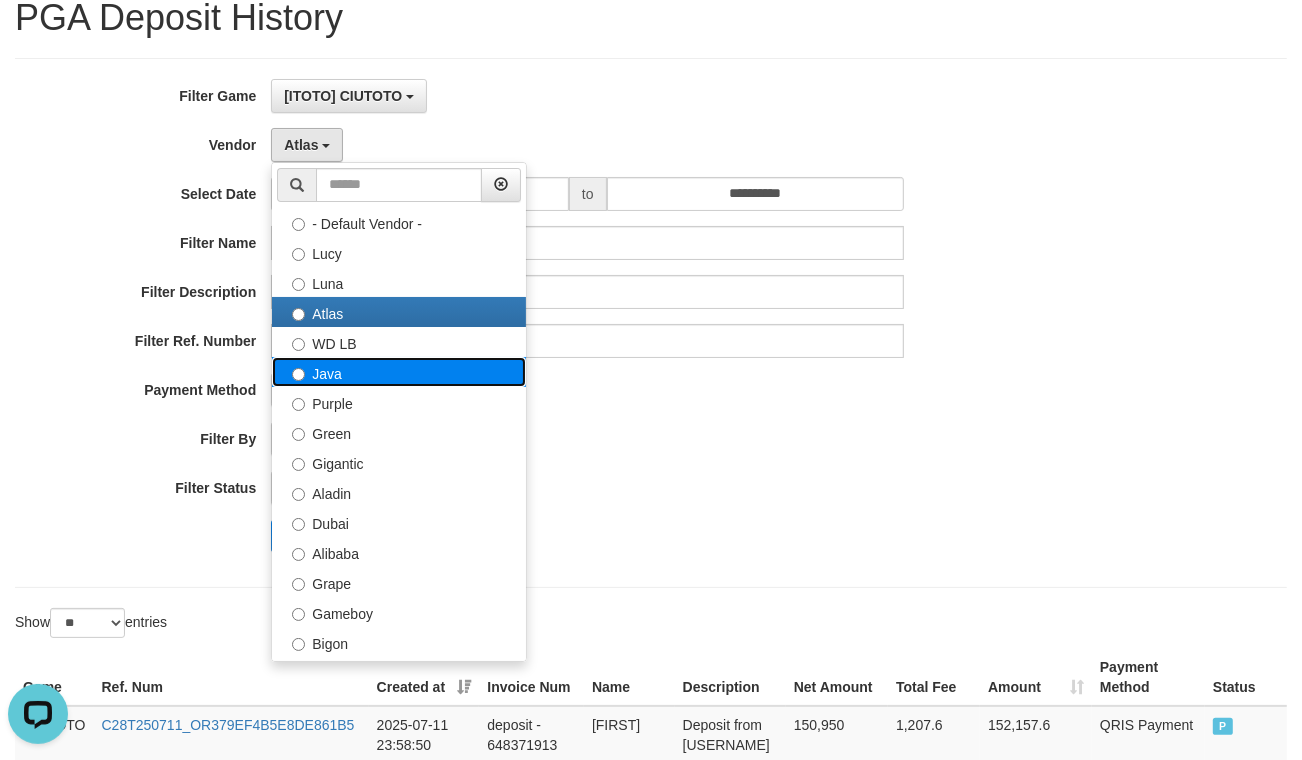 click on "Java" at bounding box center (399, 372) 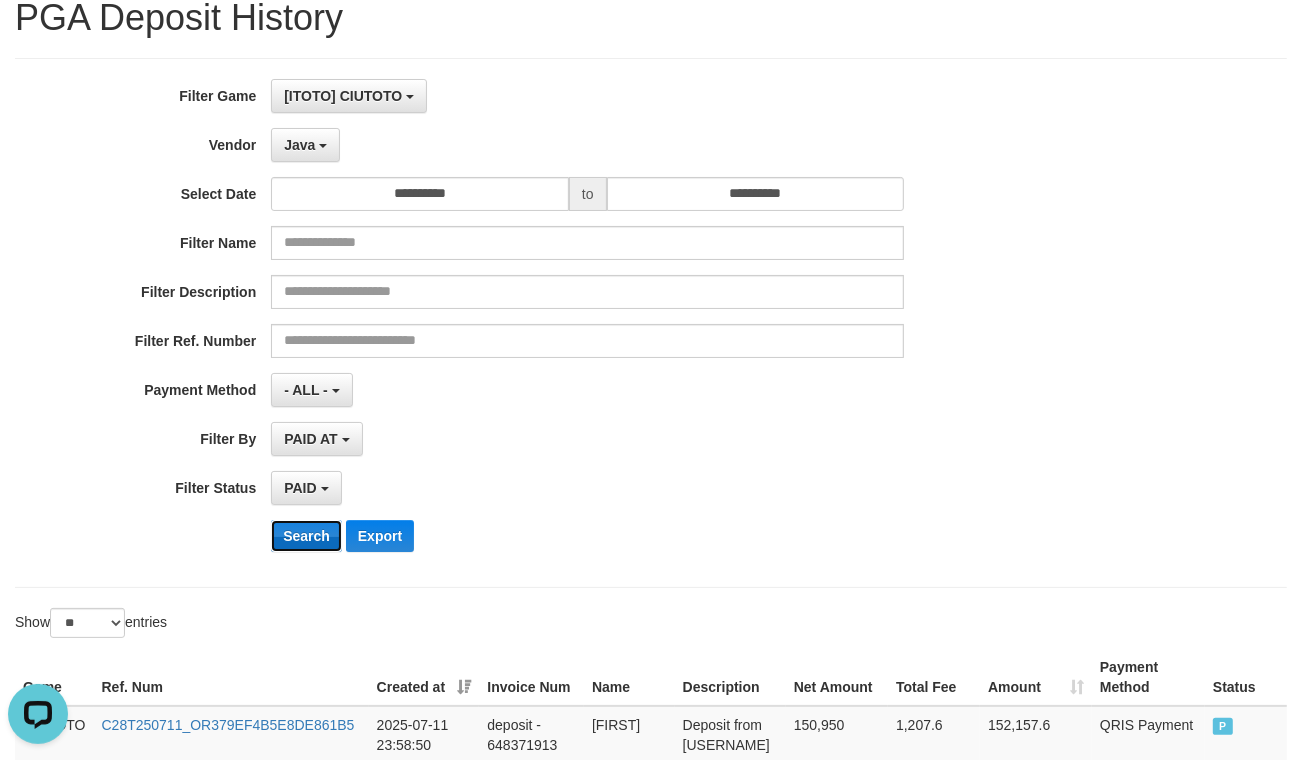 click on "Search" at bounding box center (306, 536) 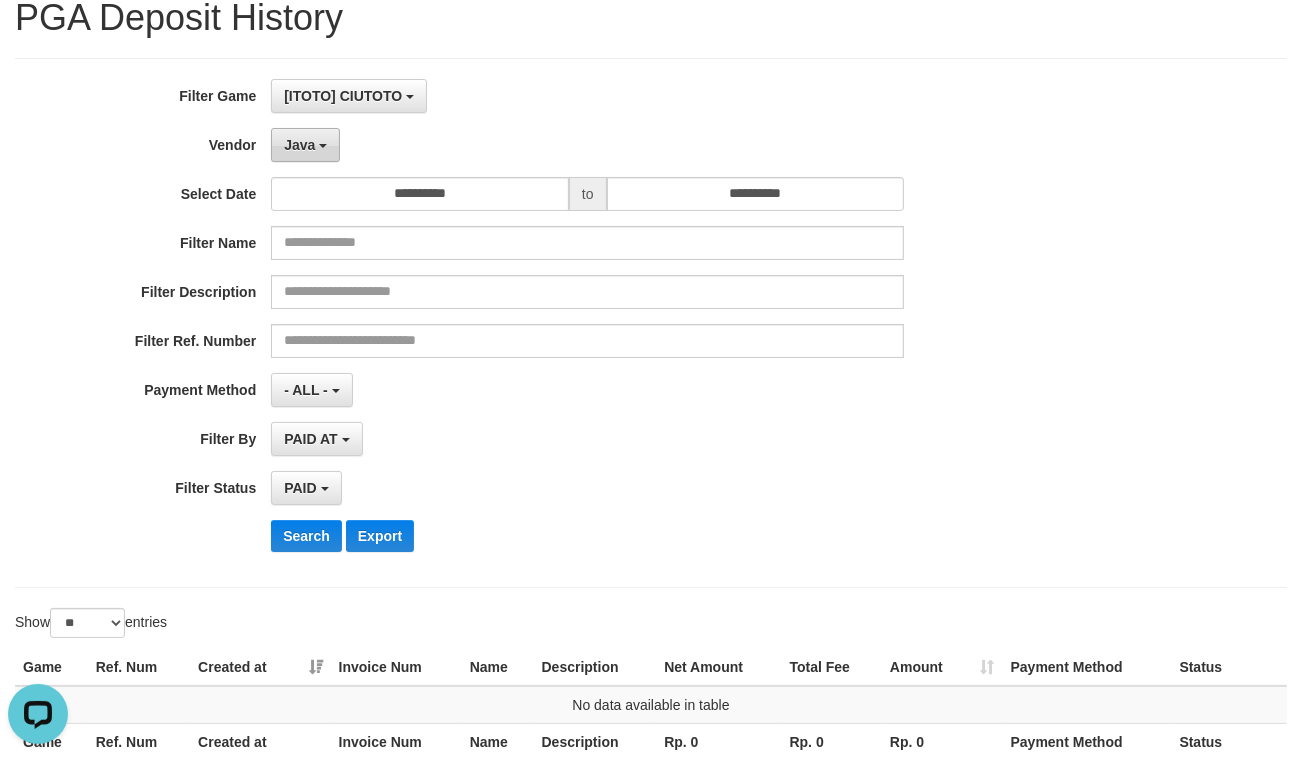 click on "Java" at bounding box center (305, 145) 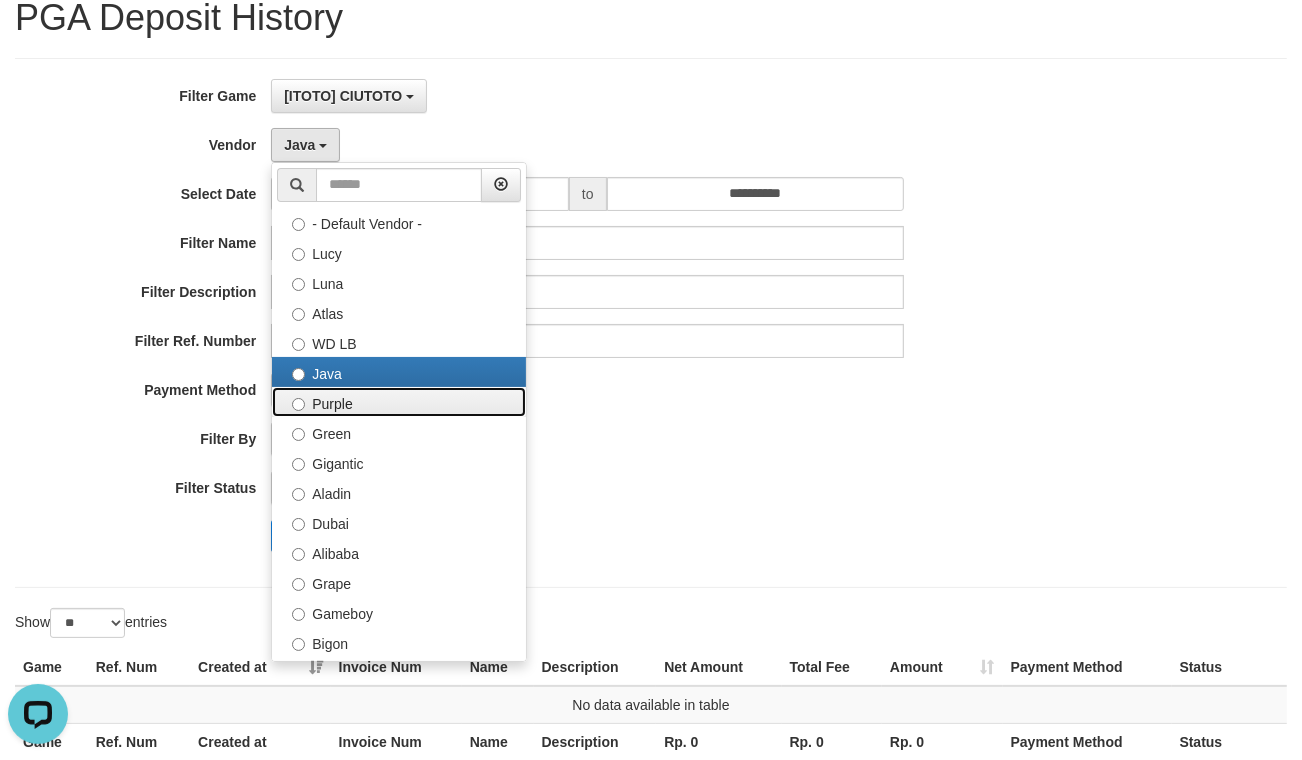 click on "Purple" at bounding box center [399, 402] 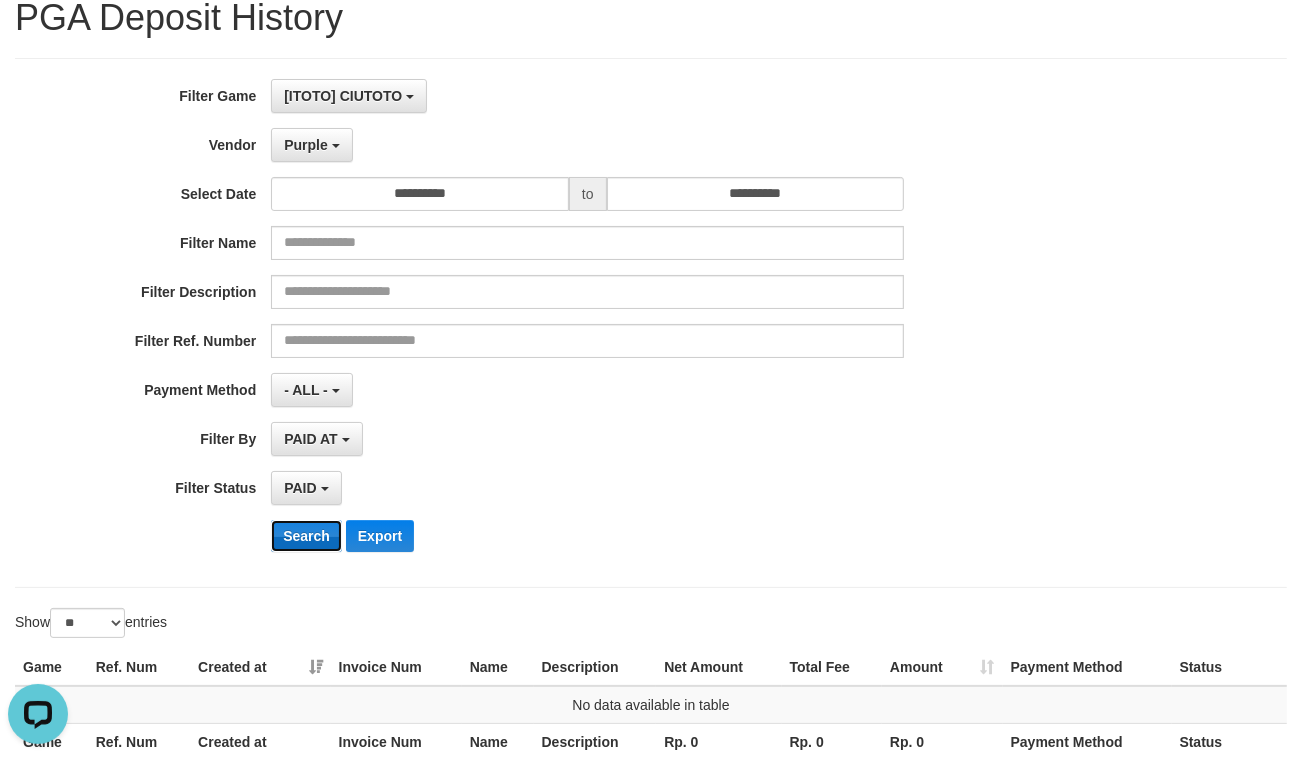 click on "Search" at bounding box center (306, 536) 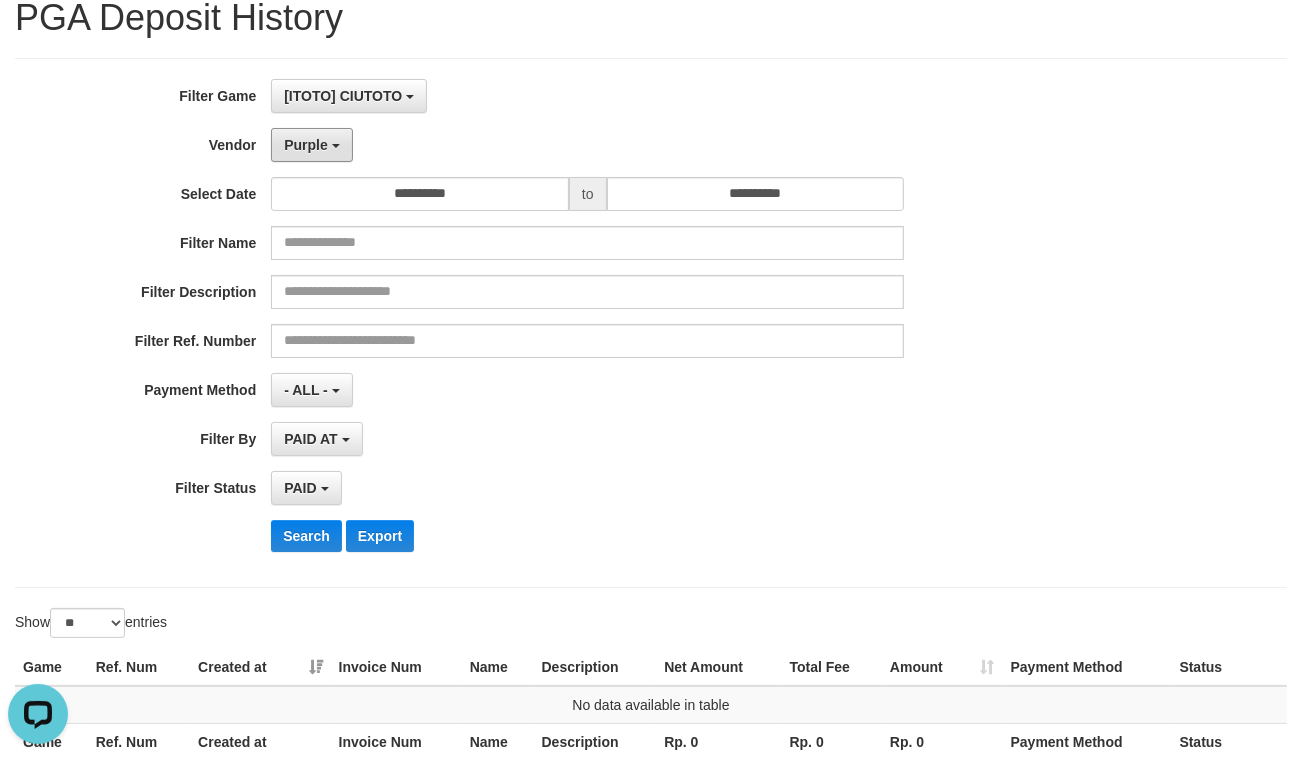 click on "Purple" at bounding box center (306, 145) 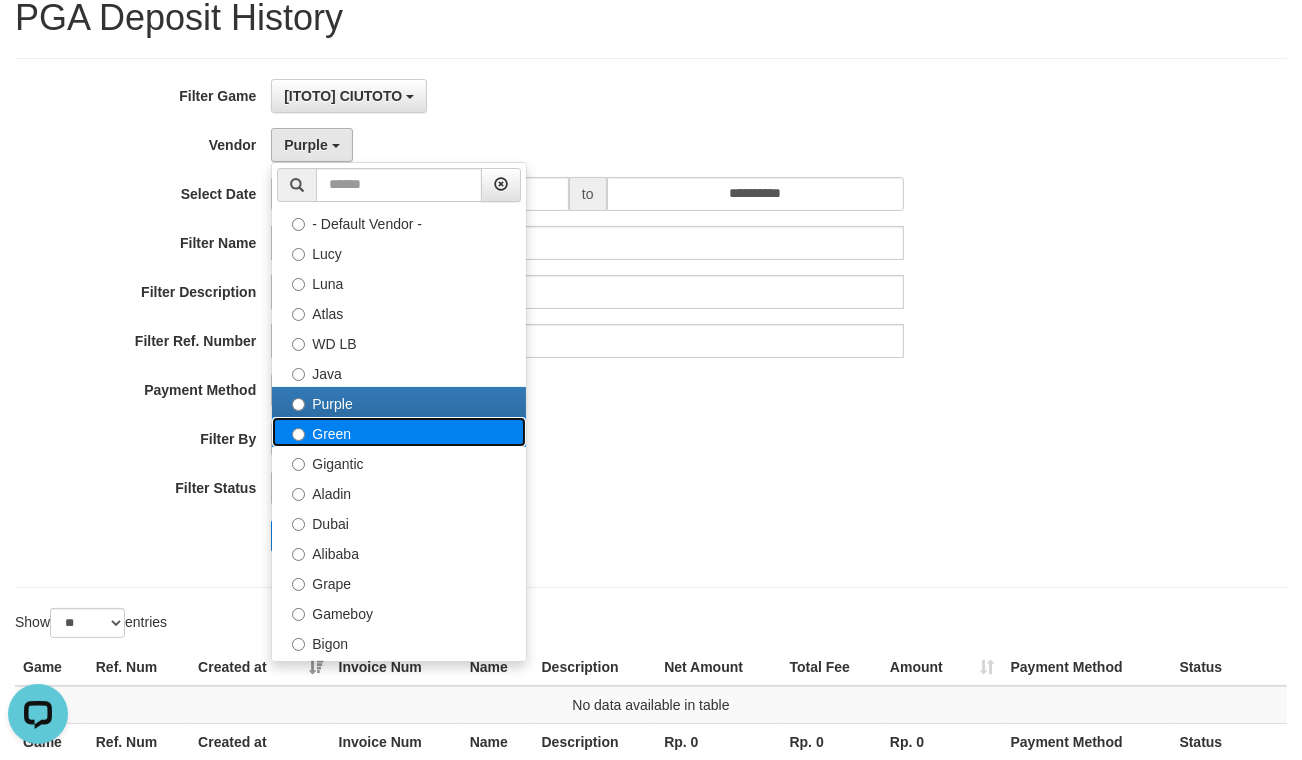 click on "Green" at bounding box center (399, 432) 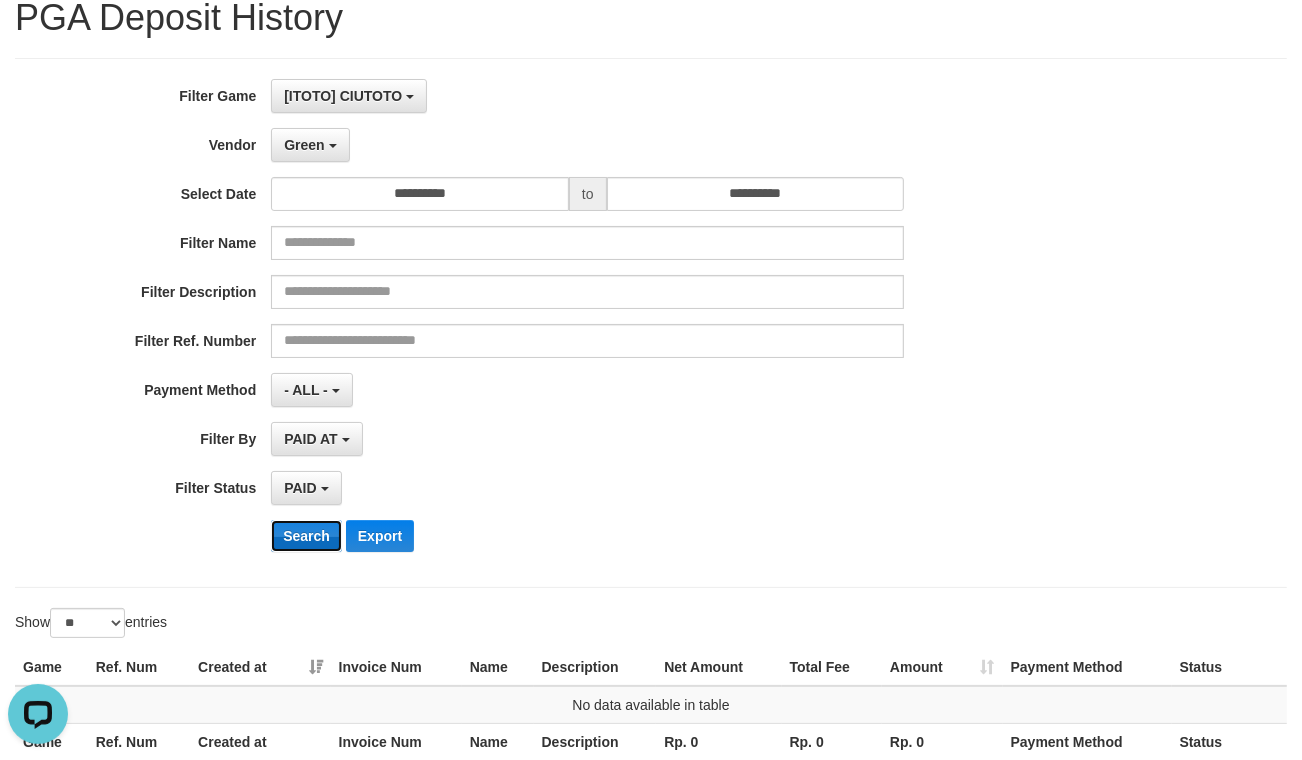 click on "Search" at bounding box center [306, 536] 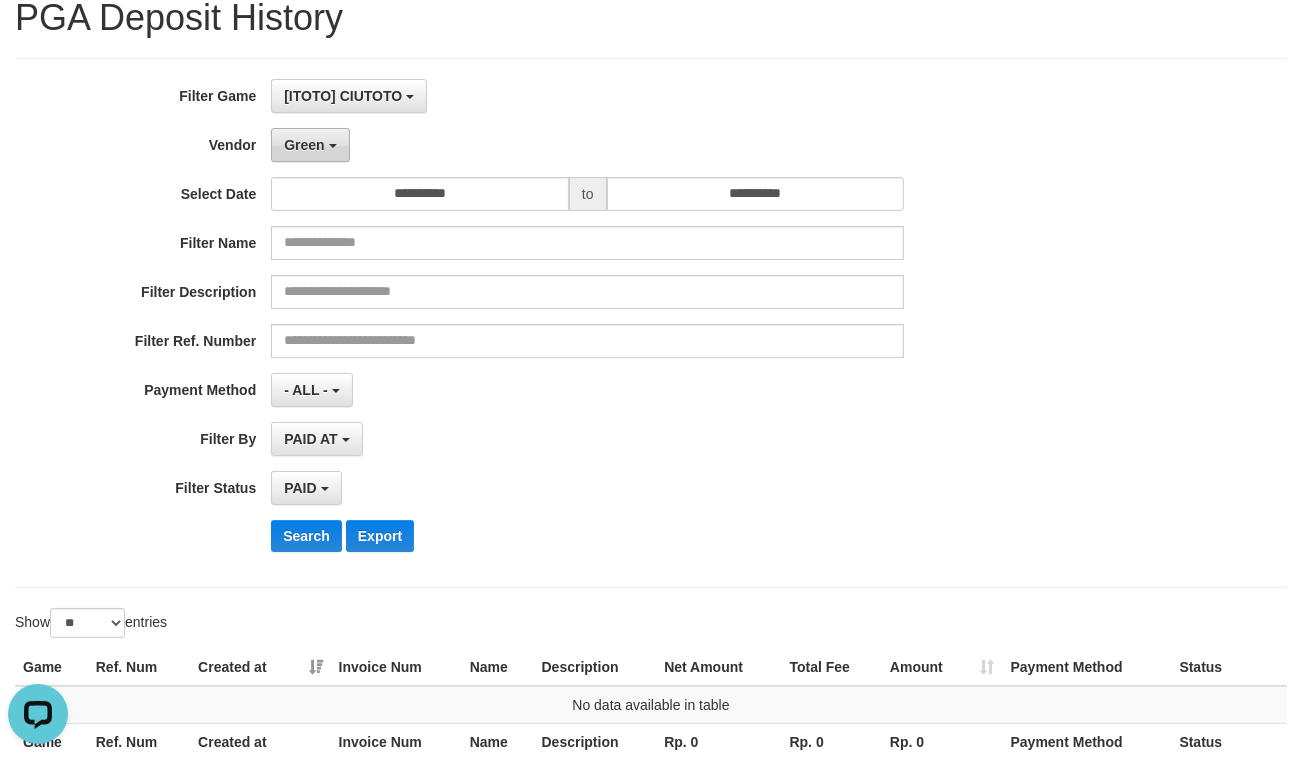 click on "Green" at bounding box center [304, 145] 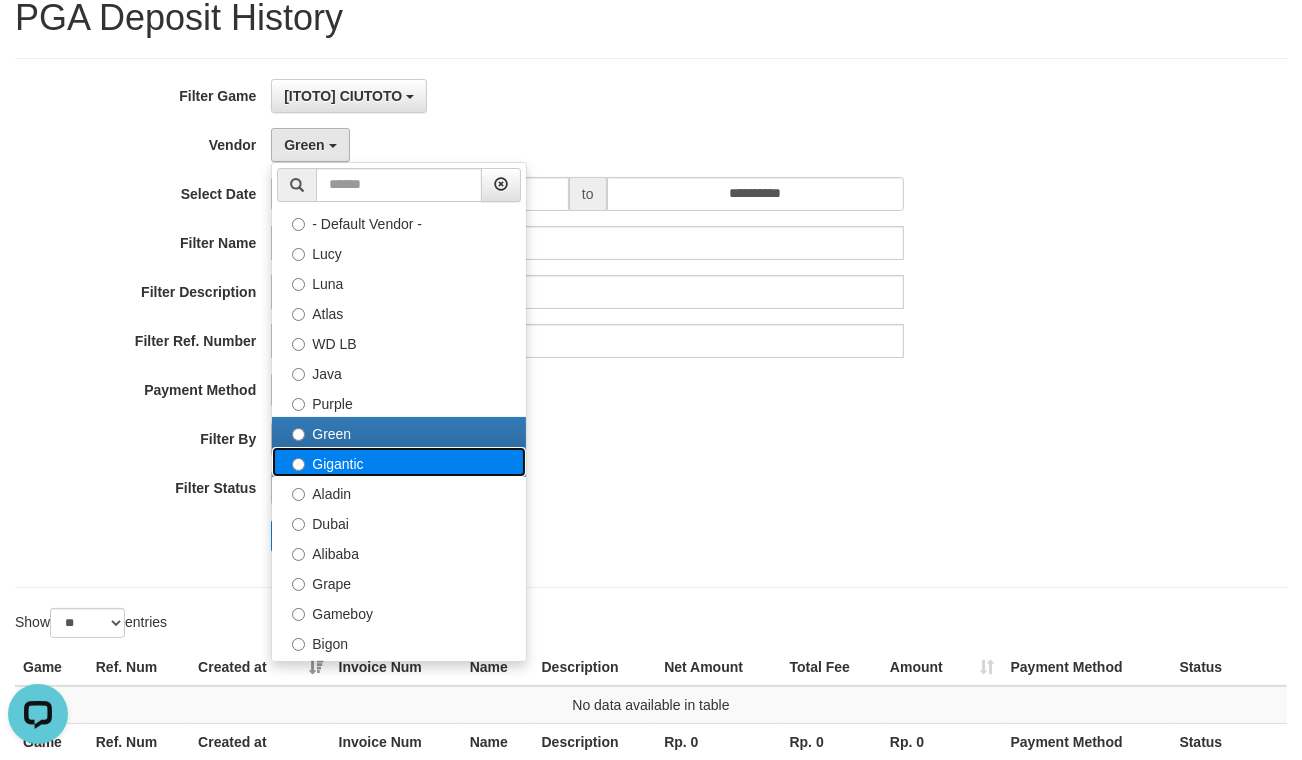 click on "Gigantic" at bounding box center [399, 462] 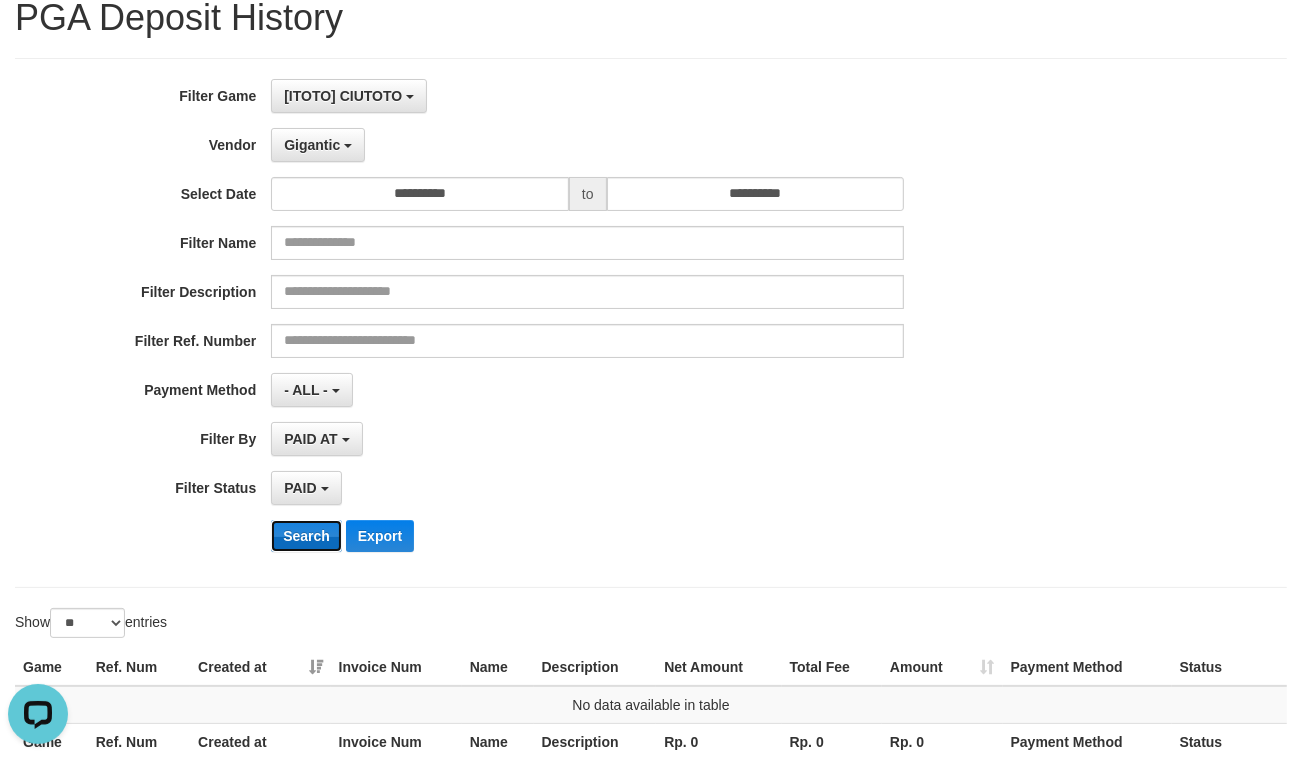 click on "Search" at bounding box center [306, 536] 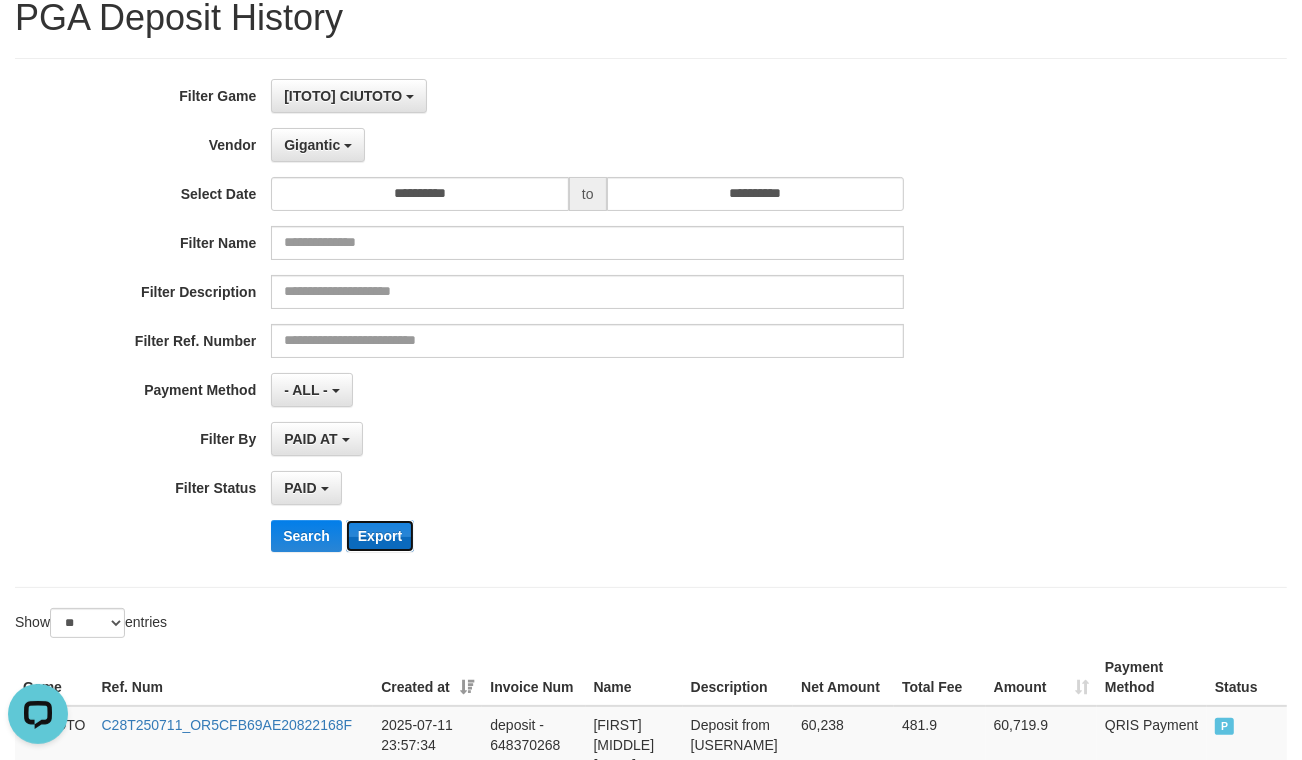 click on "Export" at bounding box center (380, 536) 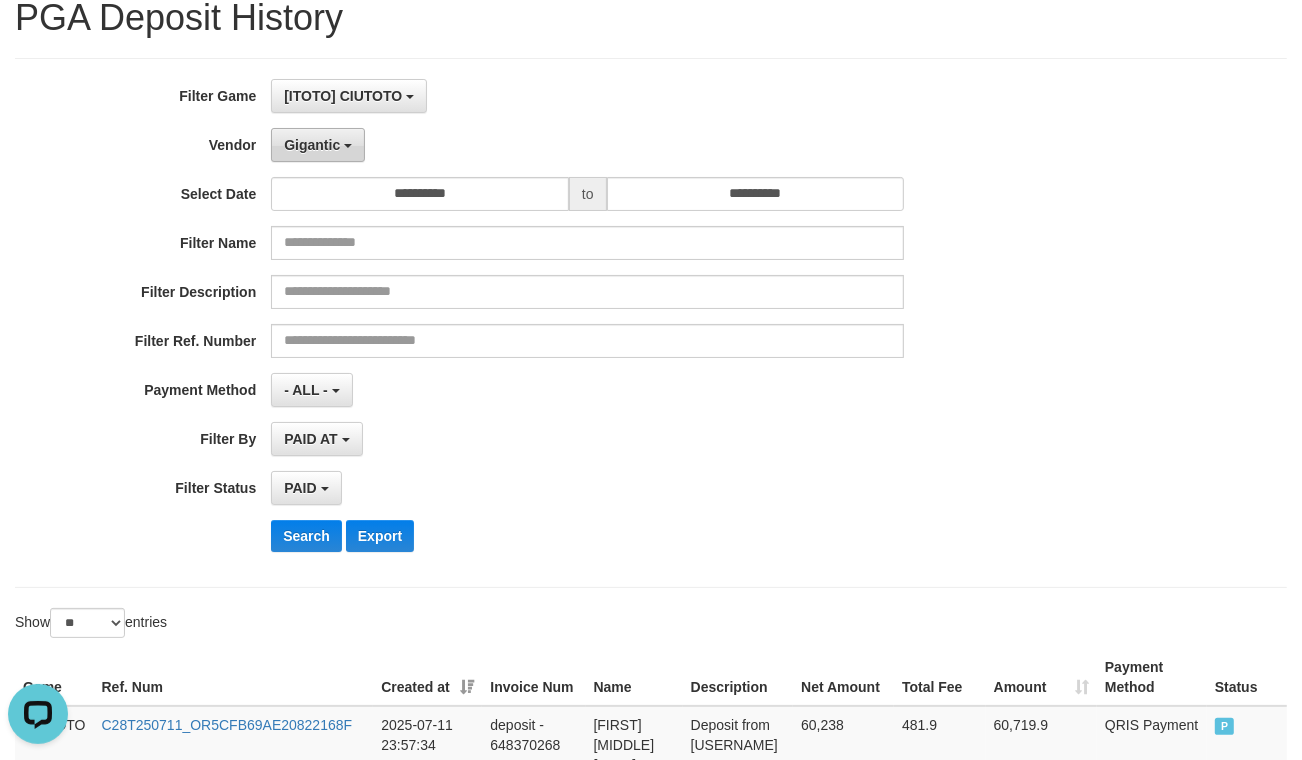 click on "Gigantic" at bounding box center (318, 145) 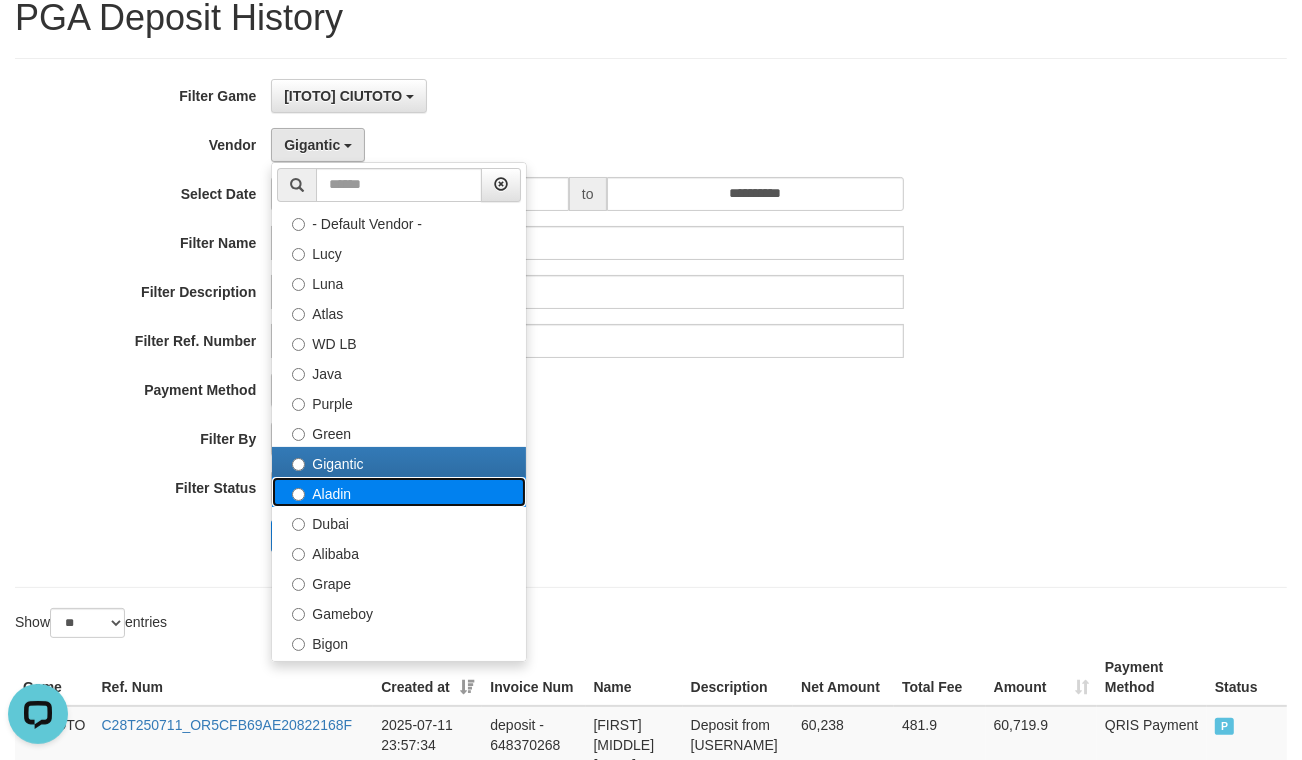 click on "Aladin" at bounding box center (399, 492) 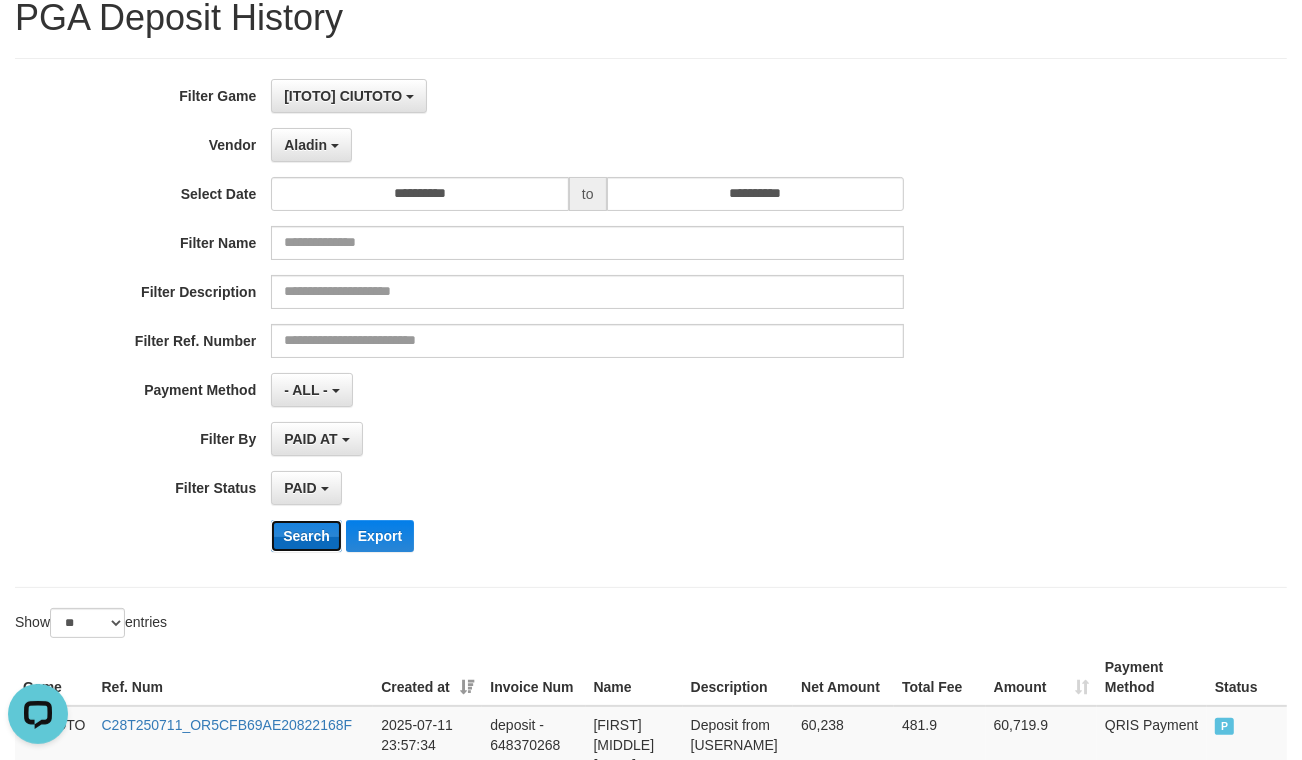 click on "Search" at bounding box center (306, 536) 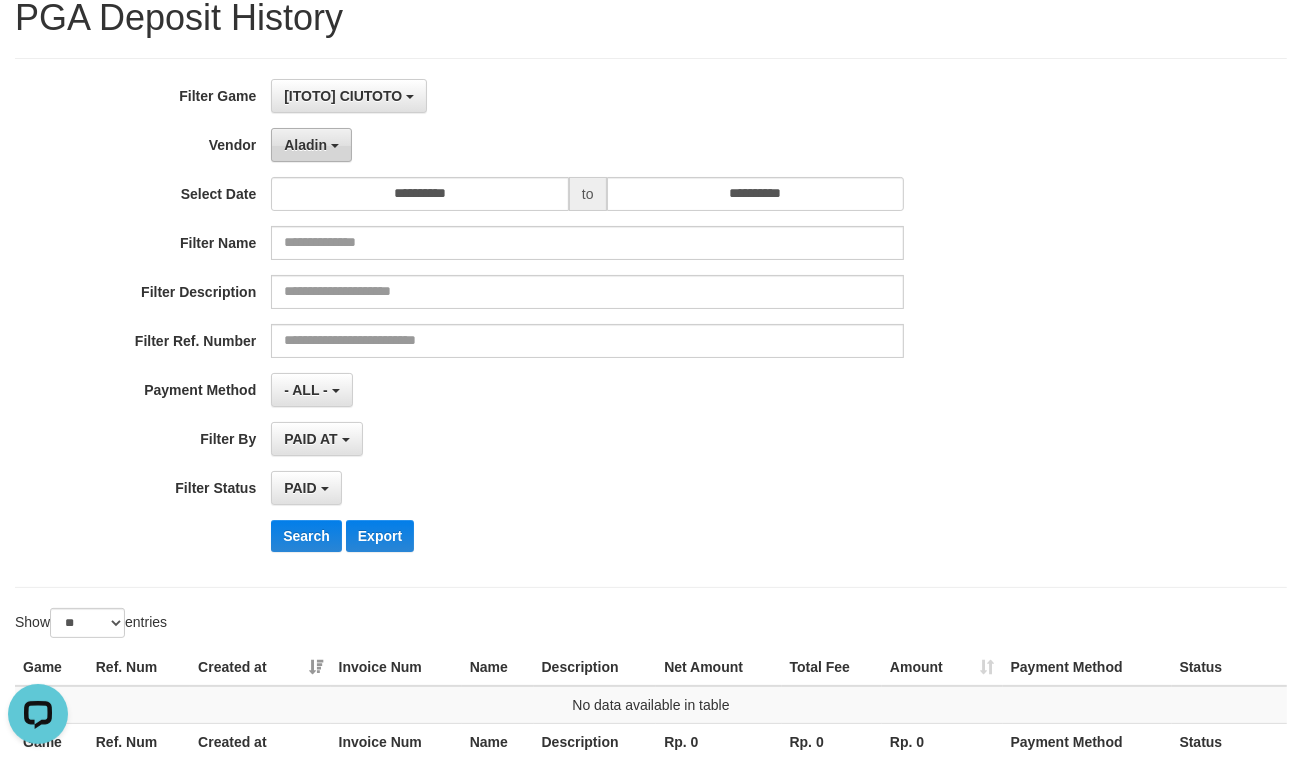 click on "Aladin" at bounding box center (311, 145) 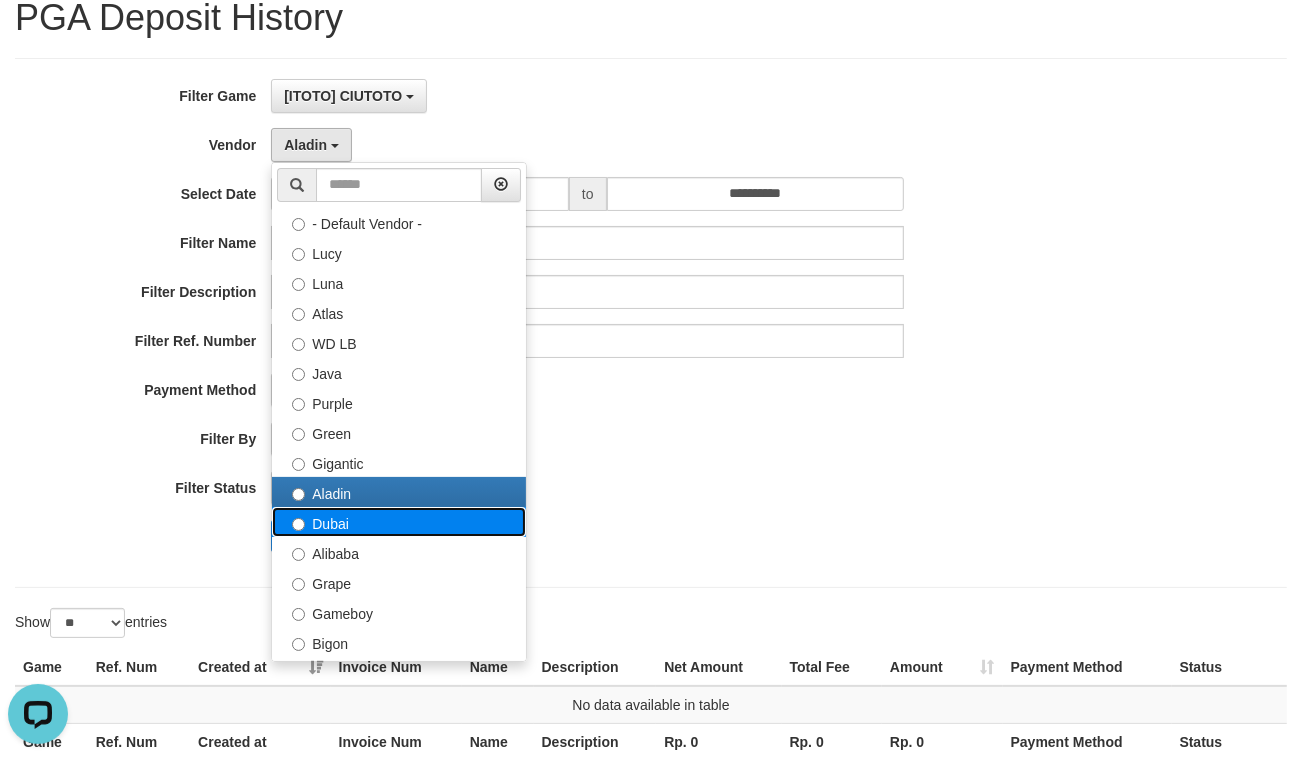 click on "Dubai" at bounding box center (399, 522) 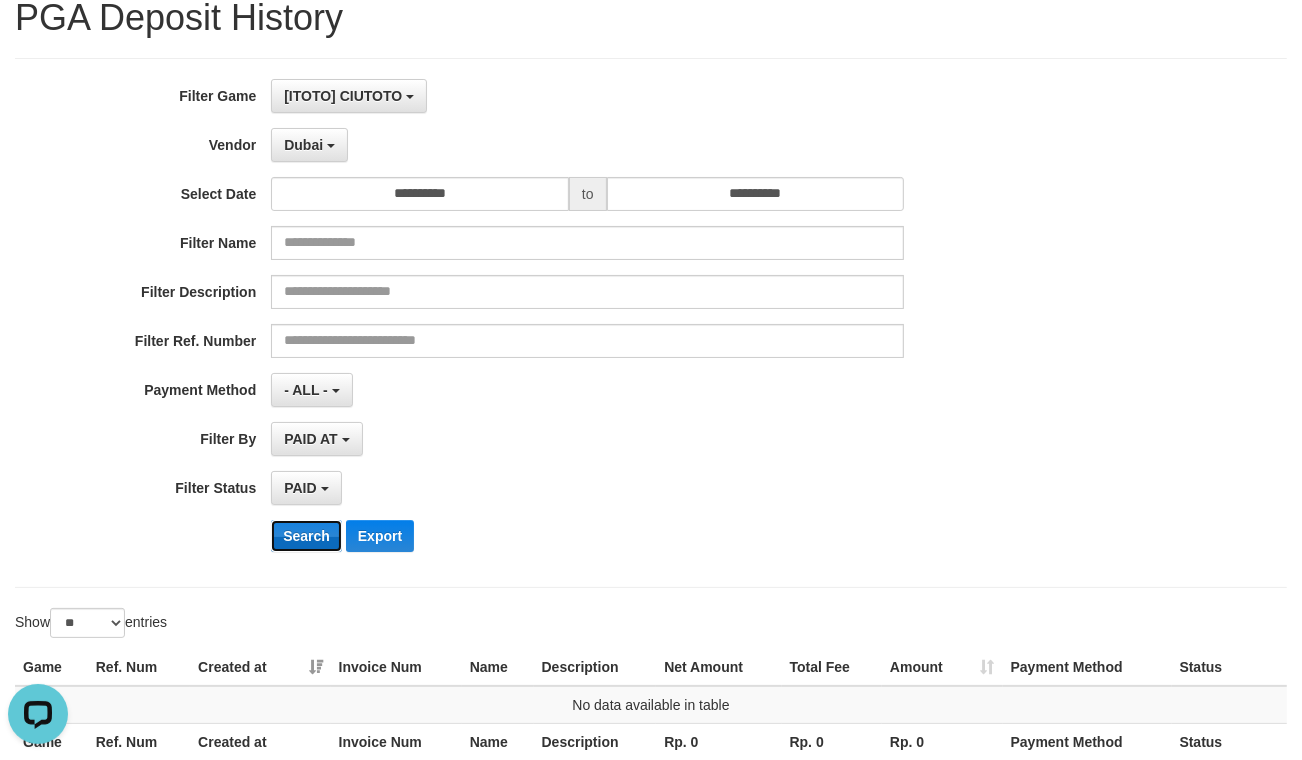 click on "Search" at bounding box center [306, 536] 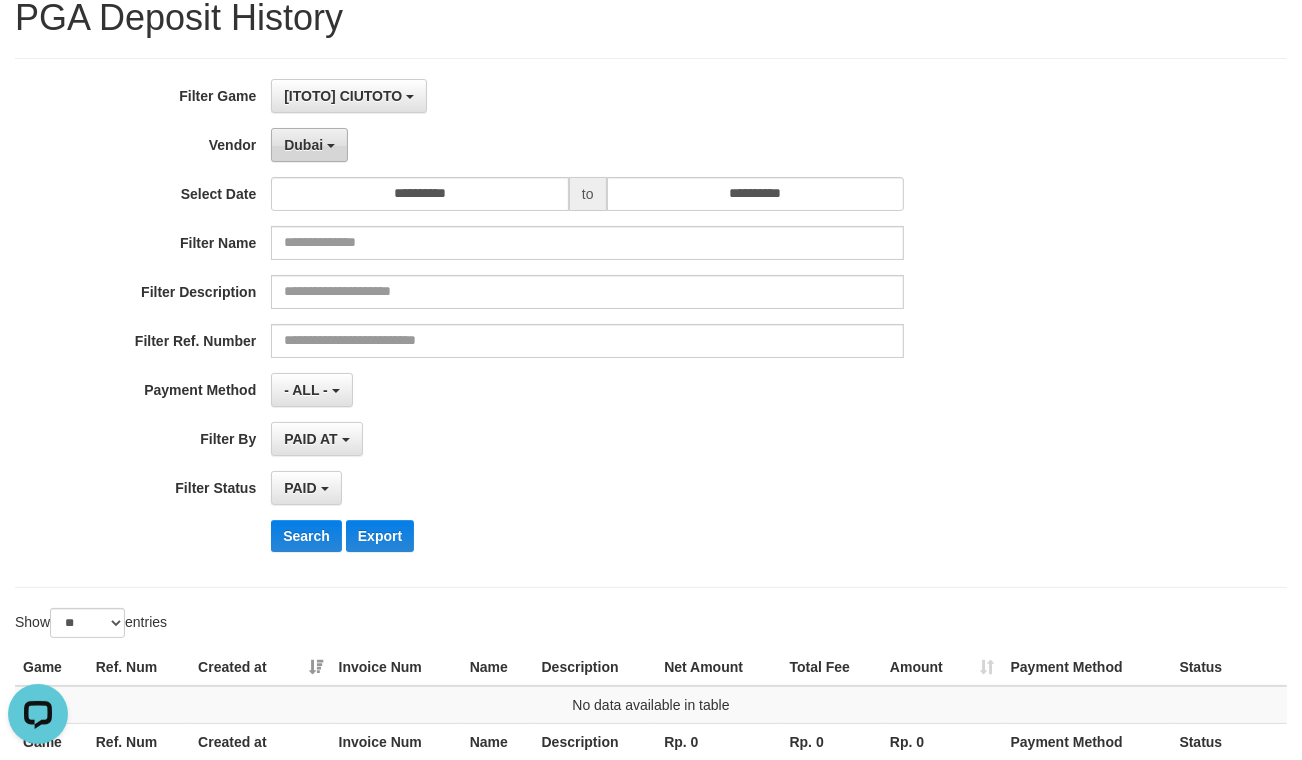 click on "Dubai" at bounding box center (303, 145) 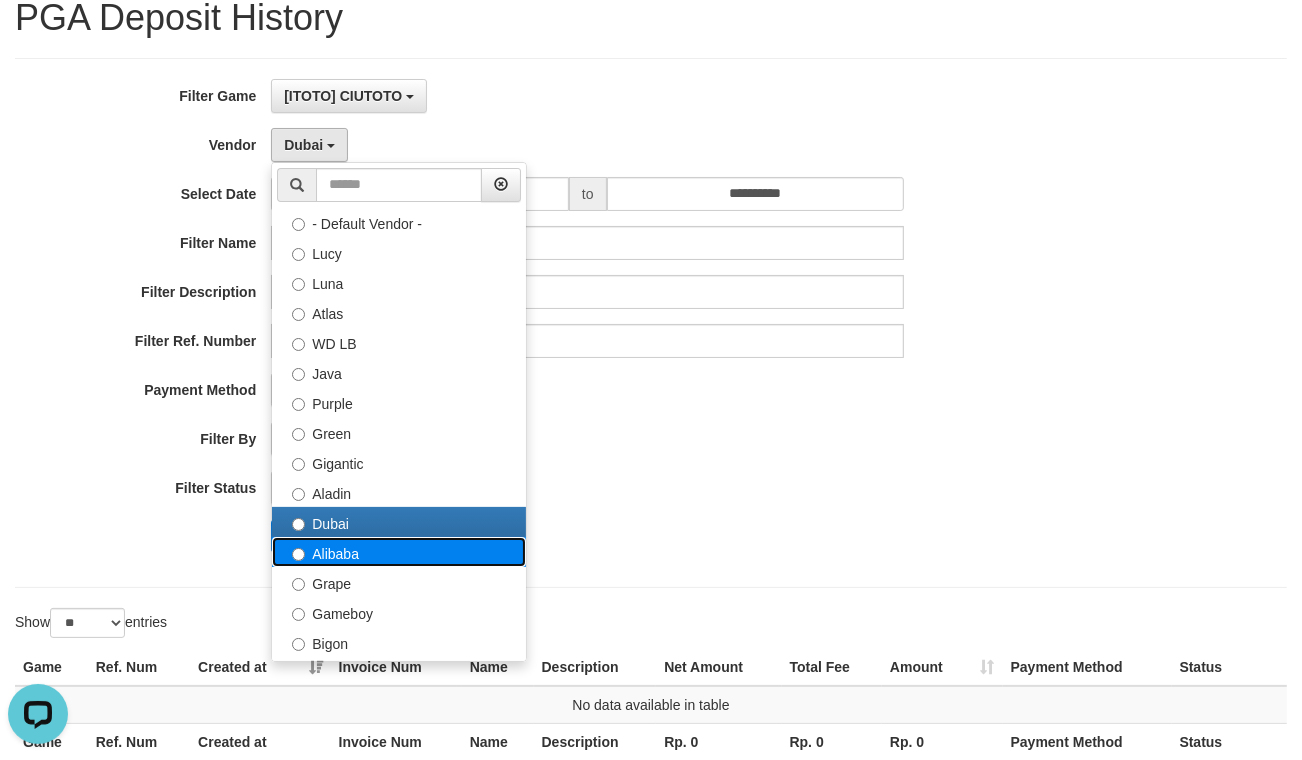 click on "Alibaba" at bounding box center (399, 552) 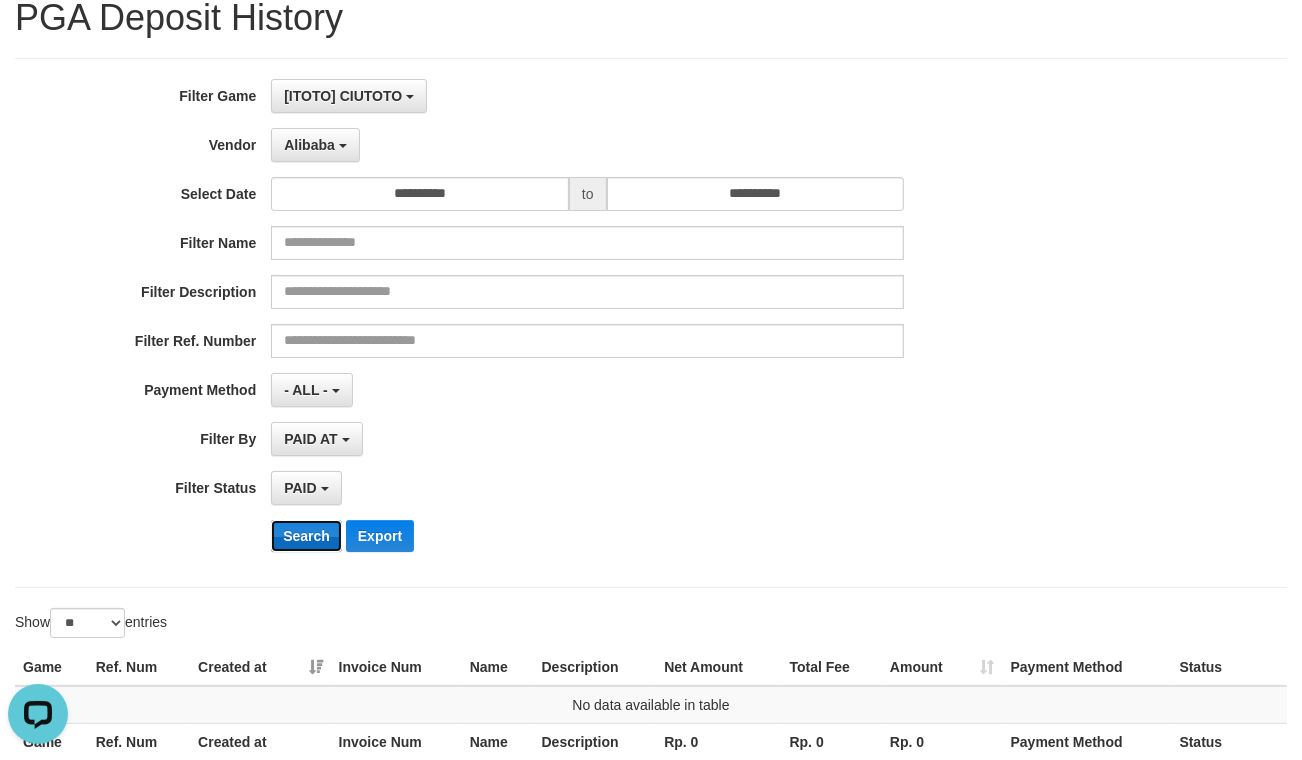 click on "Search" at bounding box center (306, 536) 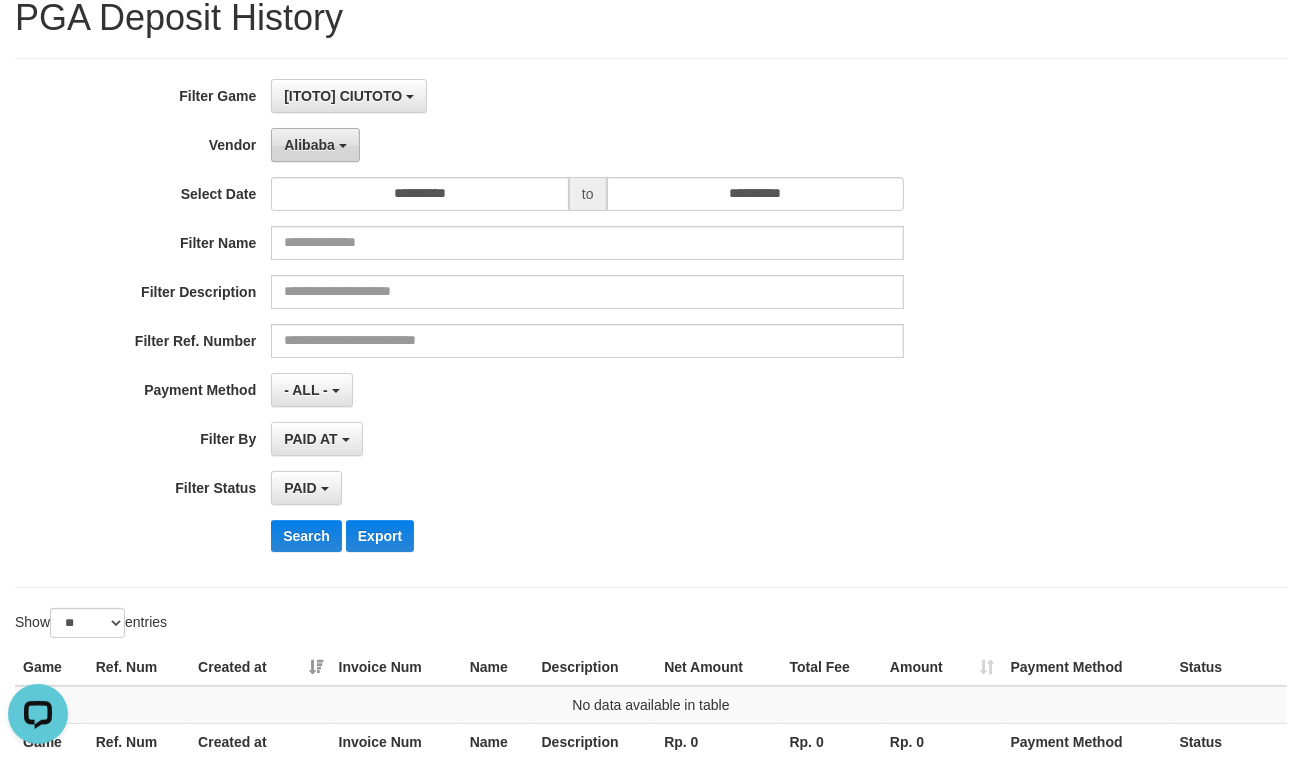 click on "Alibaba" at bounding box center (309, 145) 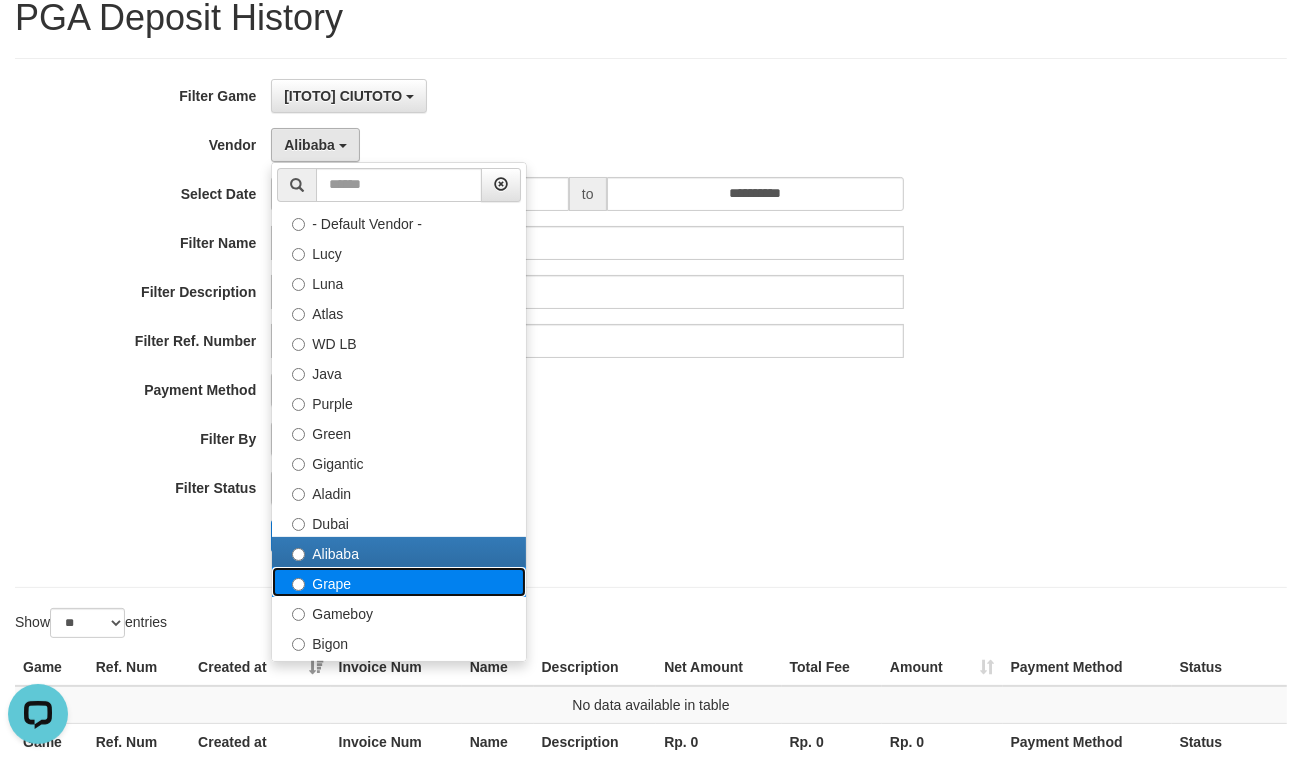 click on "Grape" at bounding box center [399, 582] 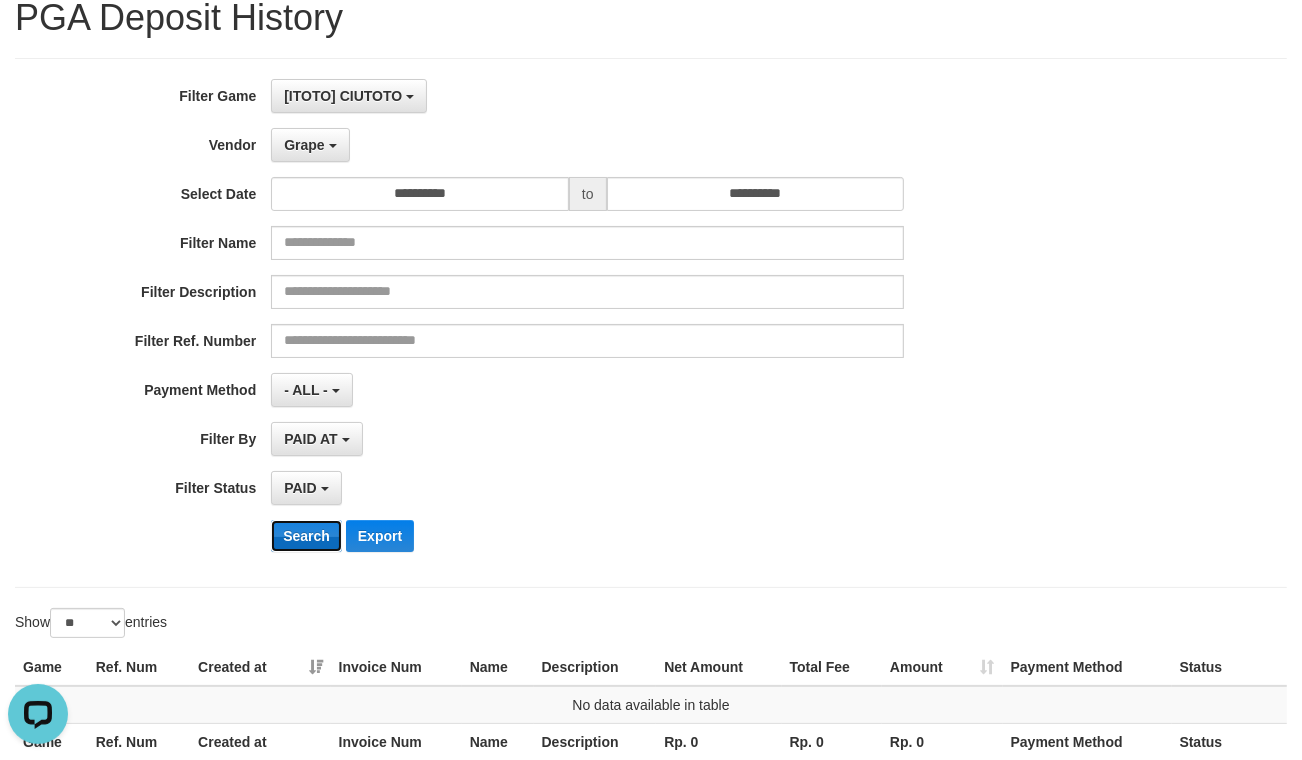 click on "Search" at bounding box center [306, 536] 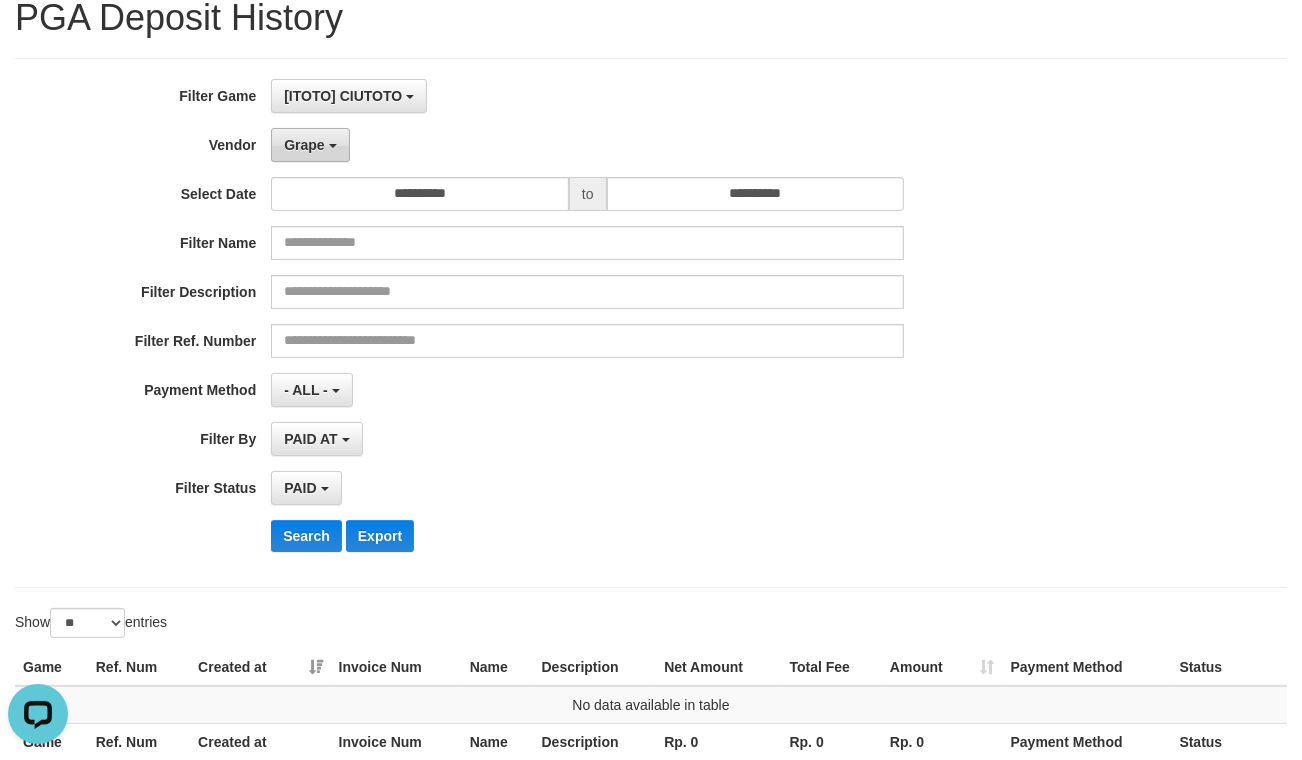 click on "Grape" at bounding box center (310, 145) 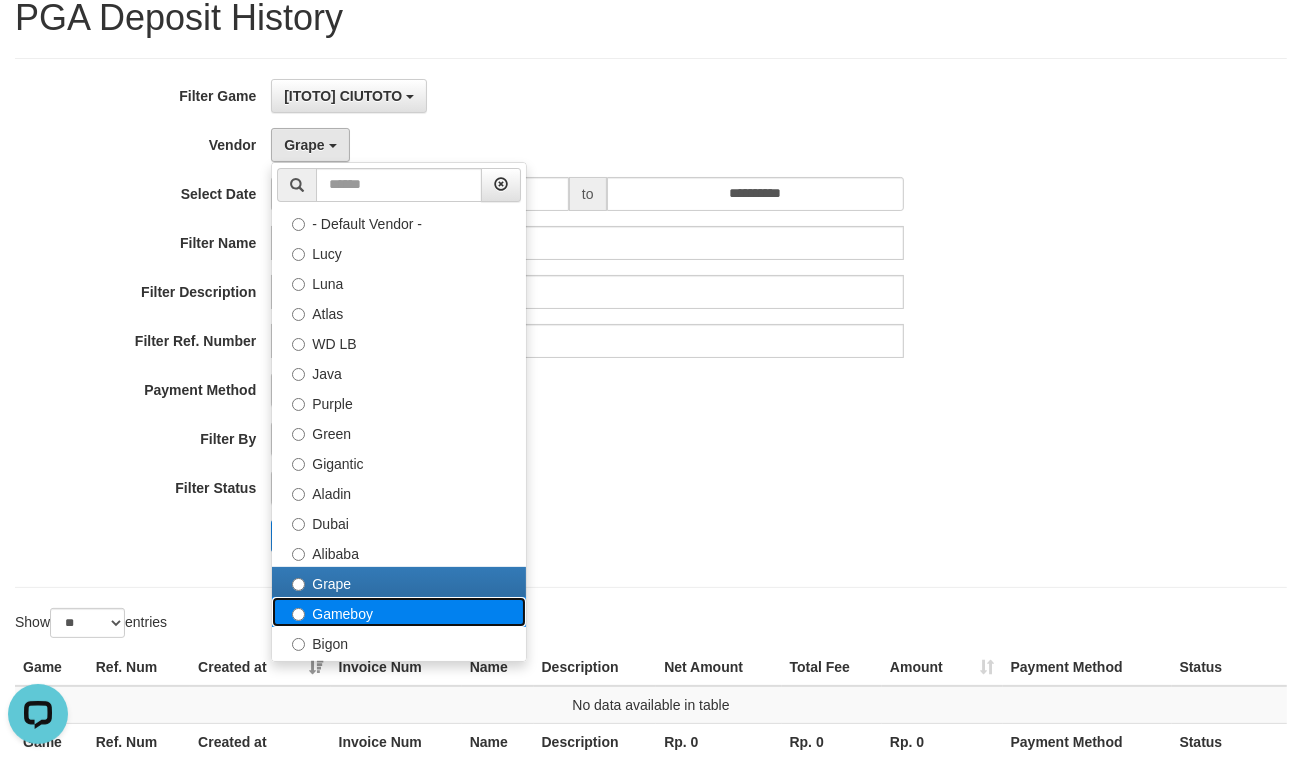 click on "Gameboy" at bounding box center (399, 612) 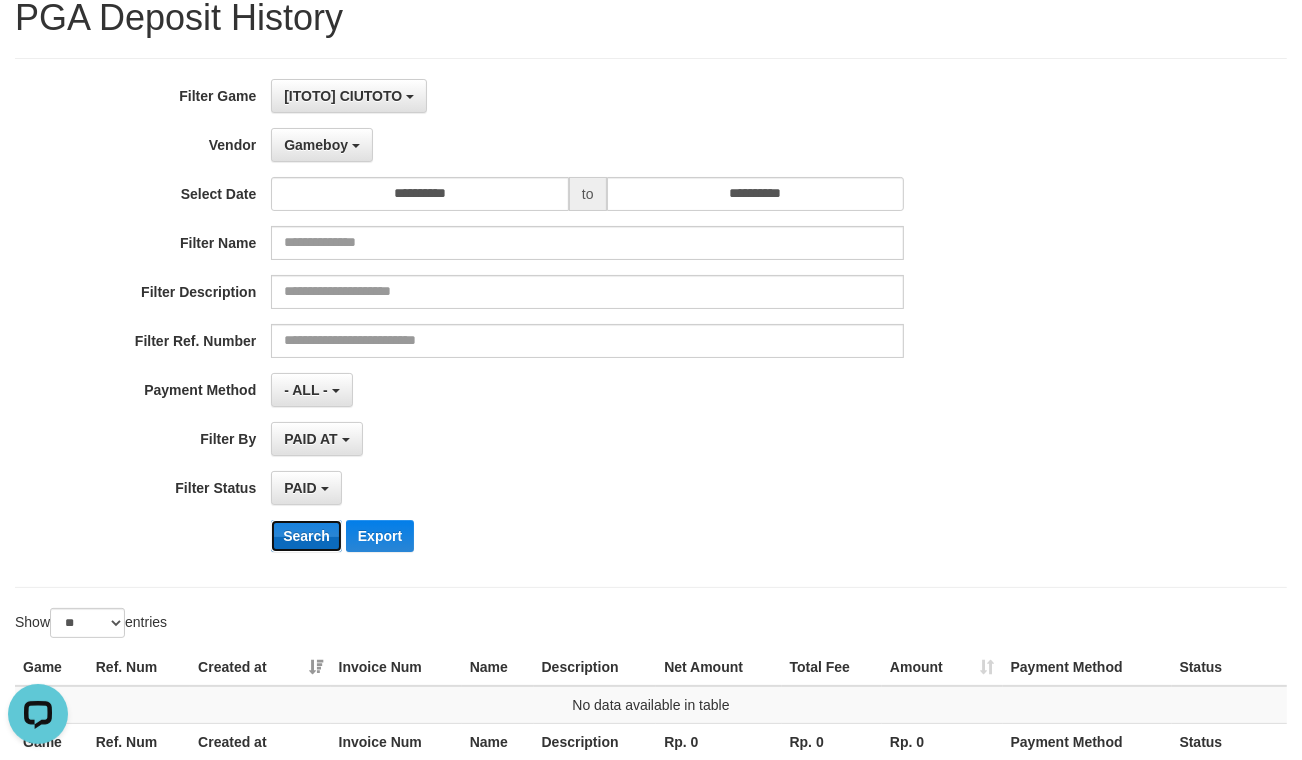 click on "Search" at bounding box center [306, 536] 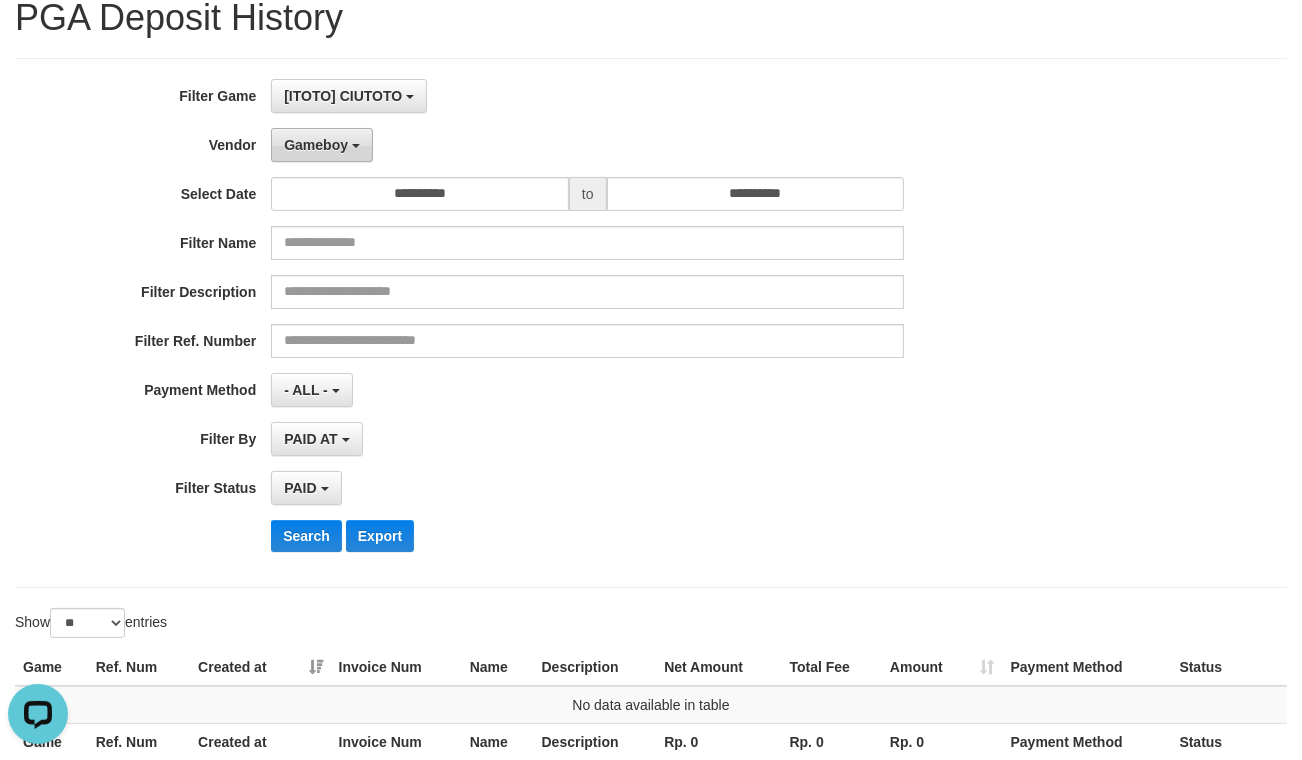 click on "Gameboy" at bounding box center (316, 145) 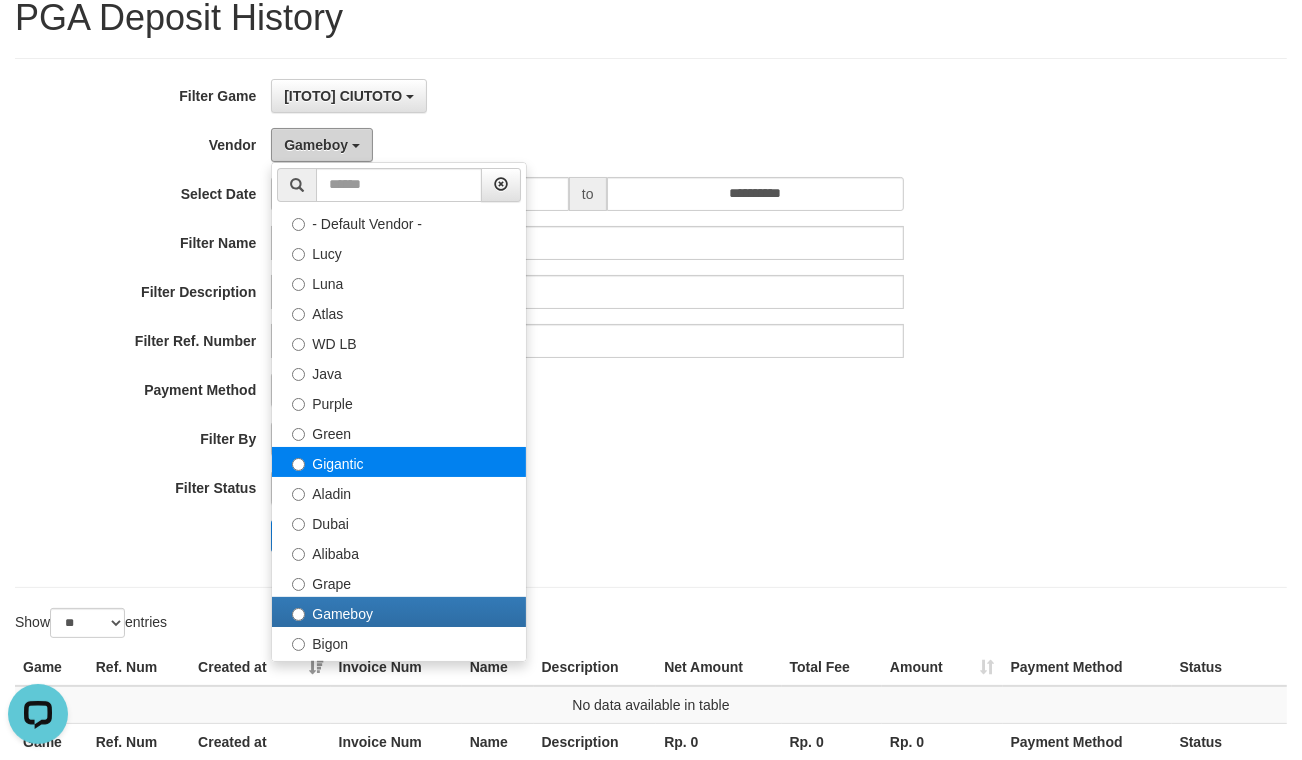 scroll, scrollTop: 74, scrollLeft: 0, axis: vertical 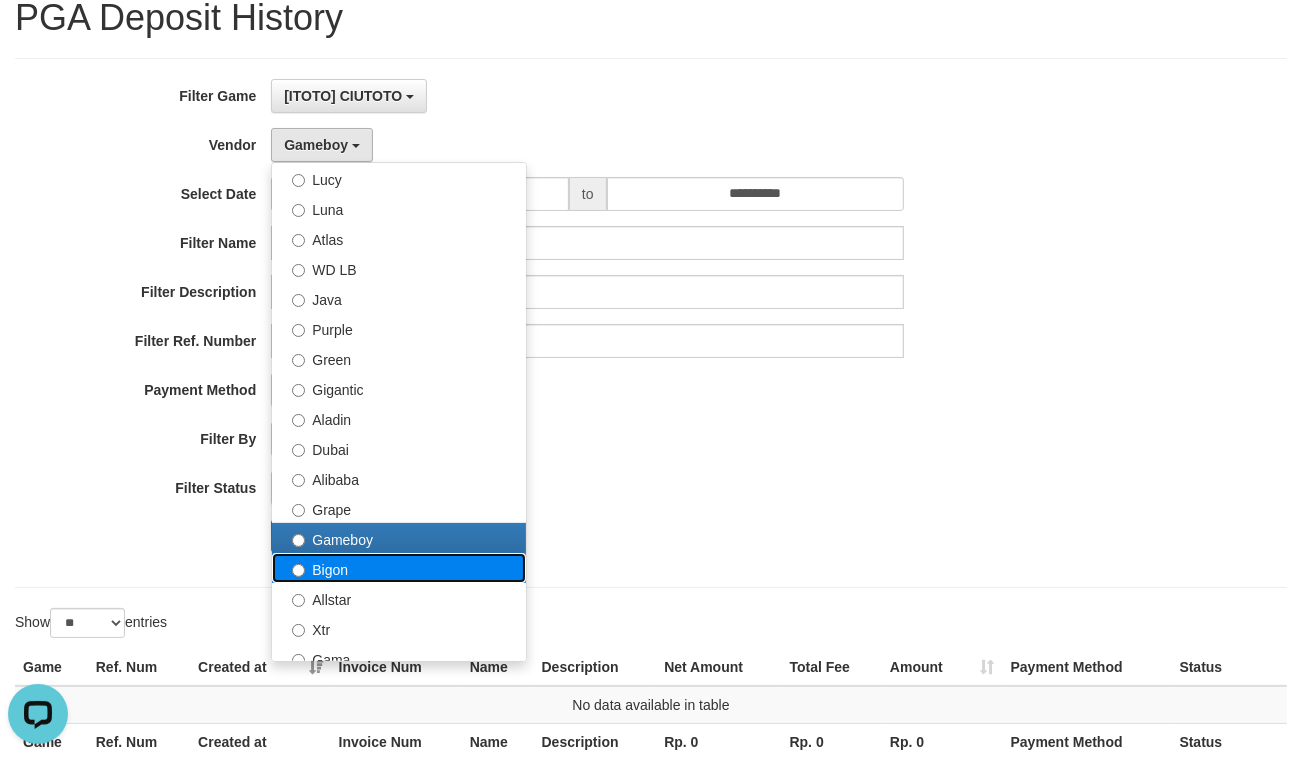 click on "Bigon" at bounding box center (399, 568) 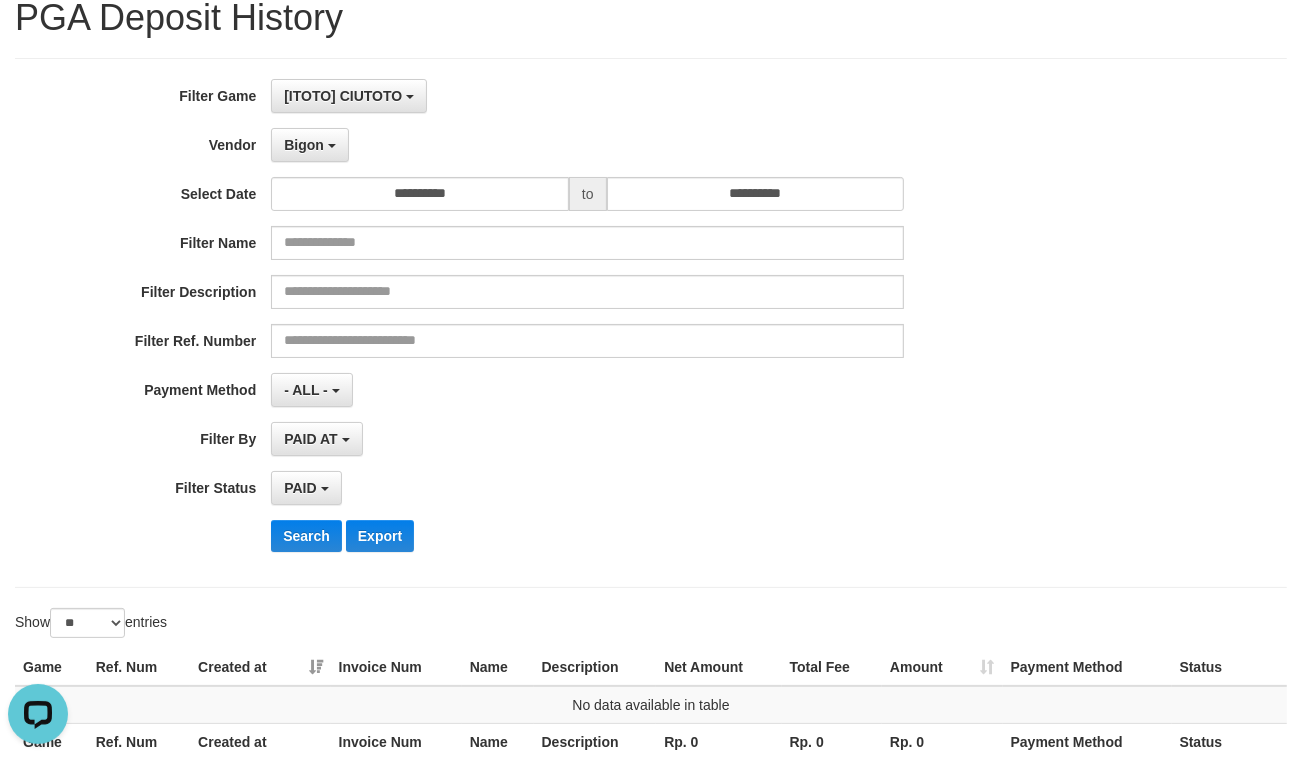 click on "**********" at bounding box center (542, 323) 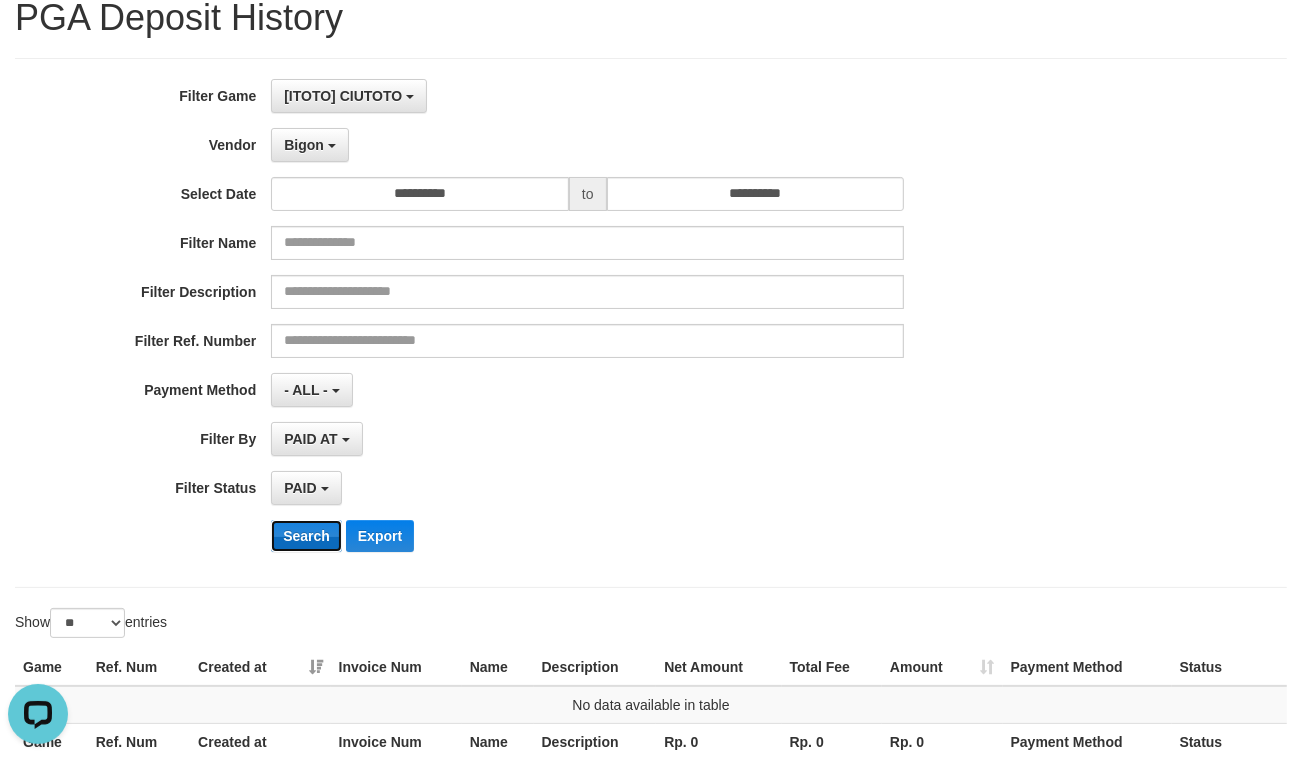 click on "Search" at bounding box center (306, 536) 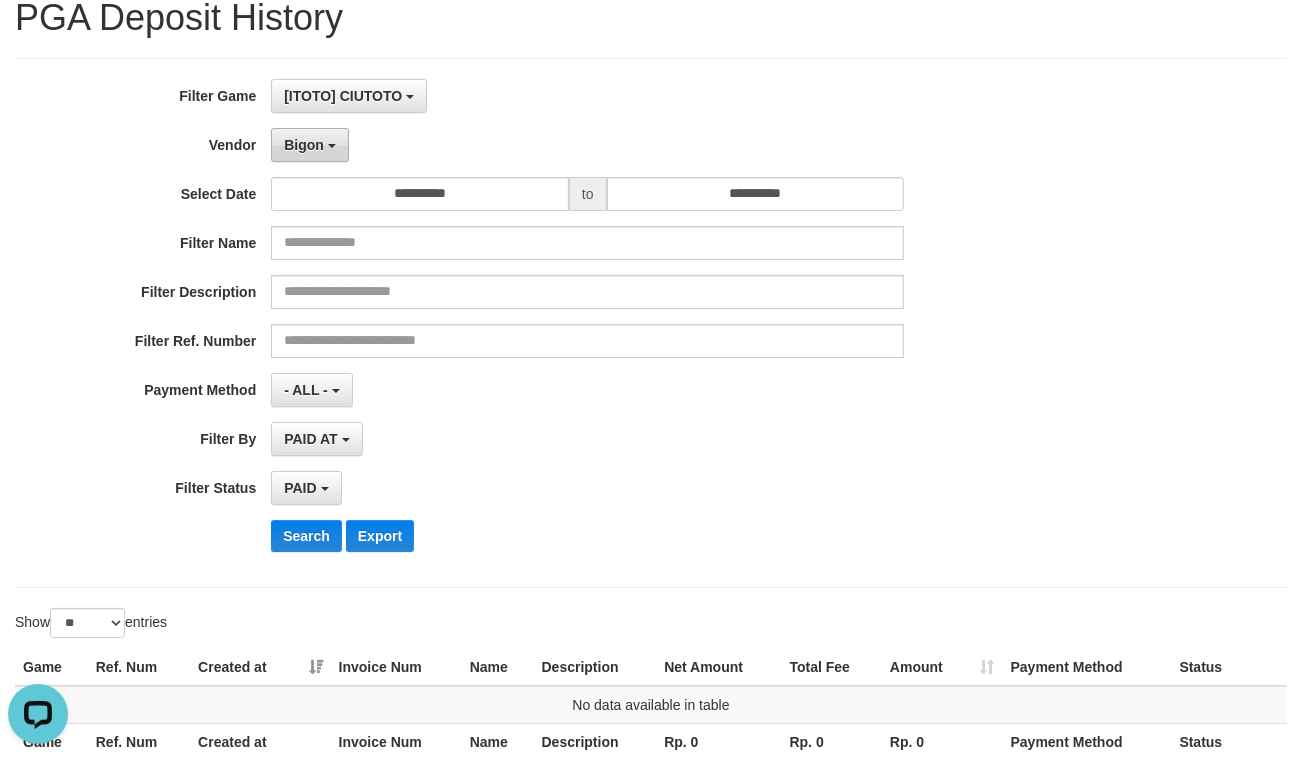 click on "Bigon" at bounding box center (310, 145) 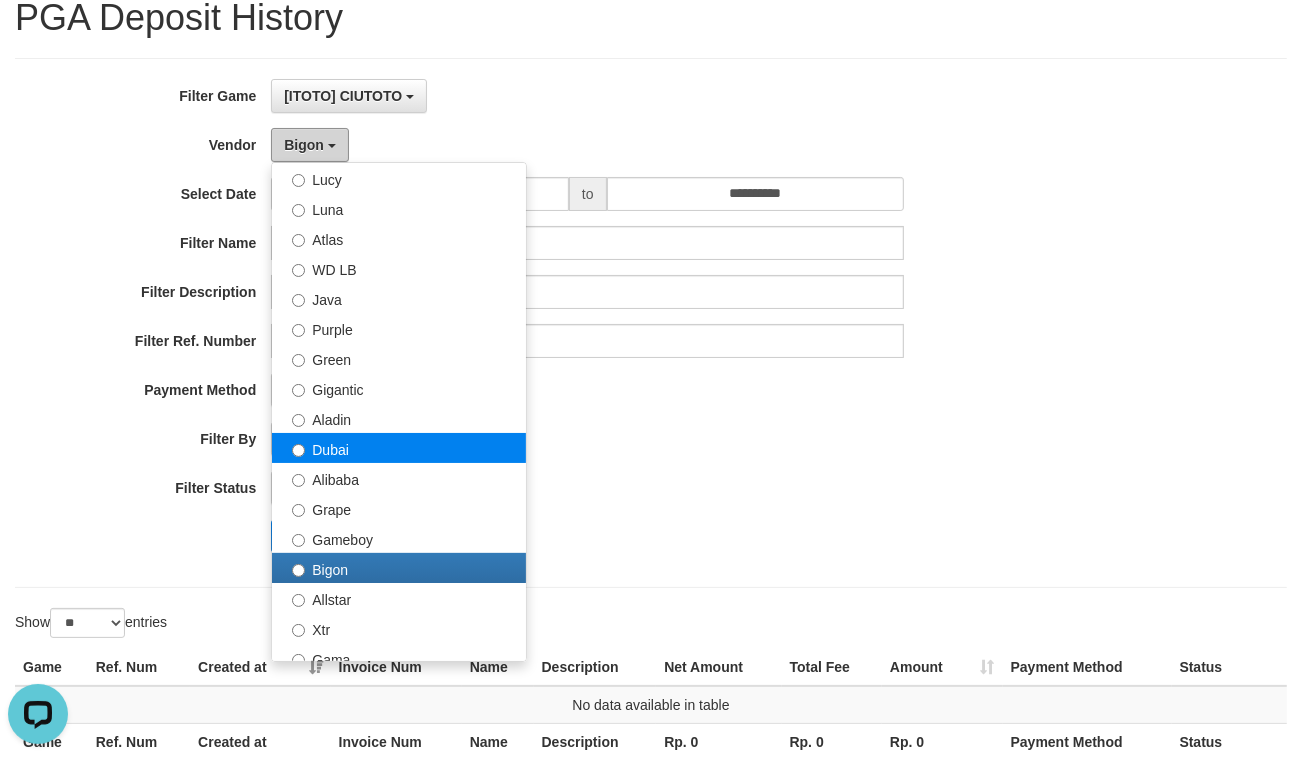 scroll, scrollTop: 222, scrollLeft: 0, axis: vertical 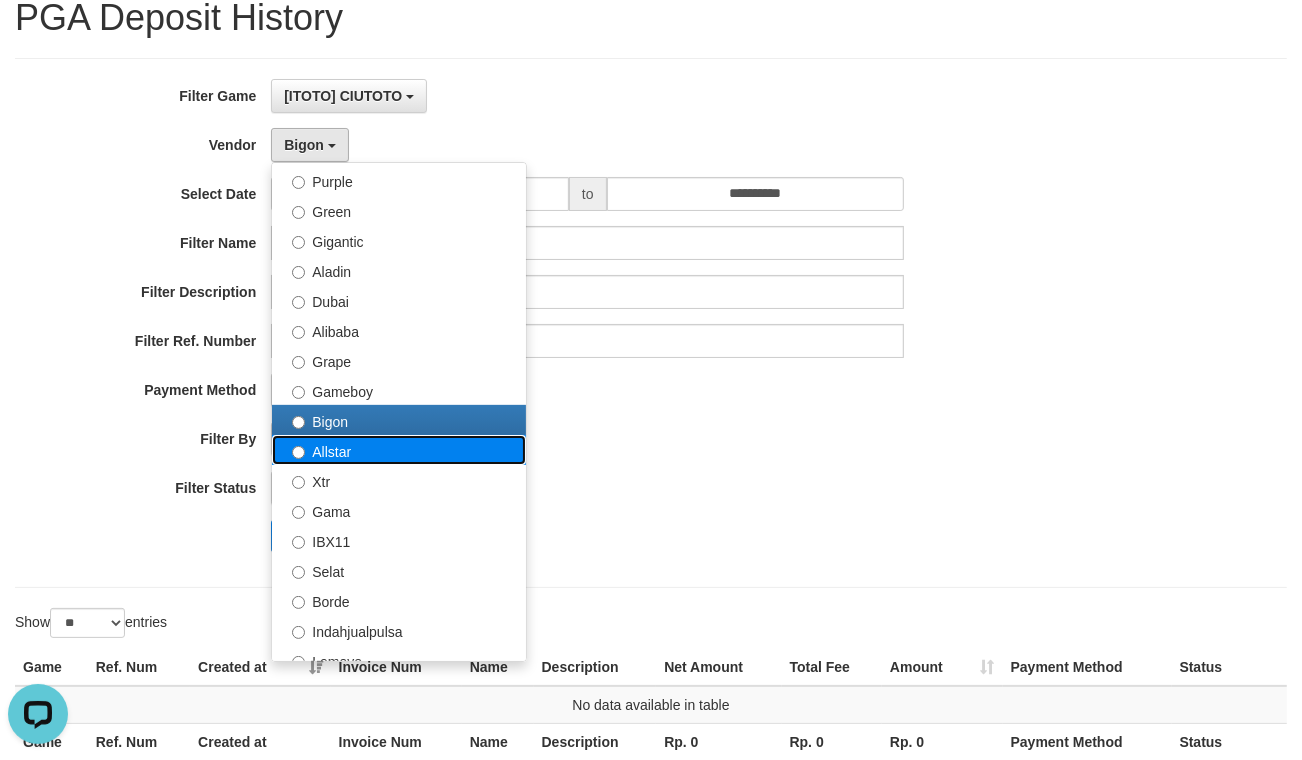 click on "Allstar" at bounding box center (399, 450) 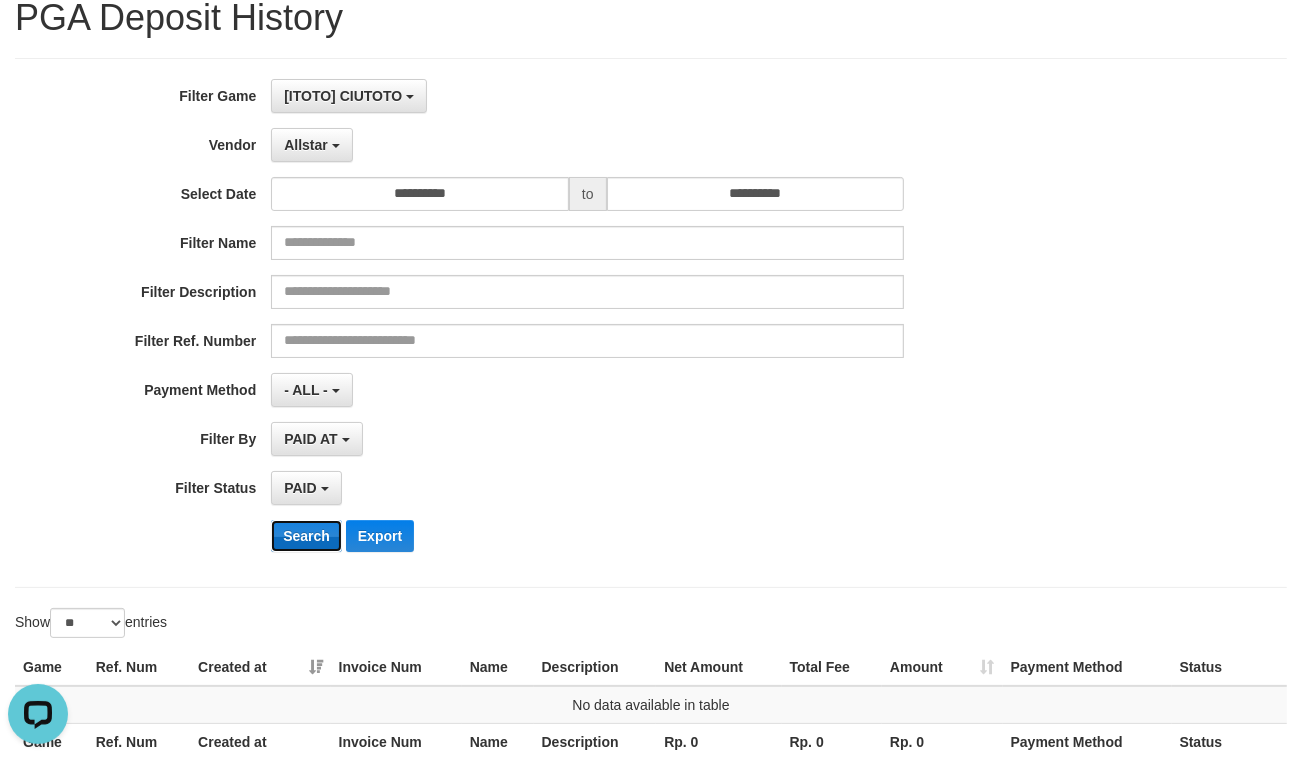 click on "Search" at bounding box center (306, 536) 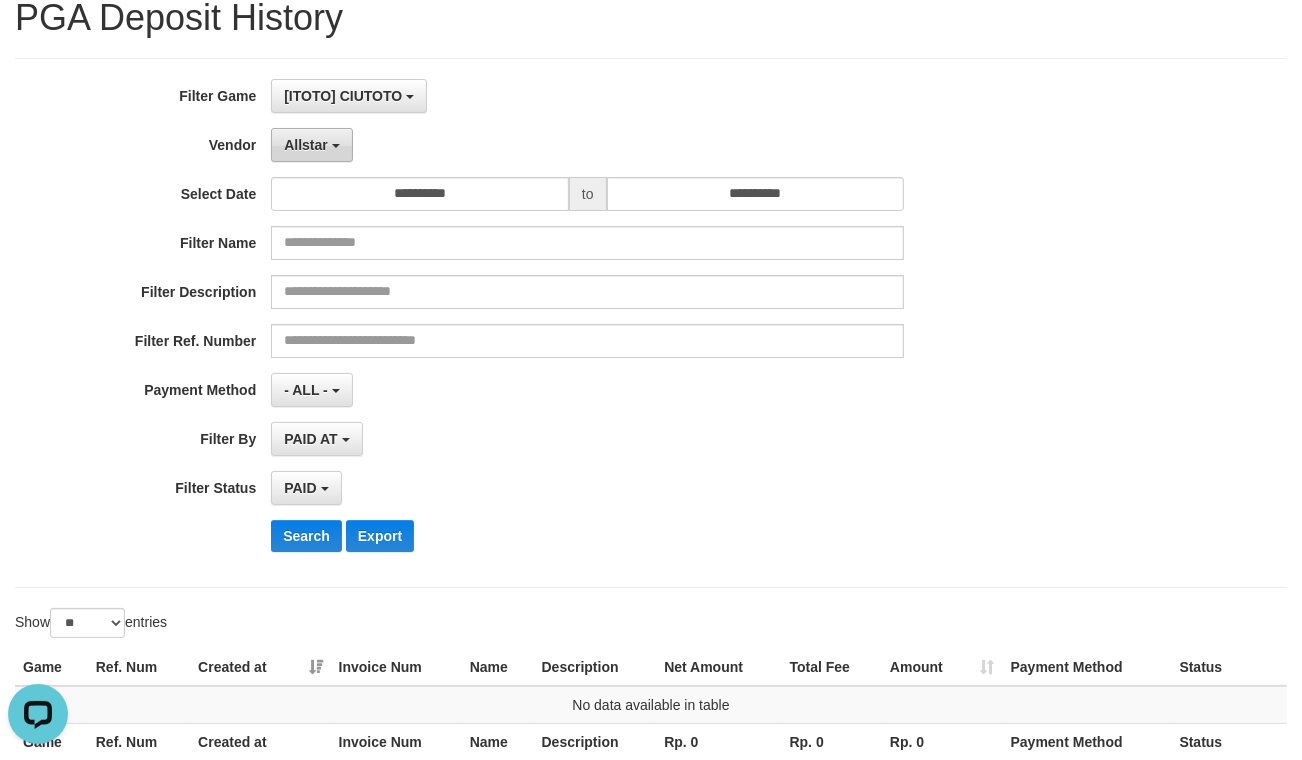 click on "Allstar" at bounding box center (311, 145) 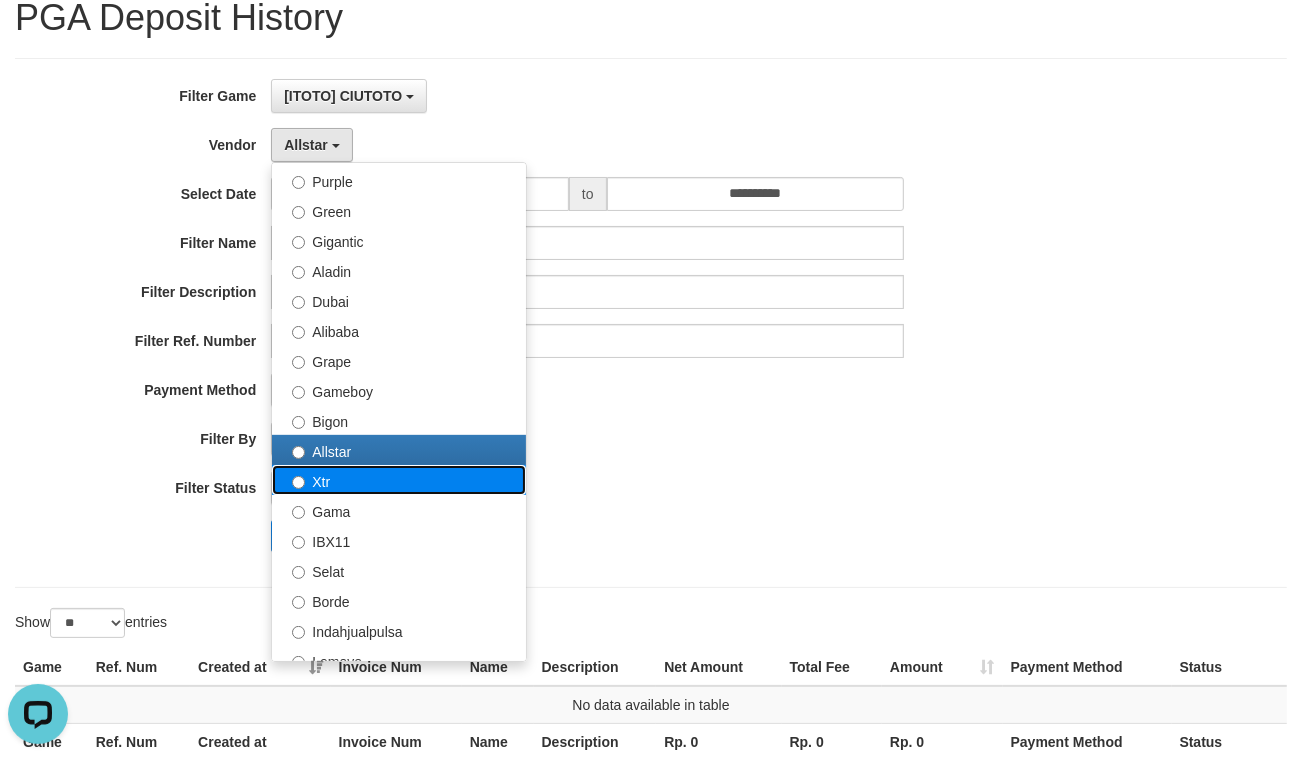 click on "Xtr" at bounding box center (399, 480) 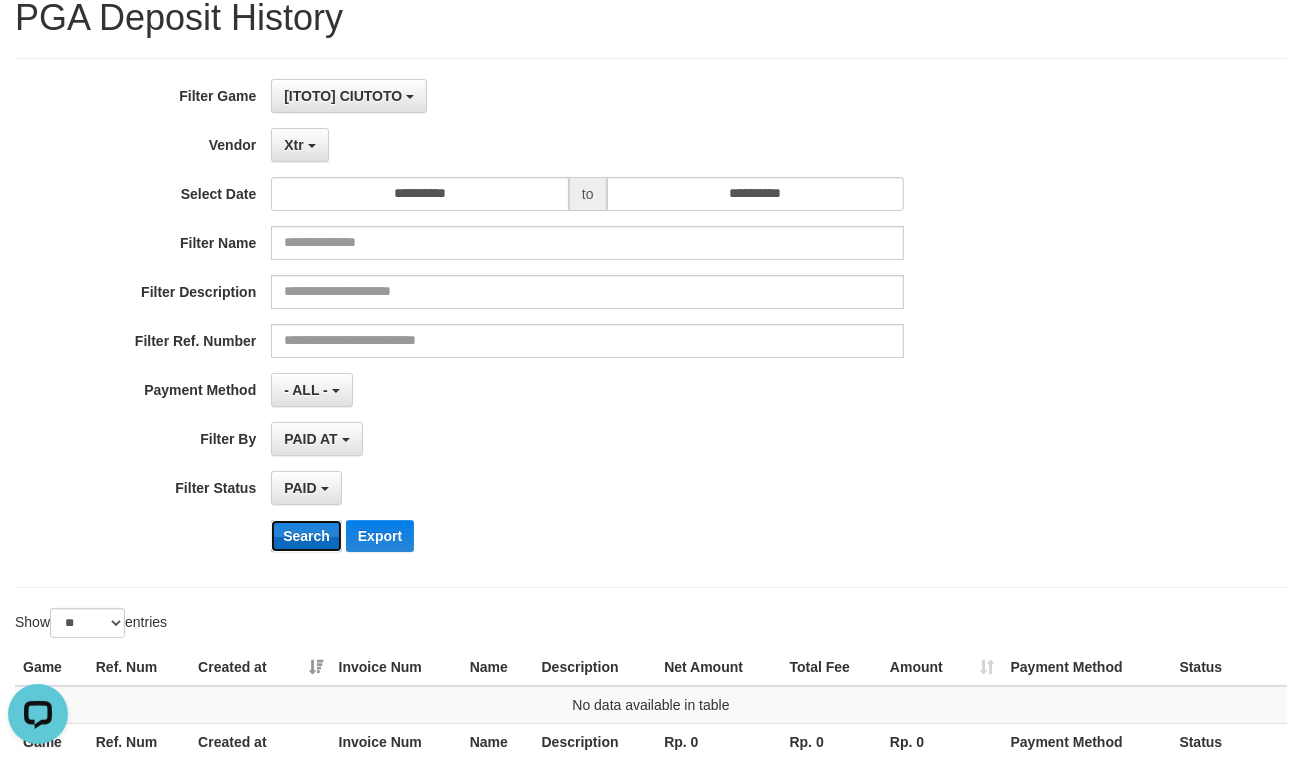 click on "Search" at bounding box center (306, 536) 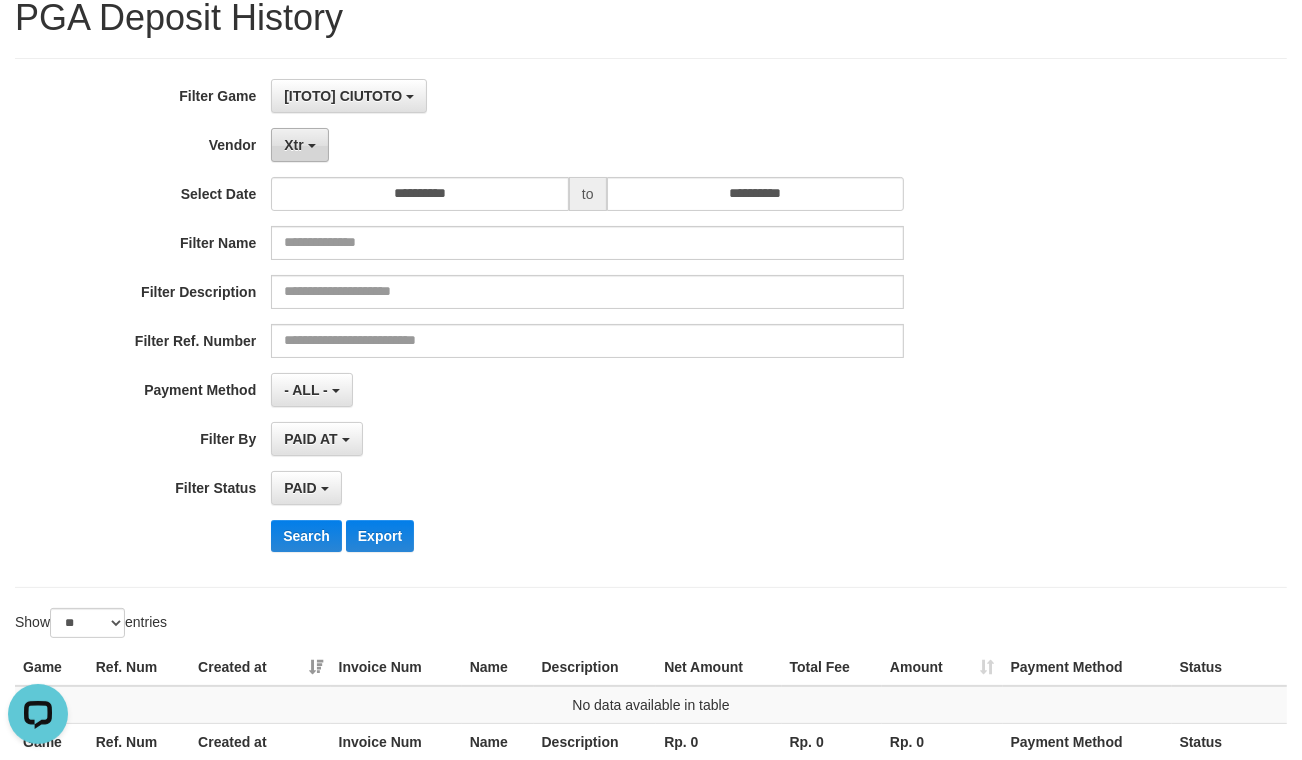 click on "Xtr" at bounding box center (299, 145) 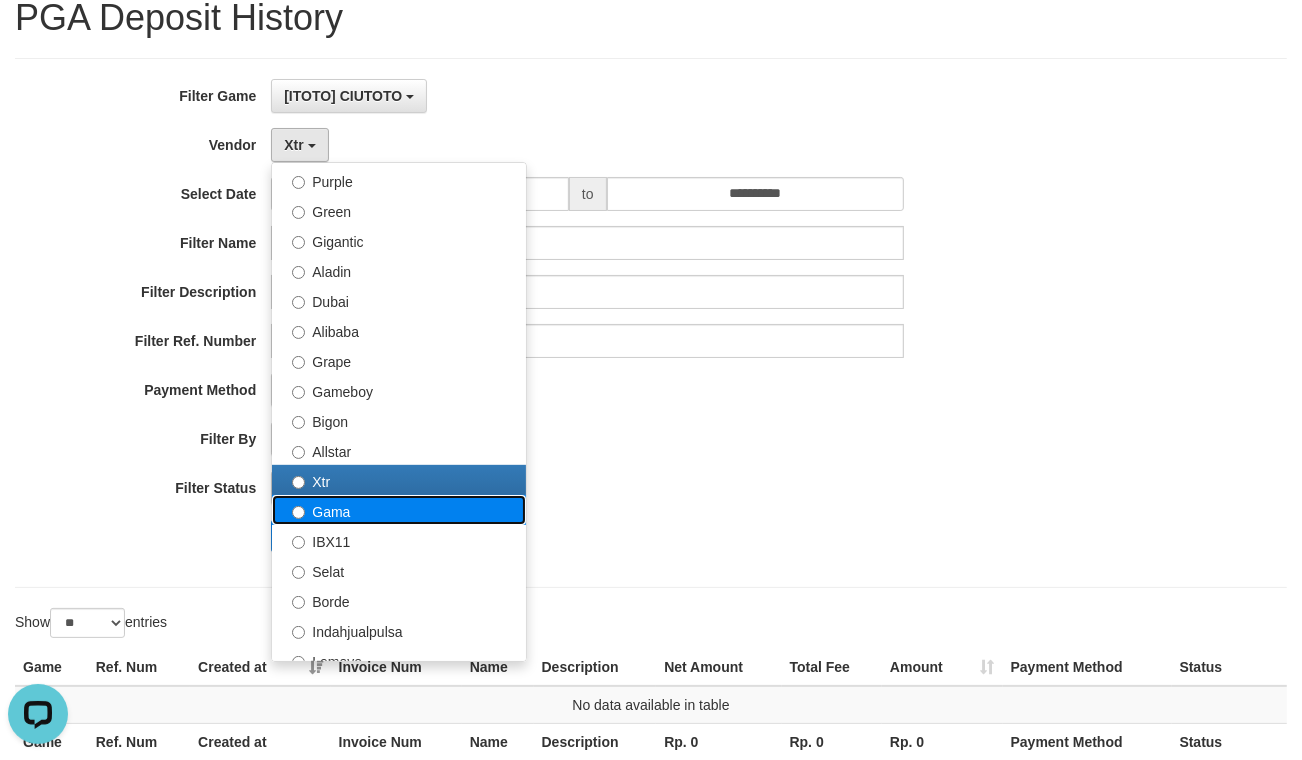 click on "Gama" at bounding box center [399, 510] 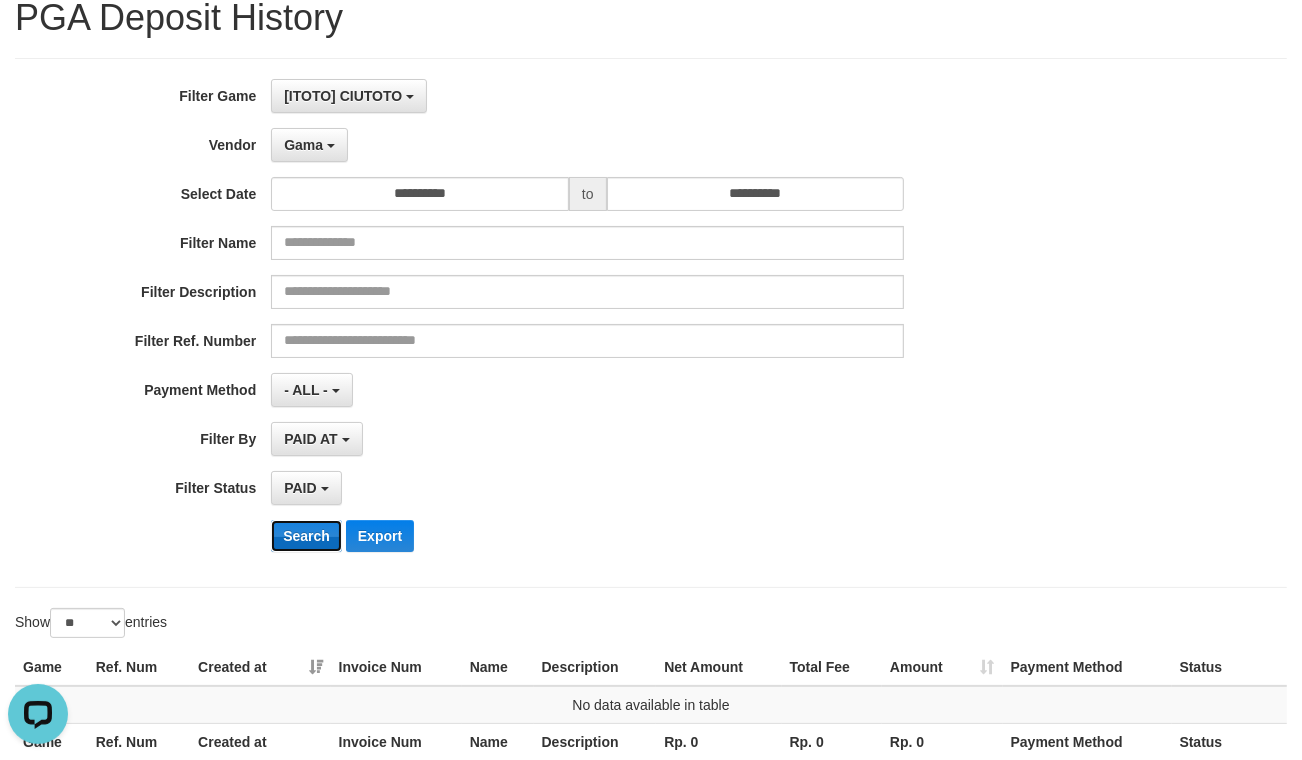 click on "Search" at bounding box center (306, 536) 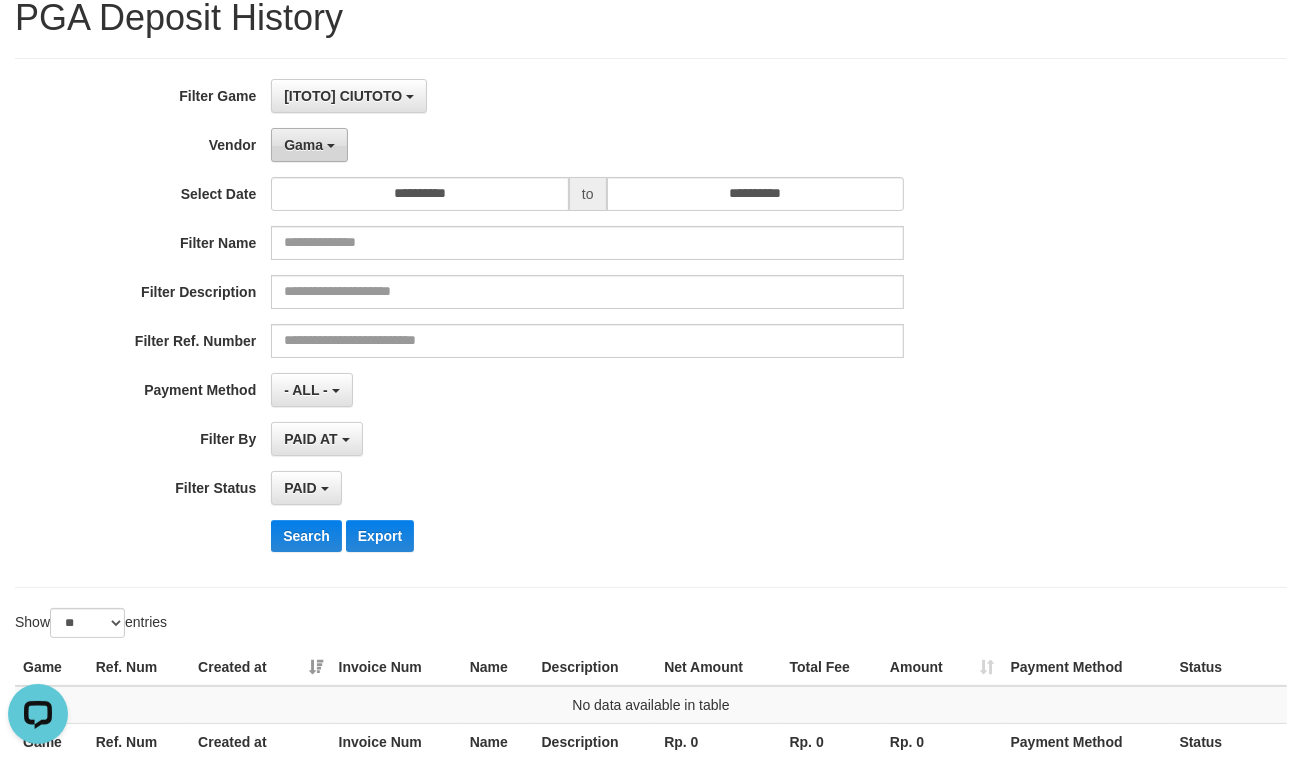 click on "Gama" at bounding box center (309, 145) 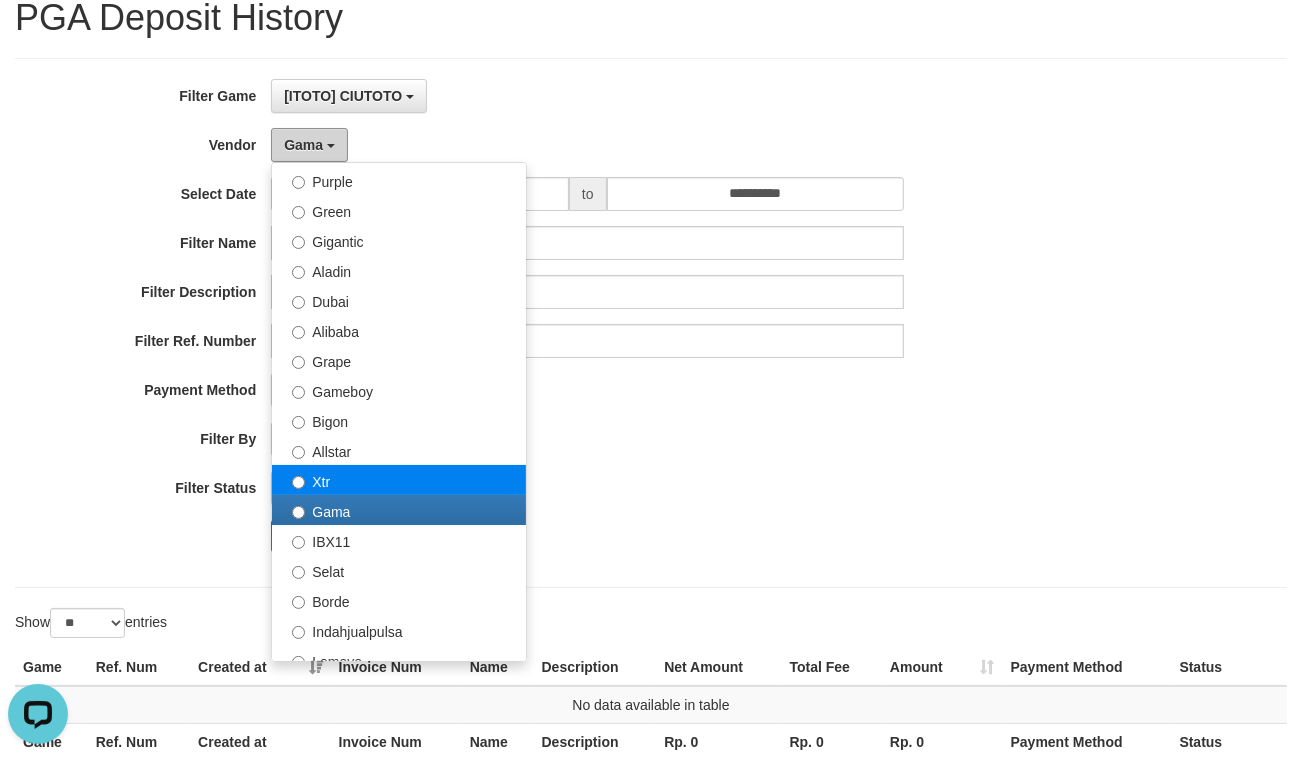 scroll, scrollTop: 296, scrollLeft: 0, axis: vertical 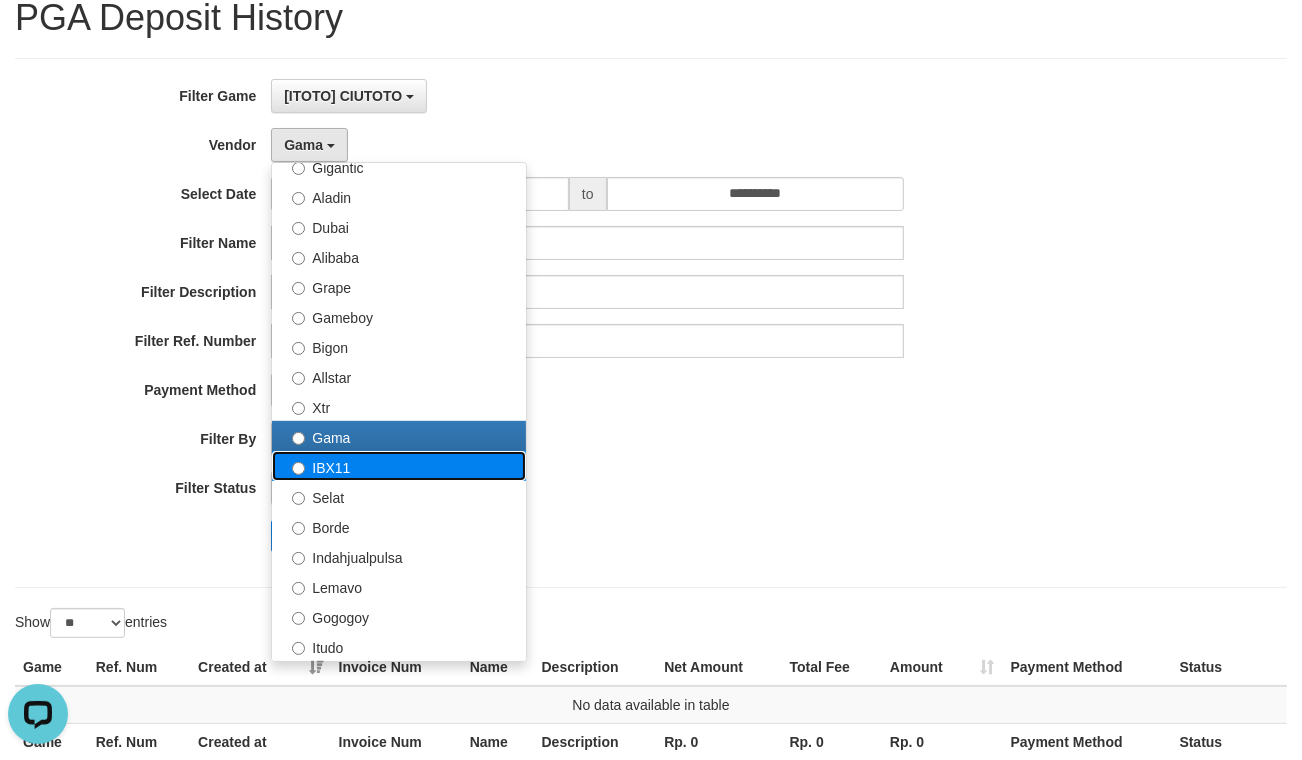 click on "IBX11" at bounding box center [399, 466] 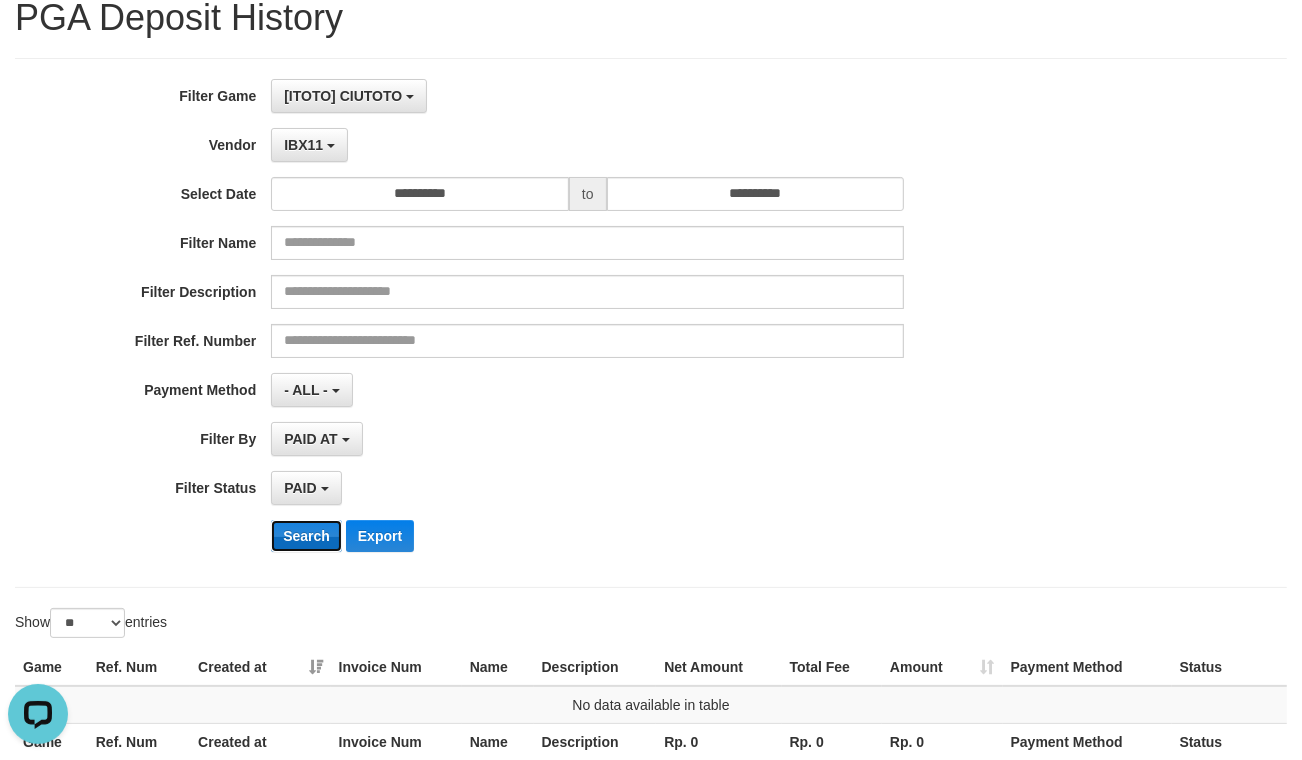click on "Search" at bounding box center (306, 536) 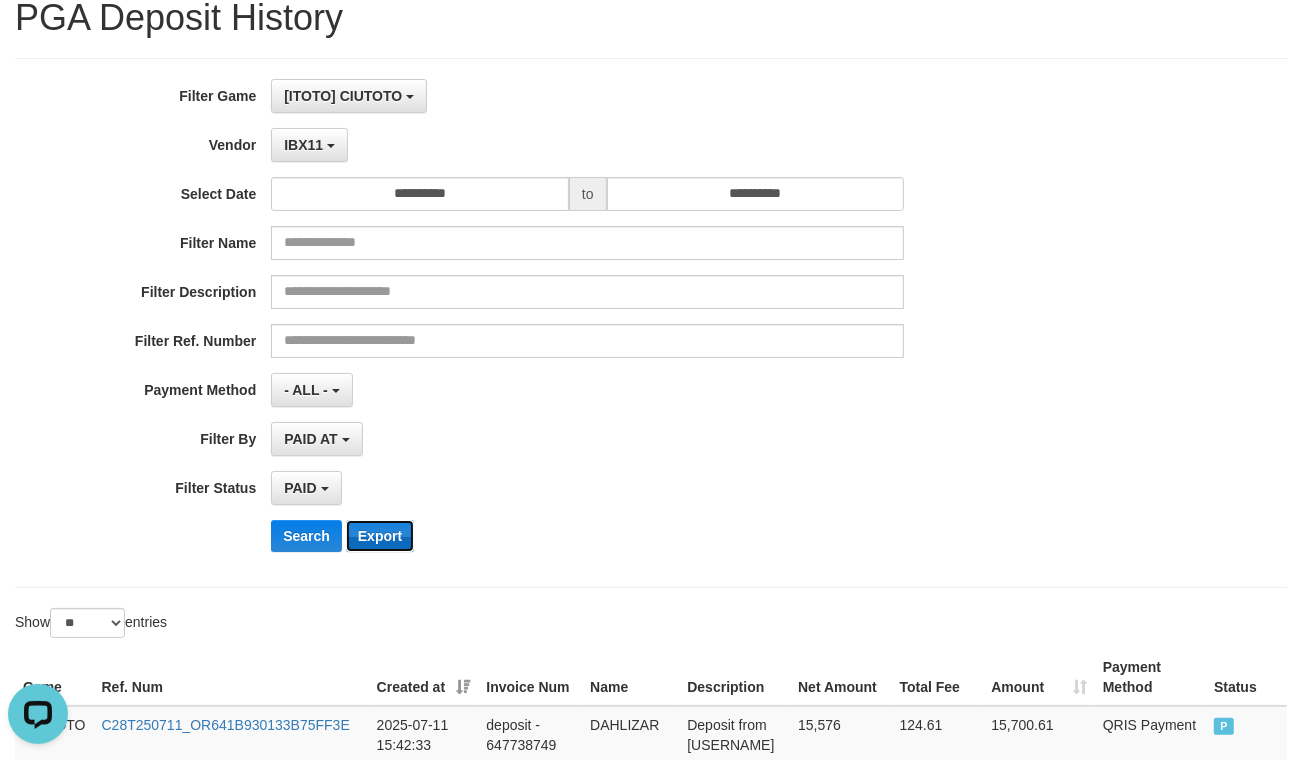 click on "Export" at bounding box center (380, 536) 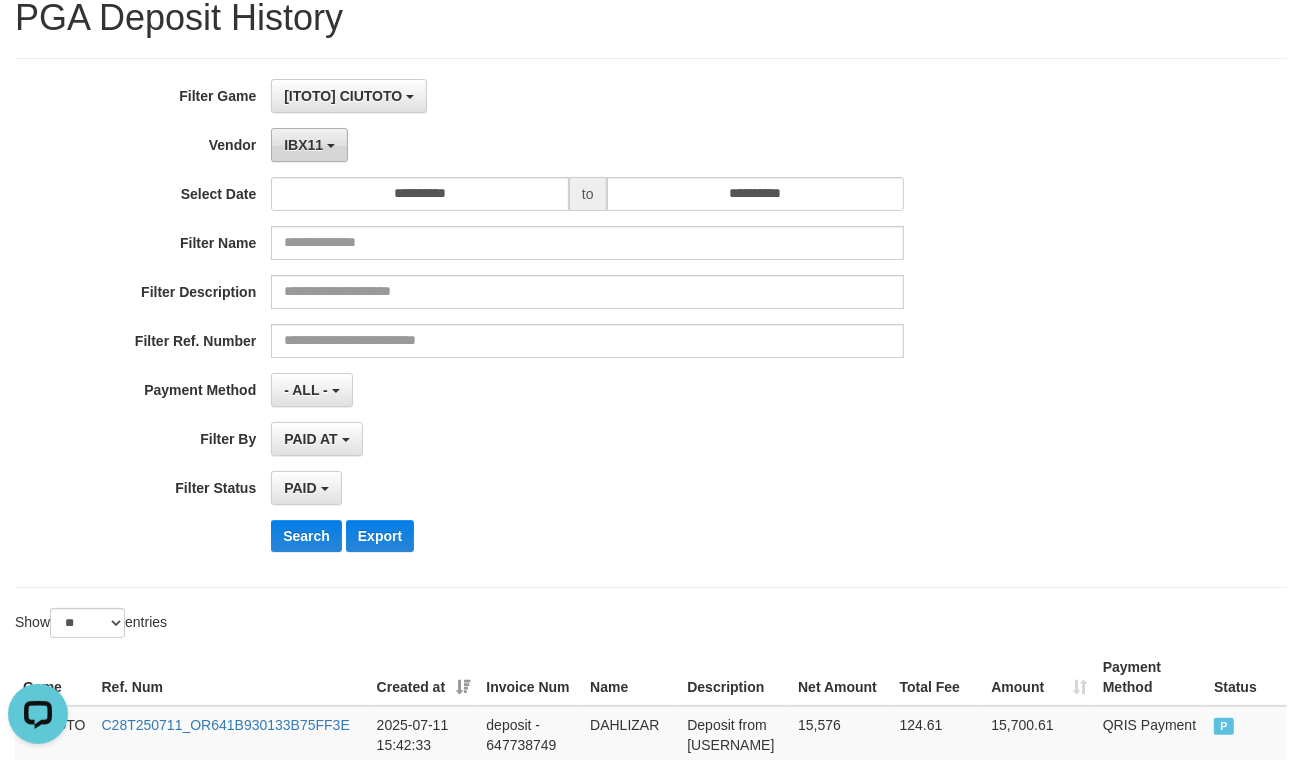 click on "IBX11" at bounding box center [309, 145] 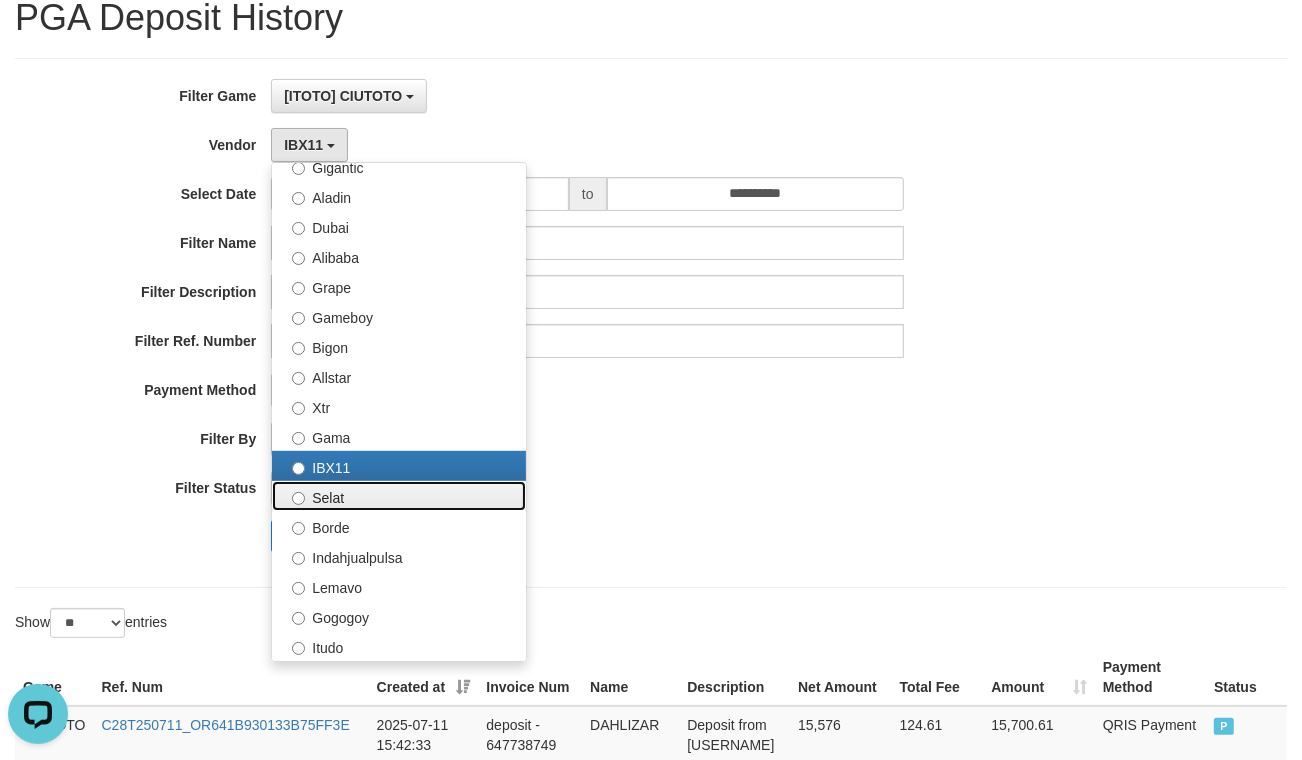drag, startPoint x: 370, startPoint y: 484, endPoint x: 343, endPoint y: 506, distance: 34.828148 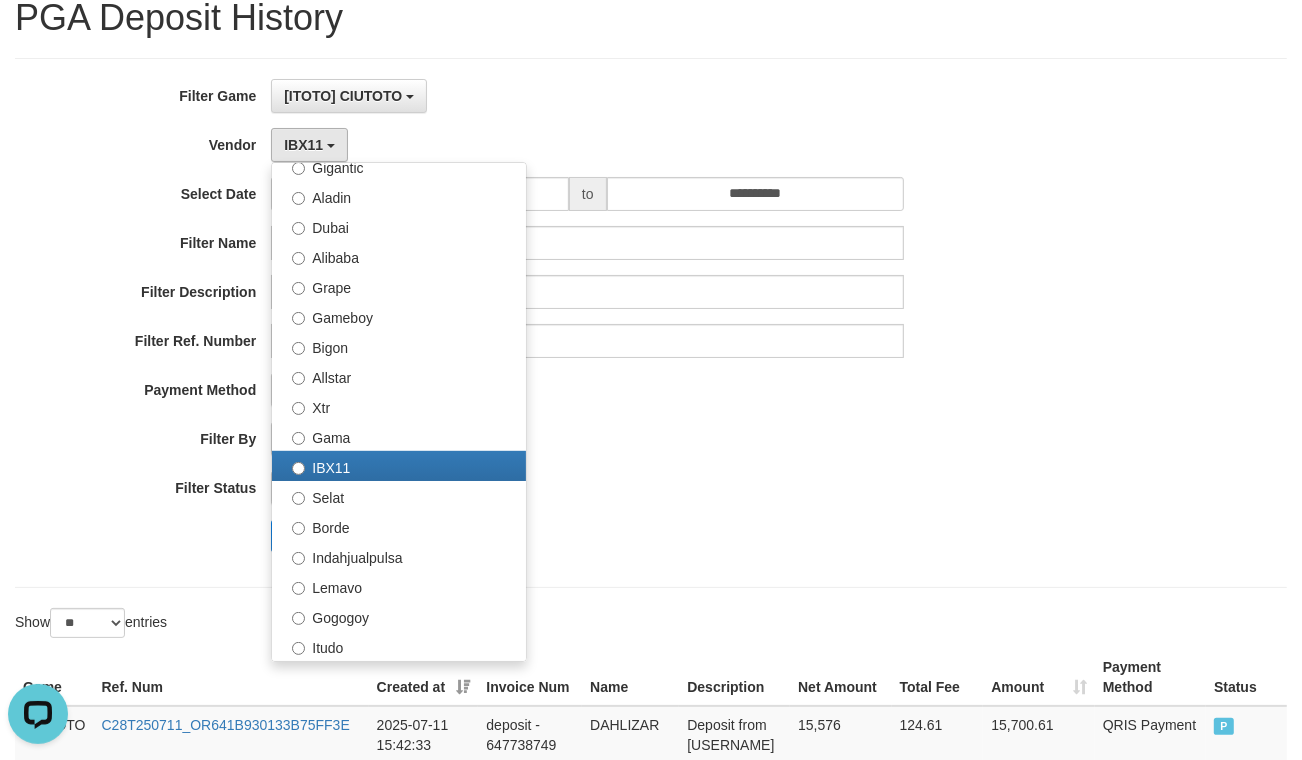 select on "**********" 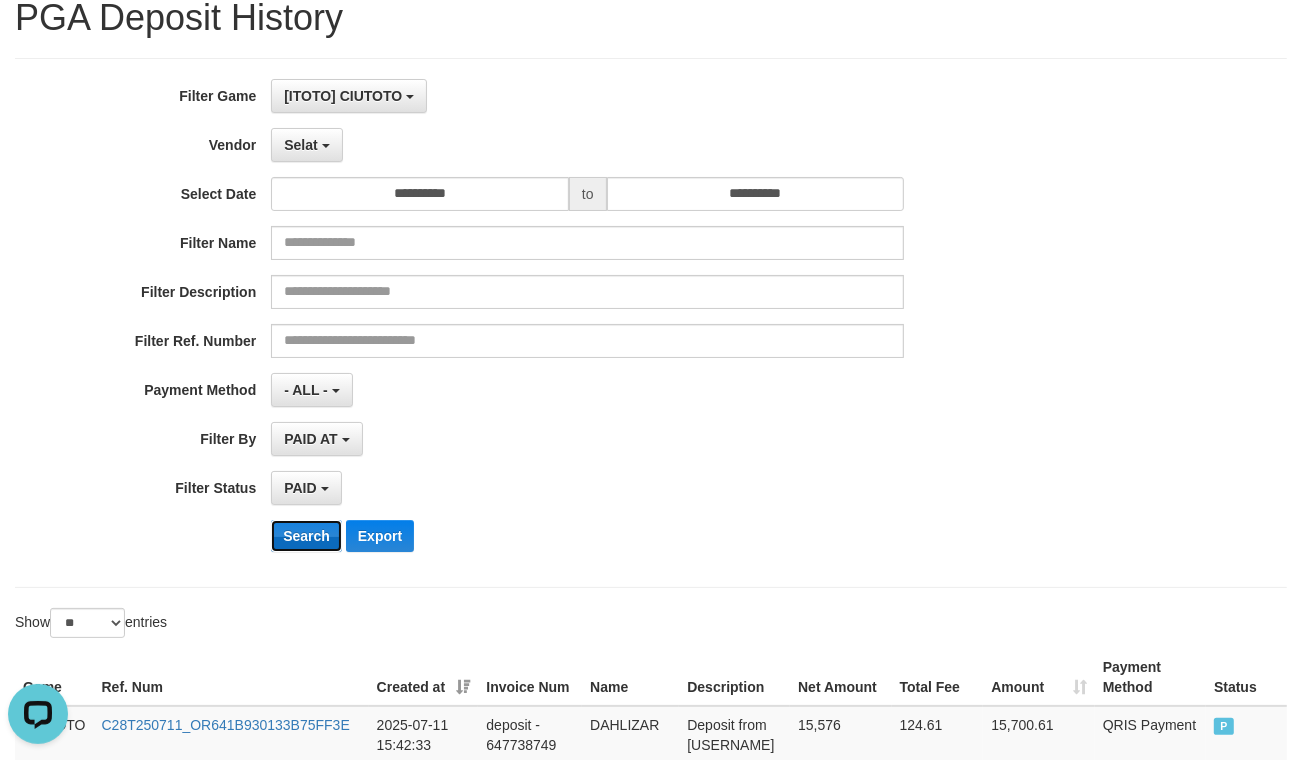 click on "Search" at bounding box center (306, 536) 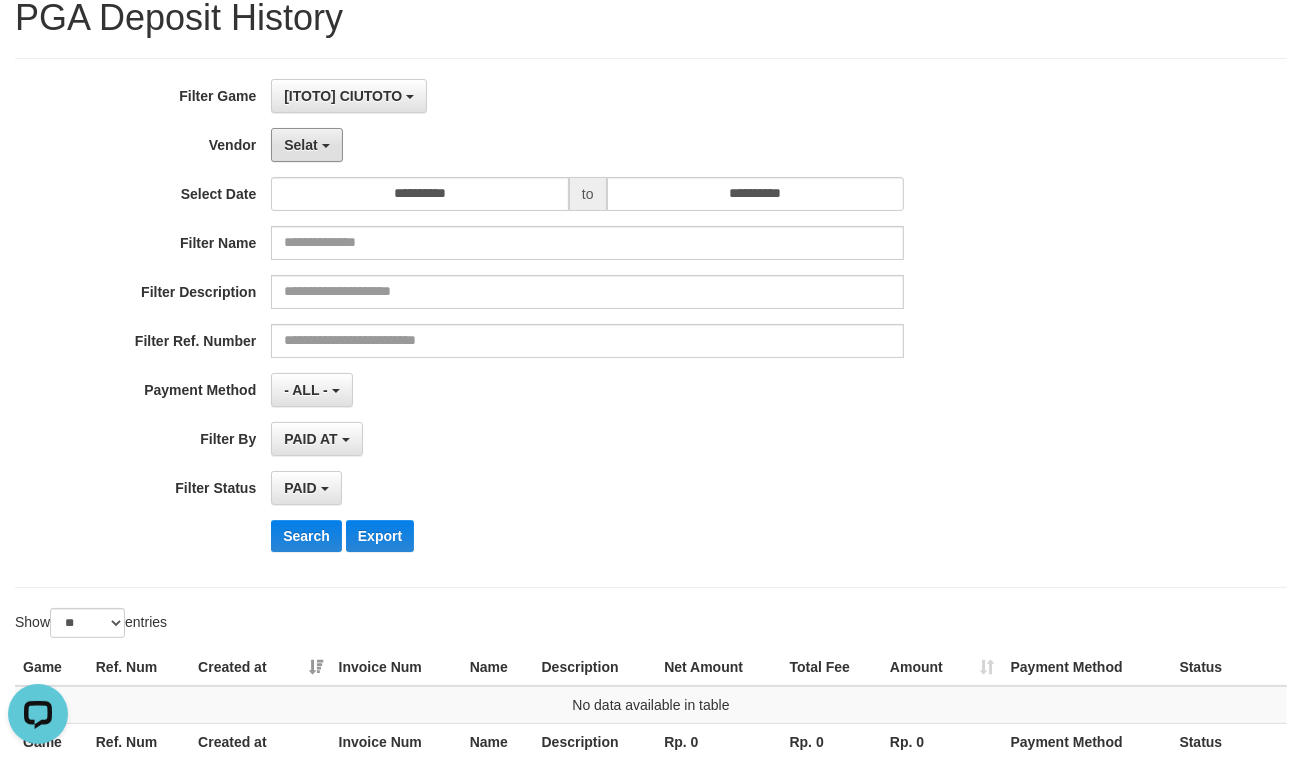 drag, startPoint x: 300, startPoint y: 145, endPoint x: 360, endPoint y: 306, distance: 171.81676 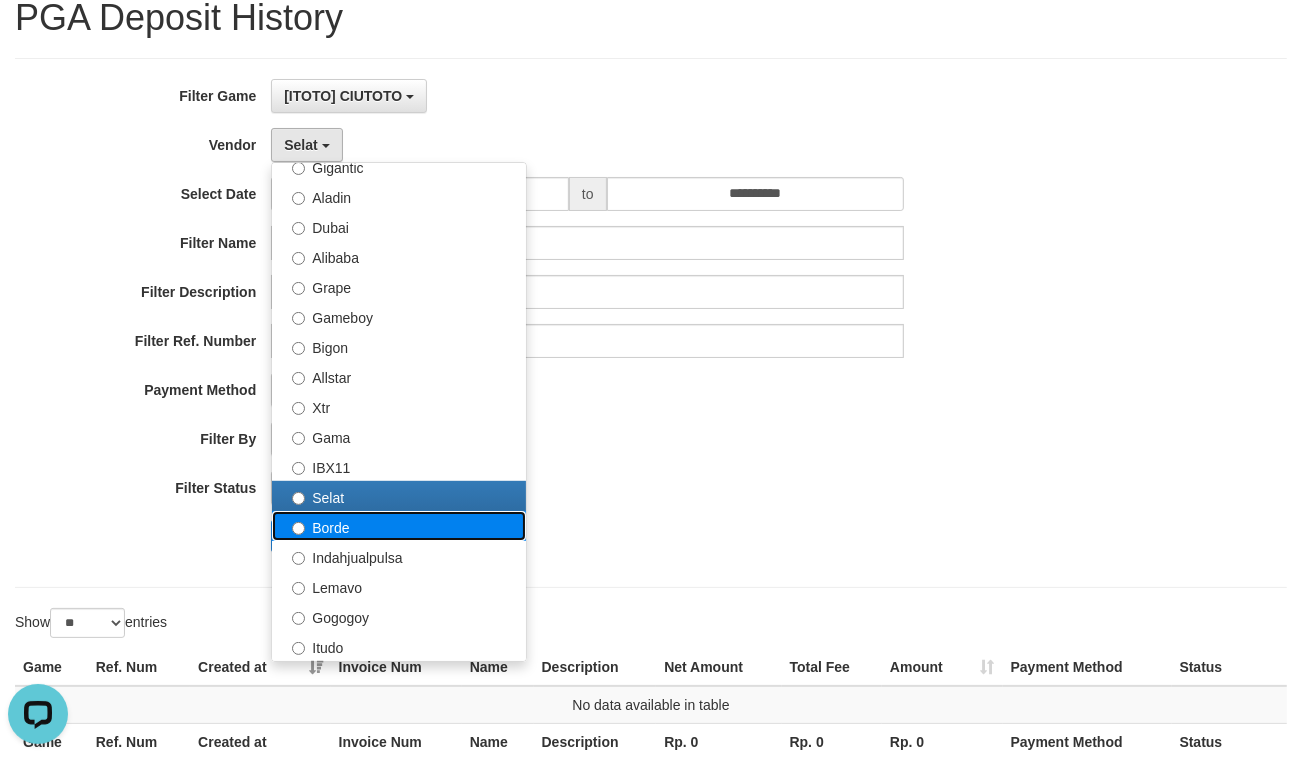 click on "Borde" at bounding box center [399, 526] 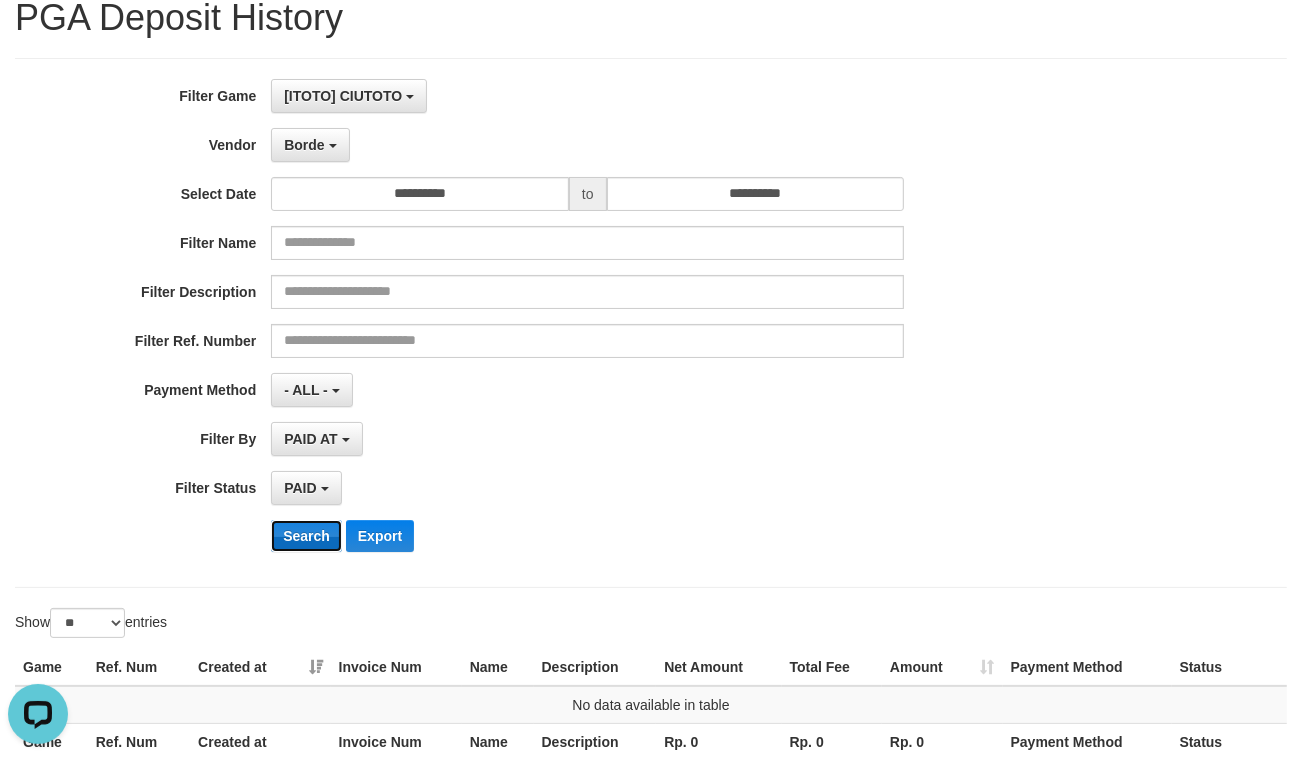 click on "Search" at bounding box center (306, 536) 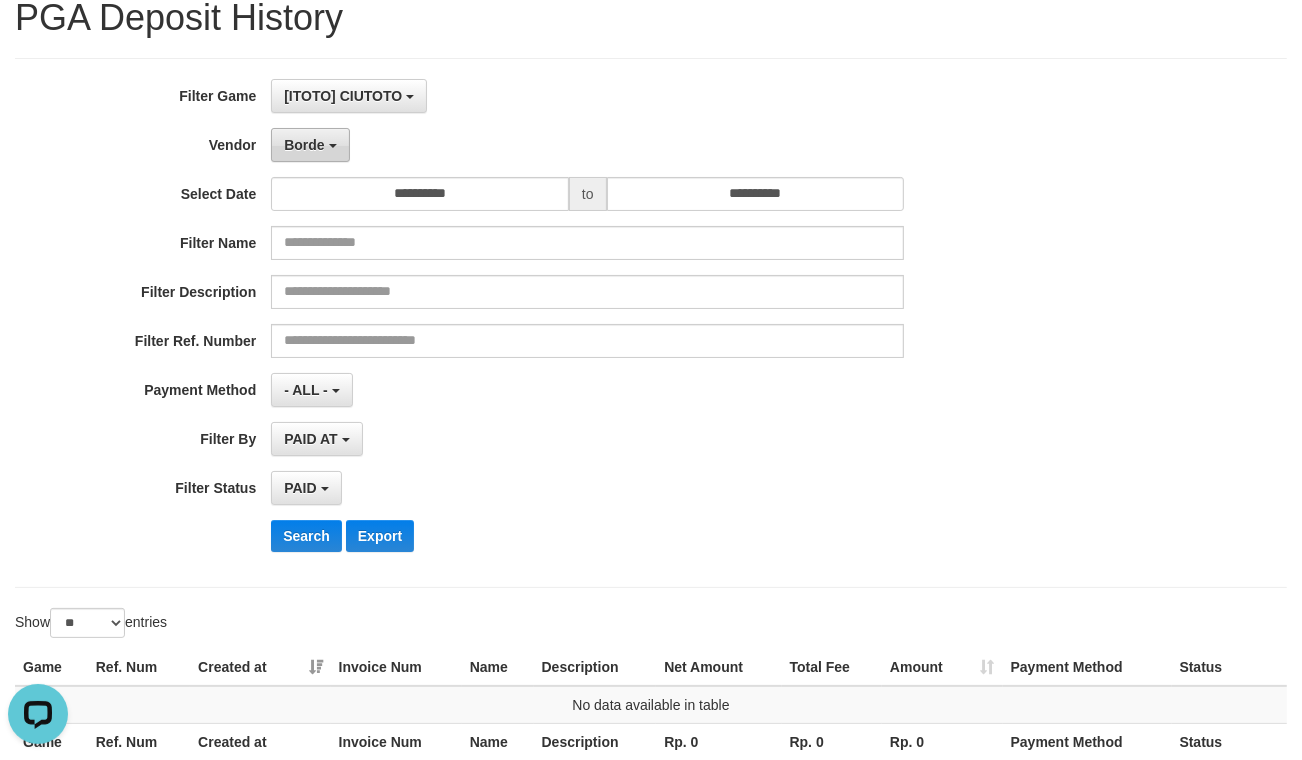 drag, startPoint x: 314, startPoint y: 116, endPoint x: 314, endPoint y: 136, distance: 20 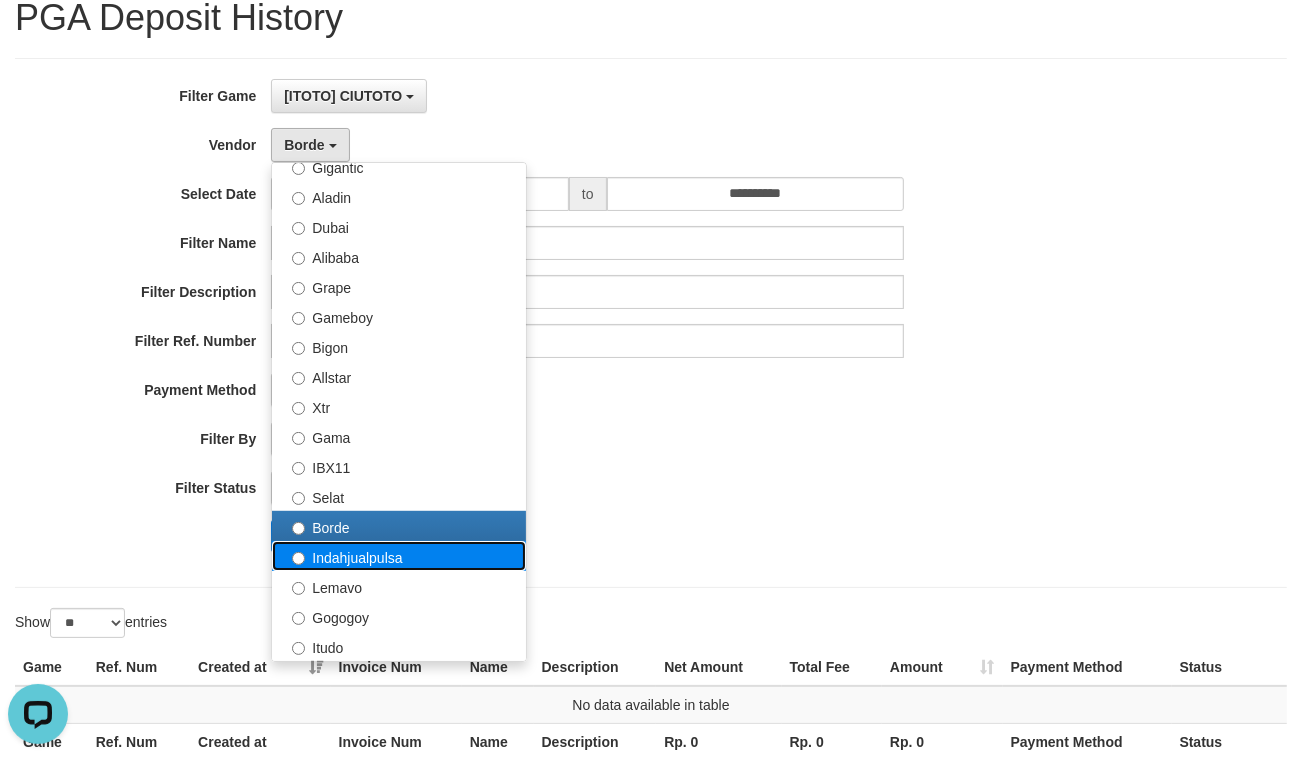 click on "Indahjualpulsa" at bounding box center [399, 556] 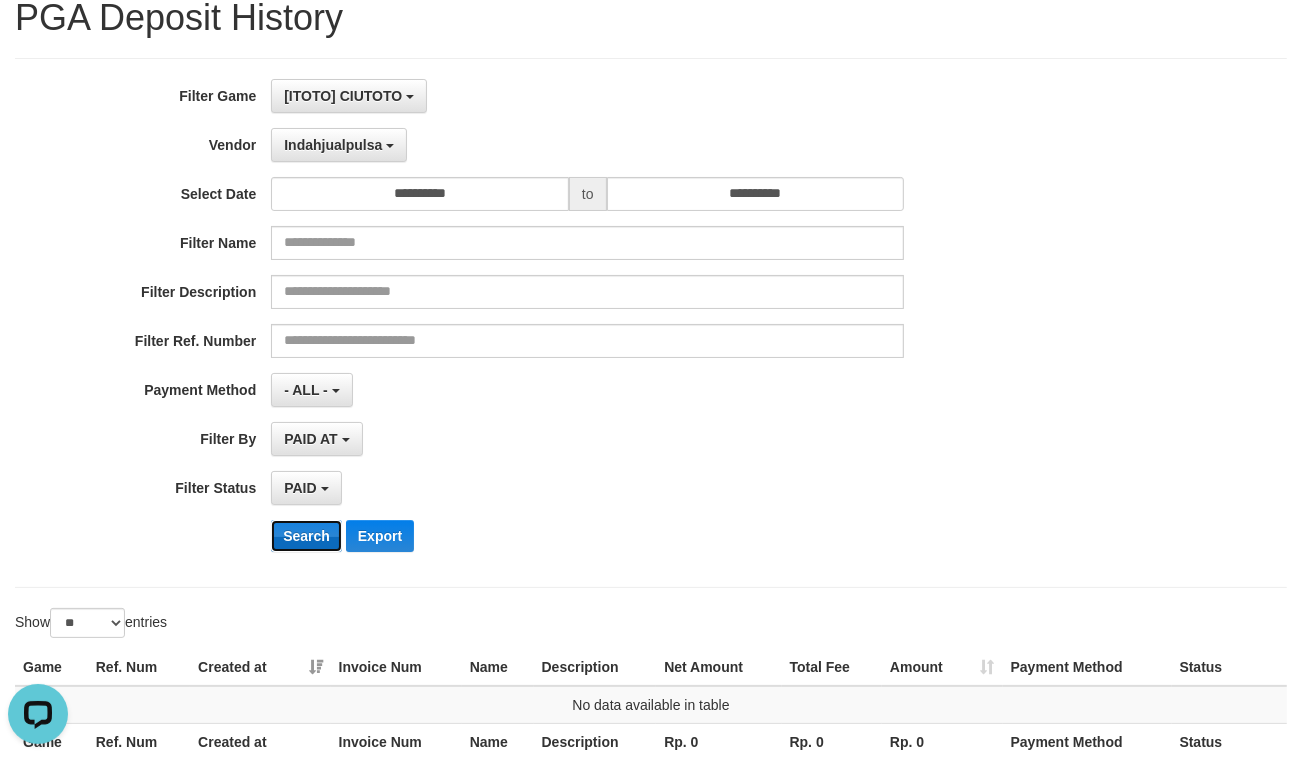 click on "Search" at bounding box center (306, 536) 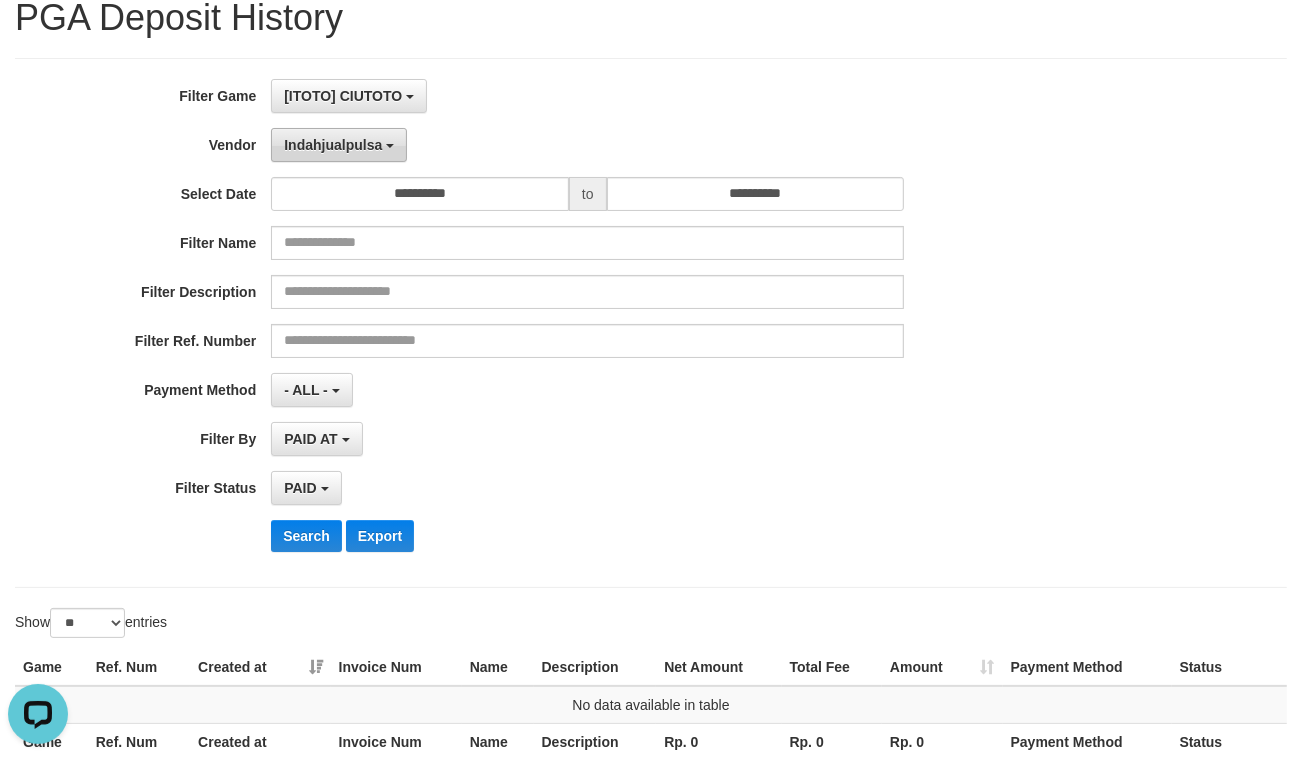 click on "Indahjualpulsa" at bounding box center (339, 145) 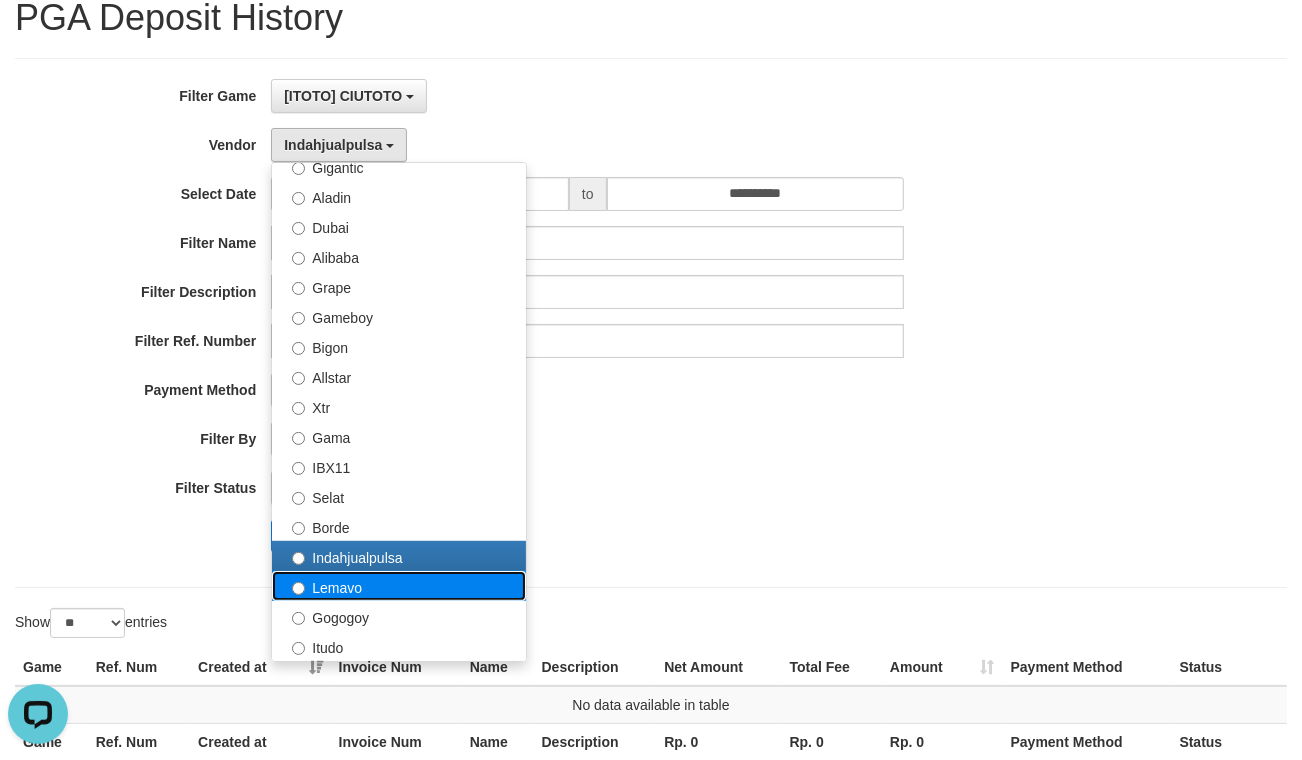 click on "Lemavo" at bounding box center (399, 586) 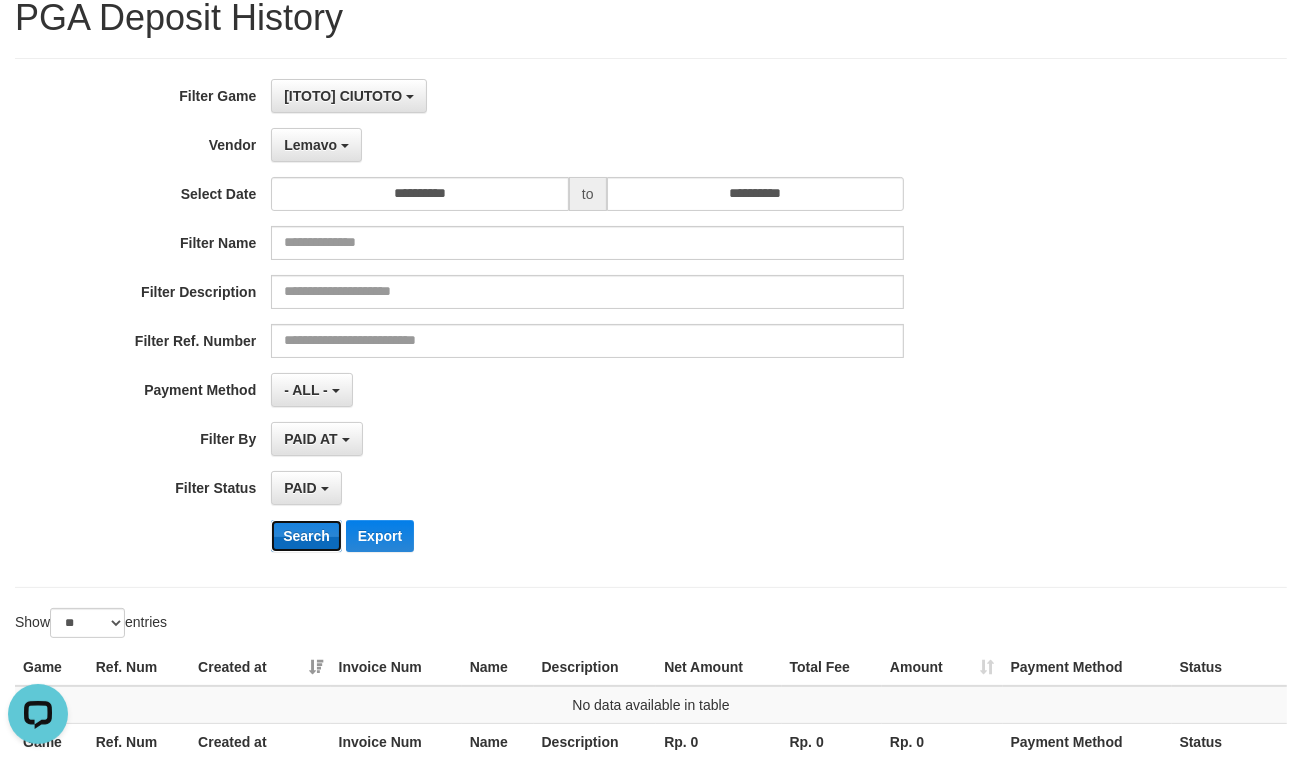 click on "Search" at bounding box center (306, 536) 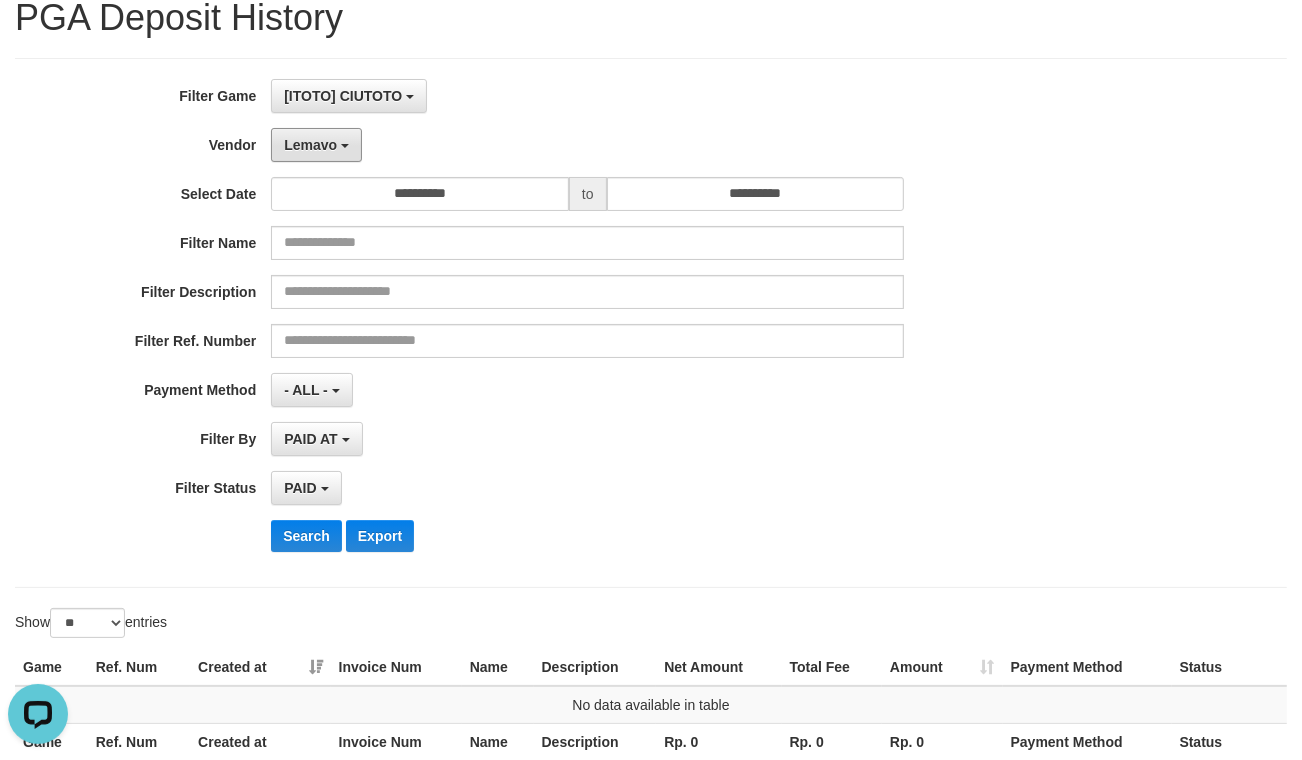 click on "Lemavo" at bounding box center (316, 145) 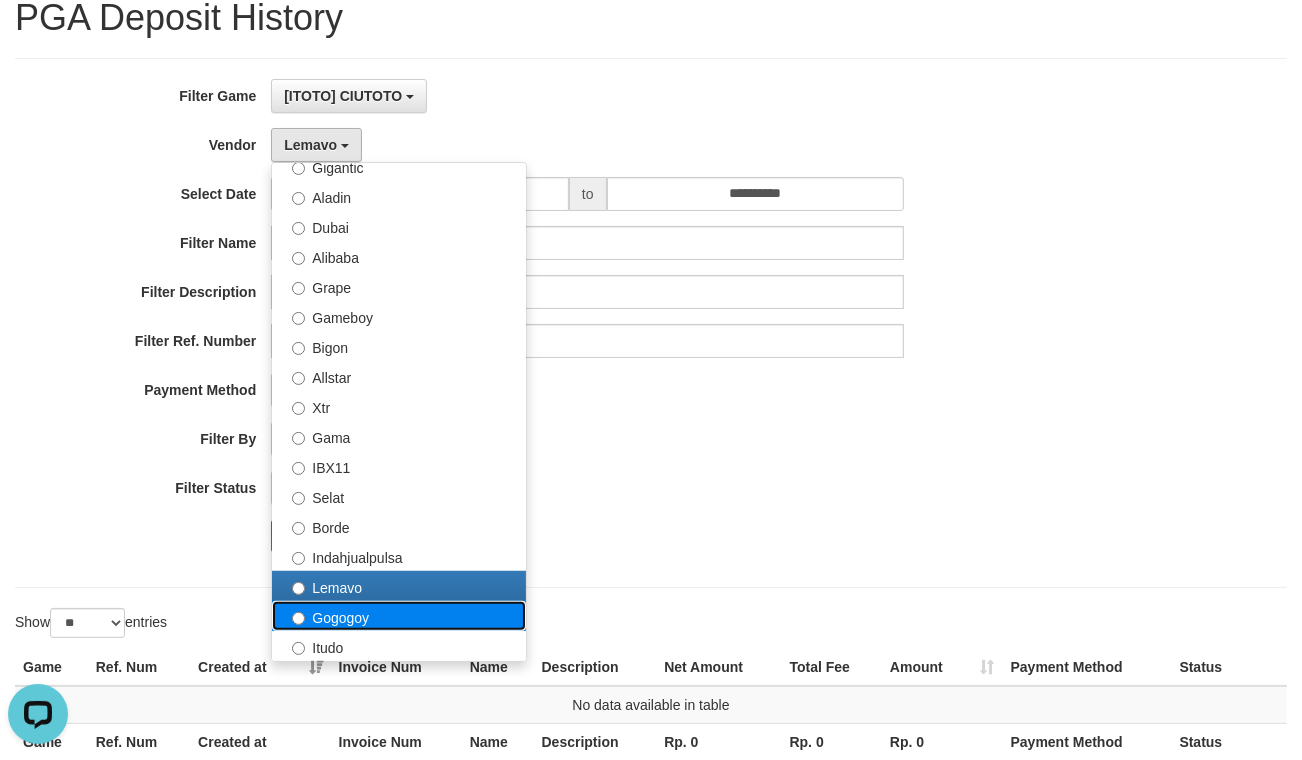 click on "Gogogoy" at bounding box center [399, 616] 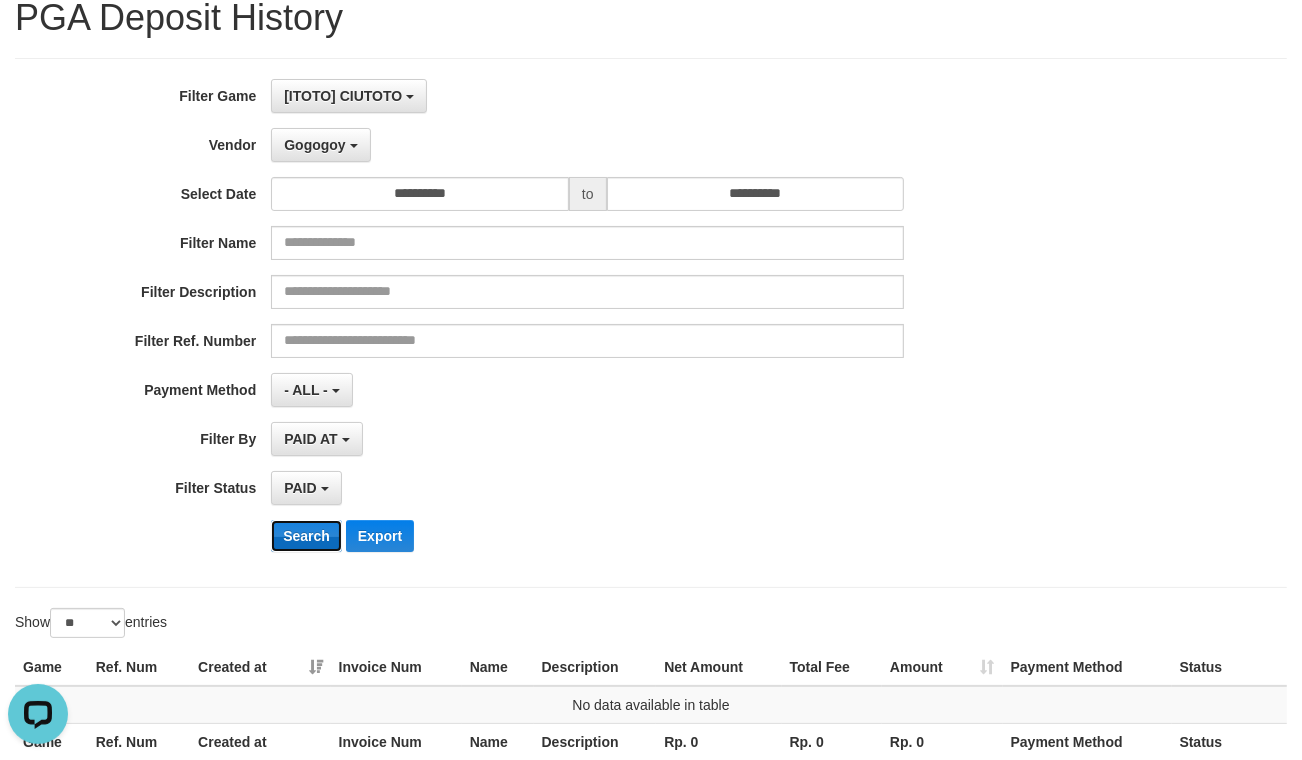 click on "Search" at bounding box center (306, 536) 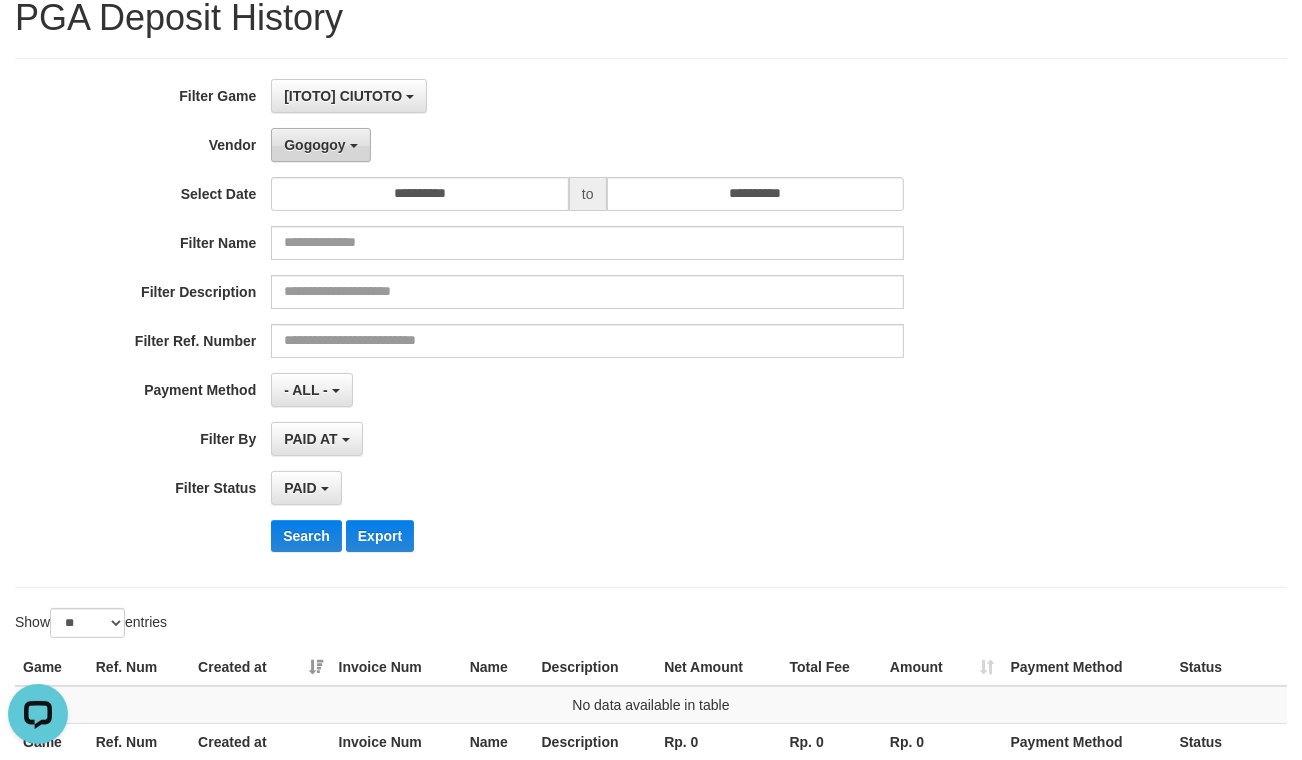 click on "Gogogoy" at bounding box center (320, 145) 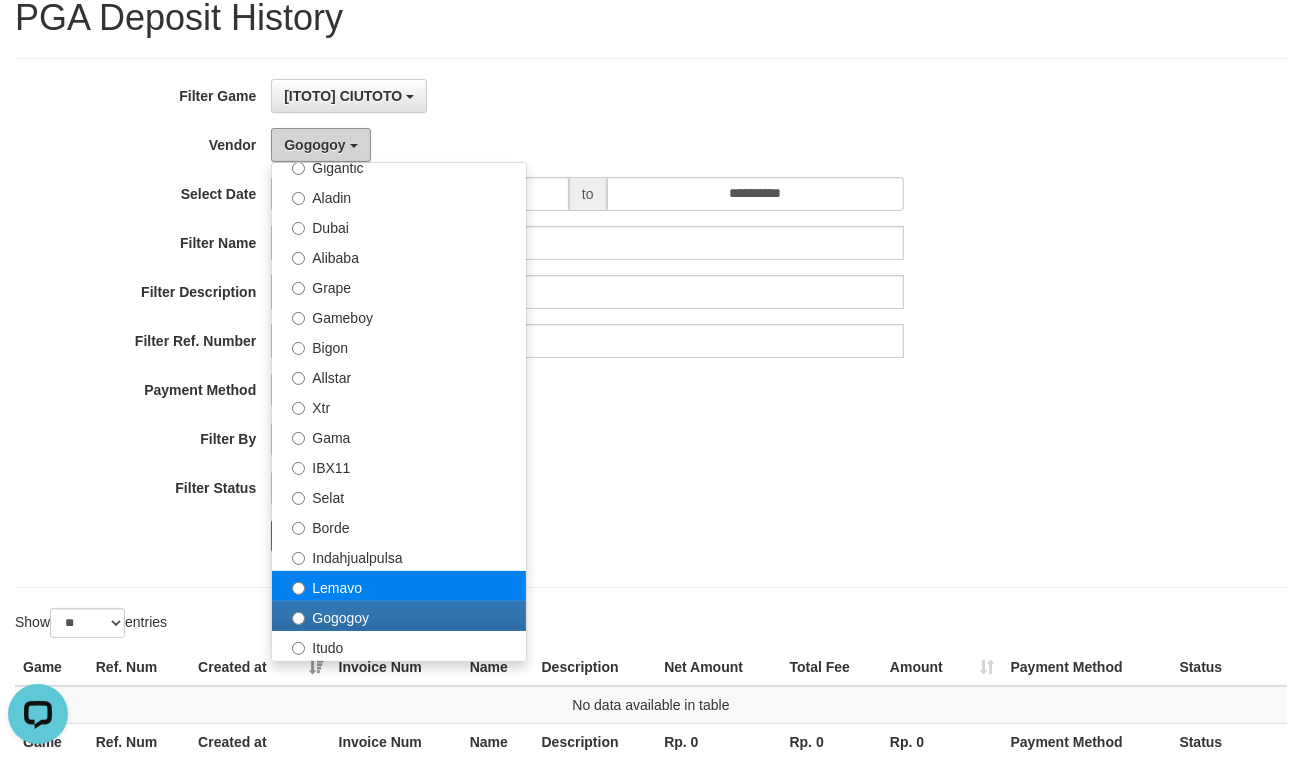 scroll, scrollTop: 444, scrollLeft: 0, axis: vertical 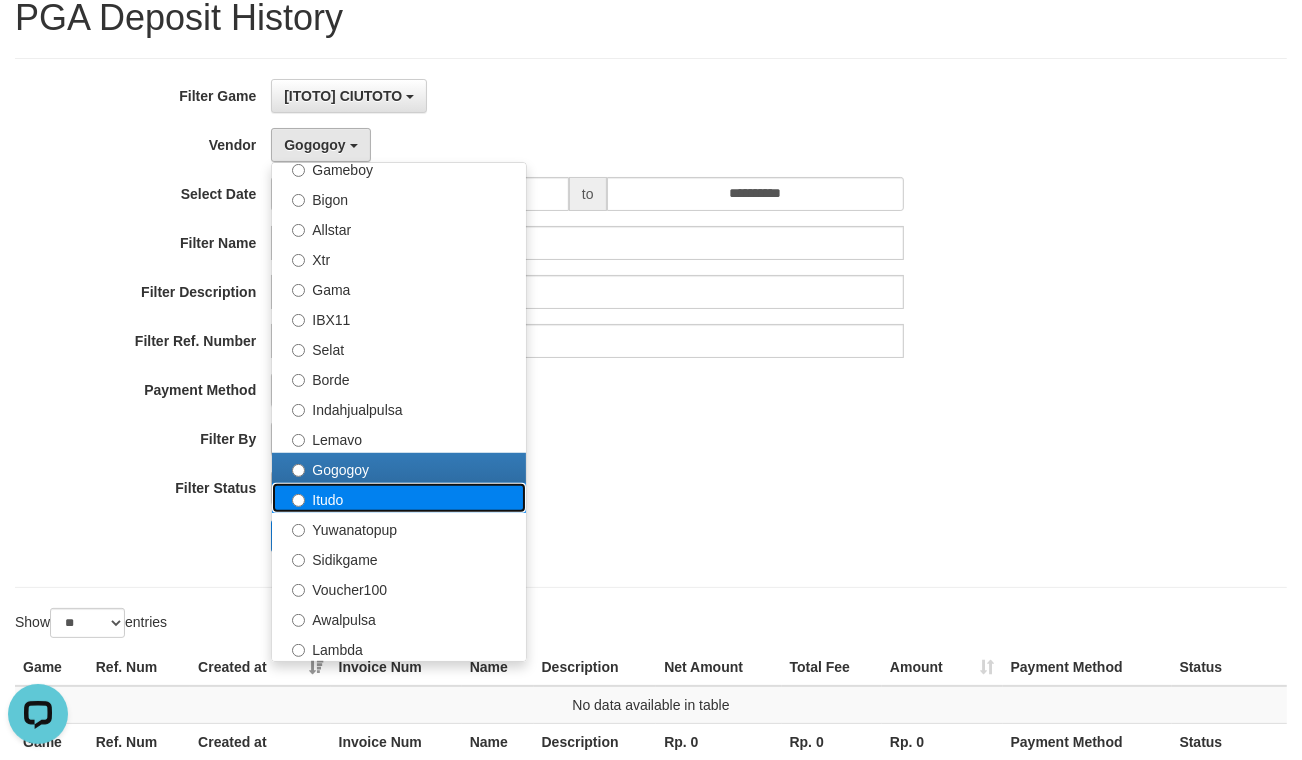 click on "Itudo" at bounding box center [399, 498] 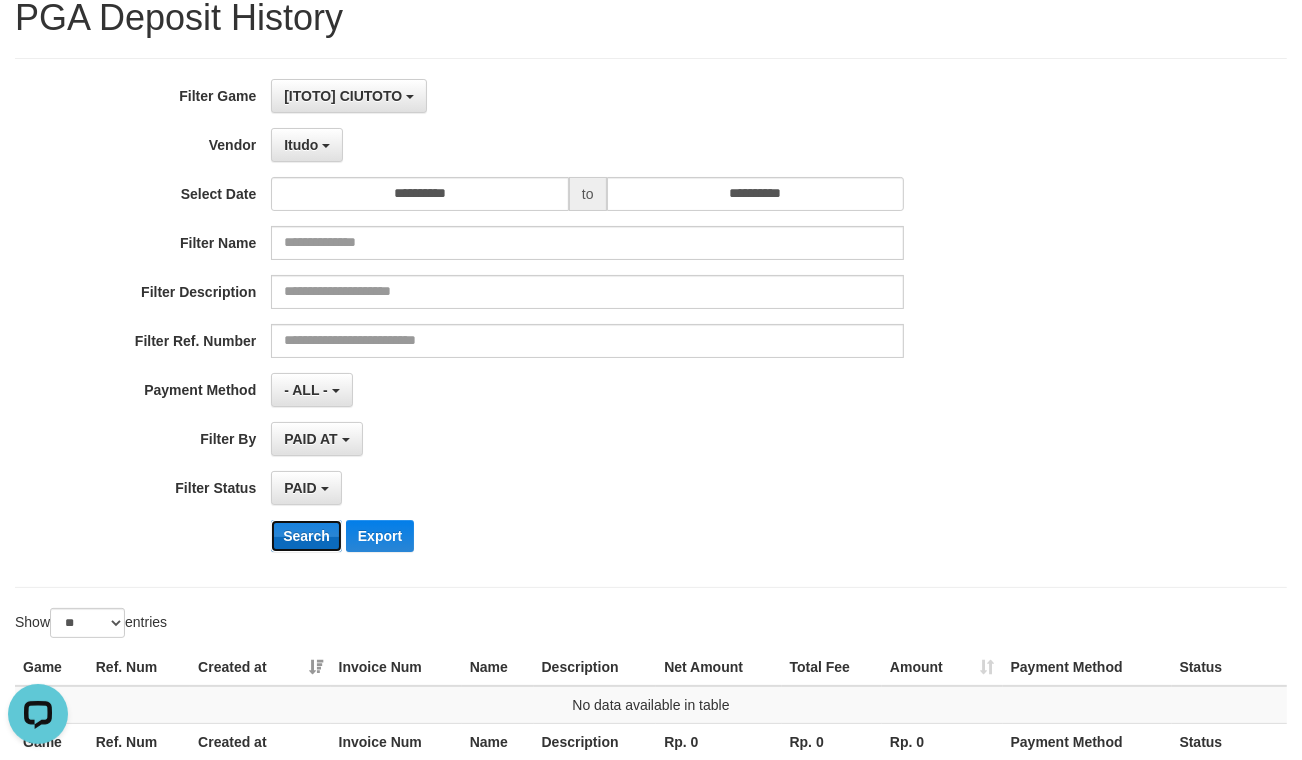 click on "Search" at bounding box center [306, 536] 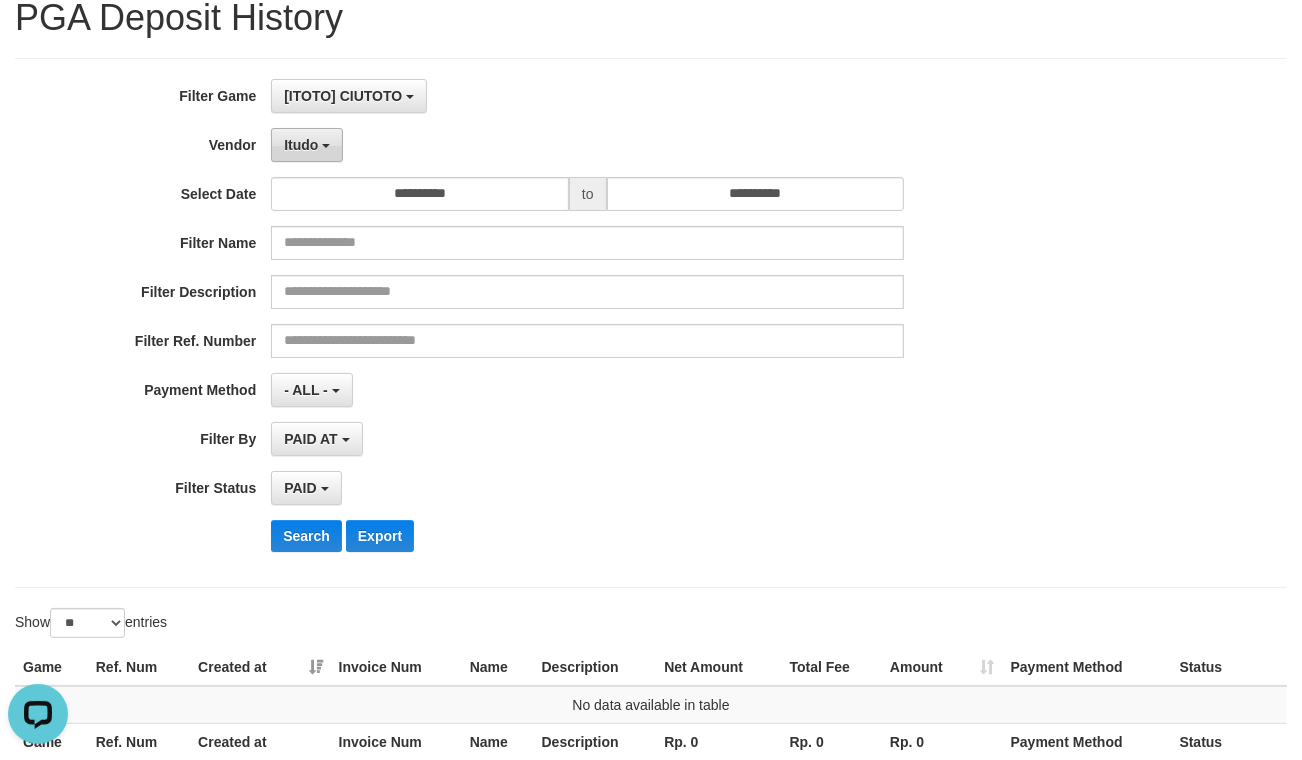 click on "Itudo" at bounding box center (307, 145) 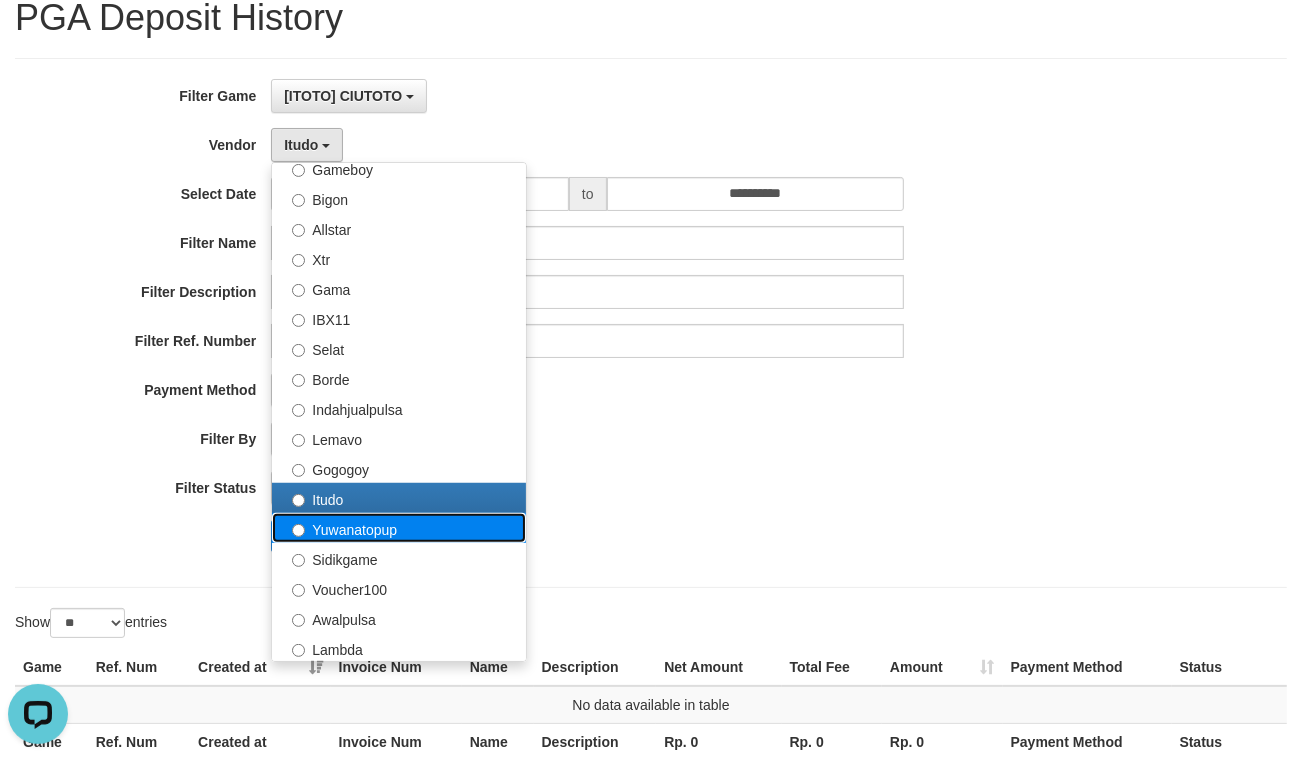 click on "Yuwanatopup" at bounding box center [399, 528] 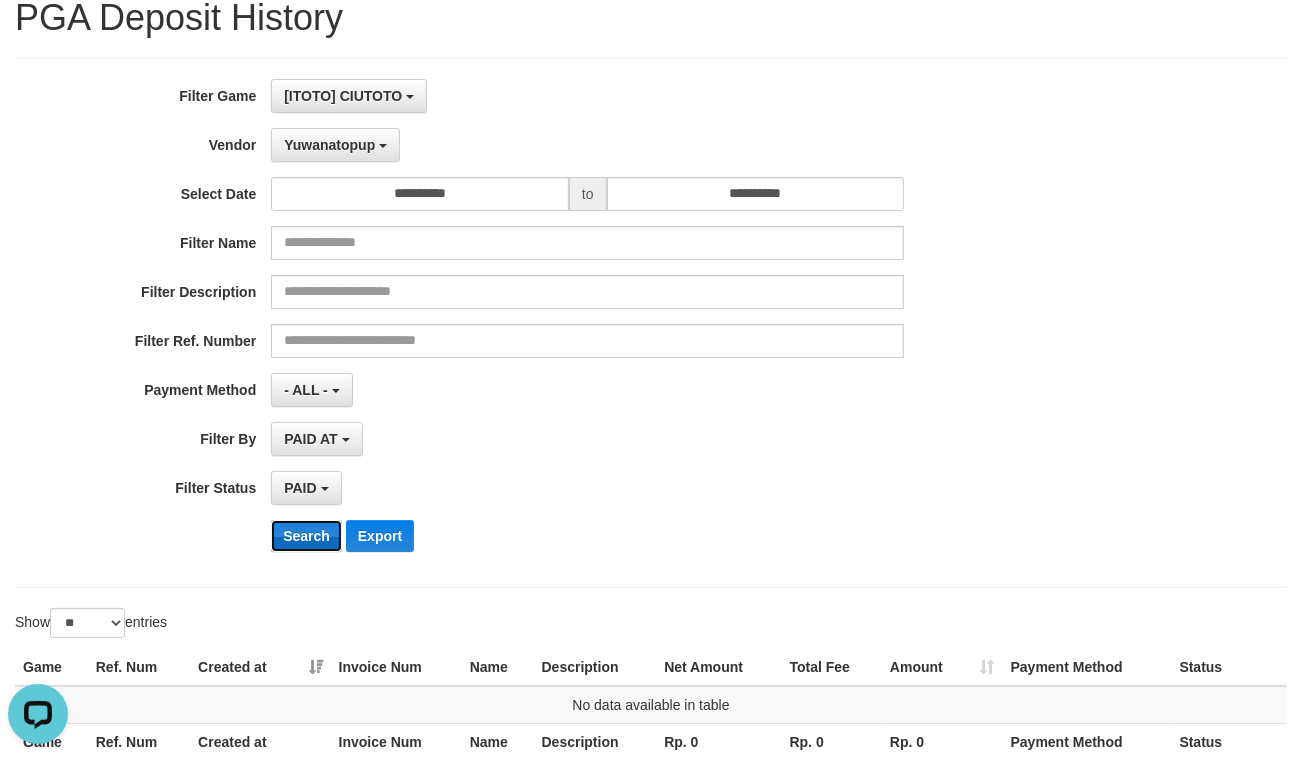 click on "Search" at bounding box center [306, 536] 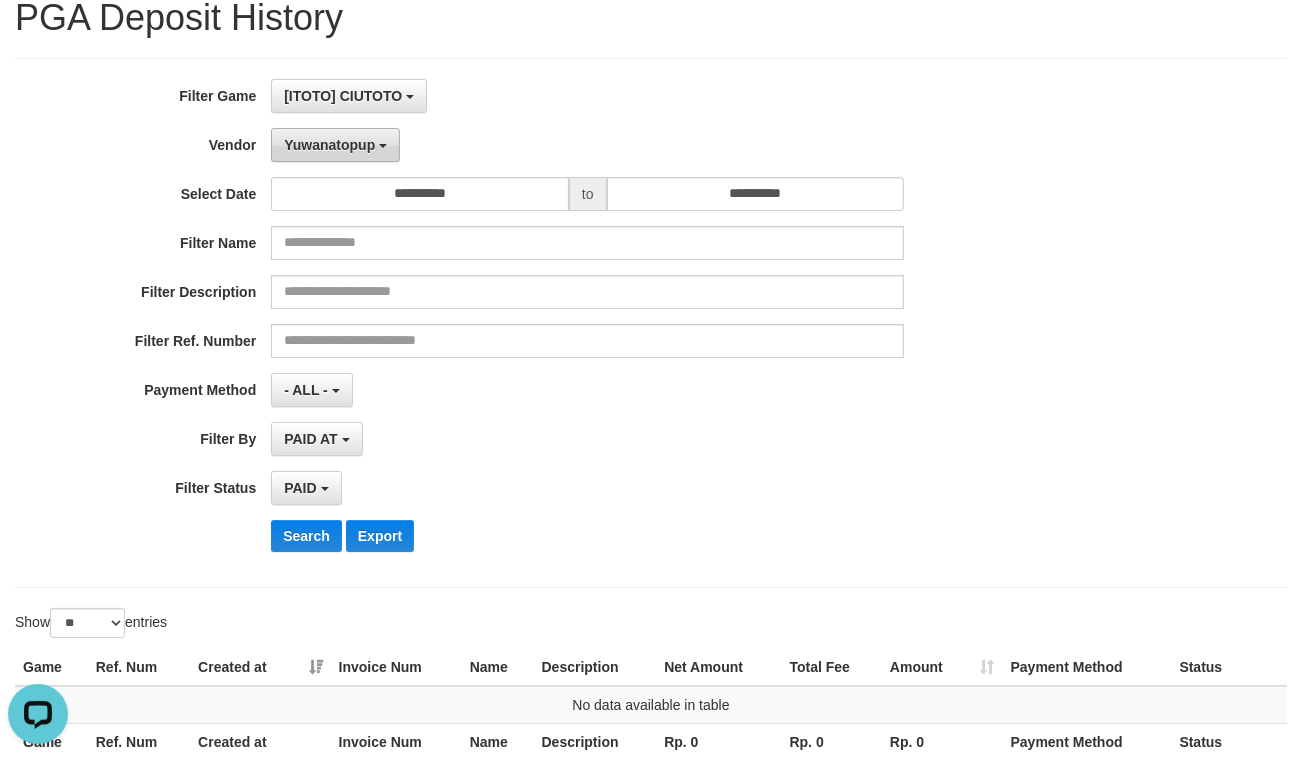 click on "Yuwanatopup" at bounding box center (335, 145) 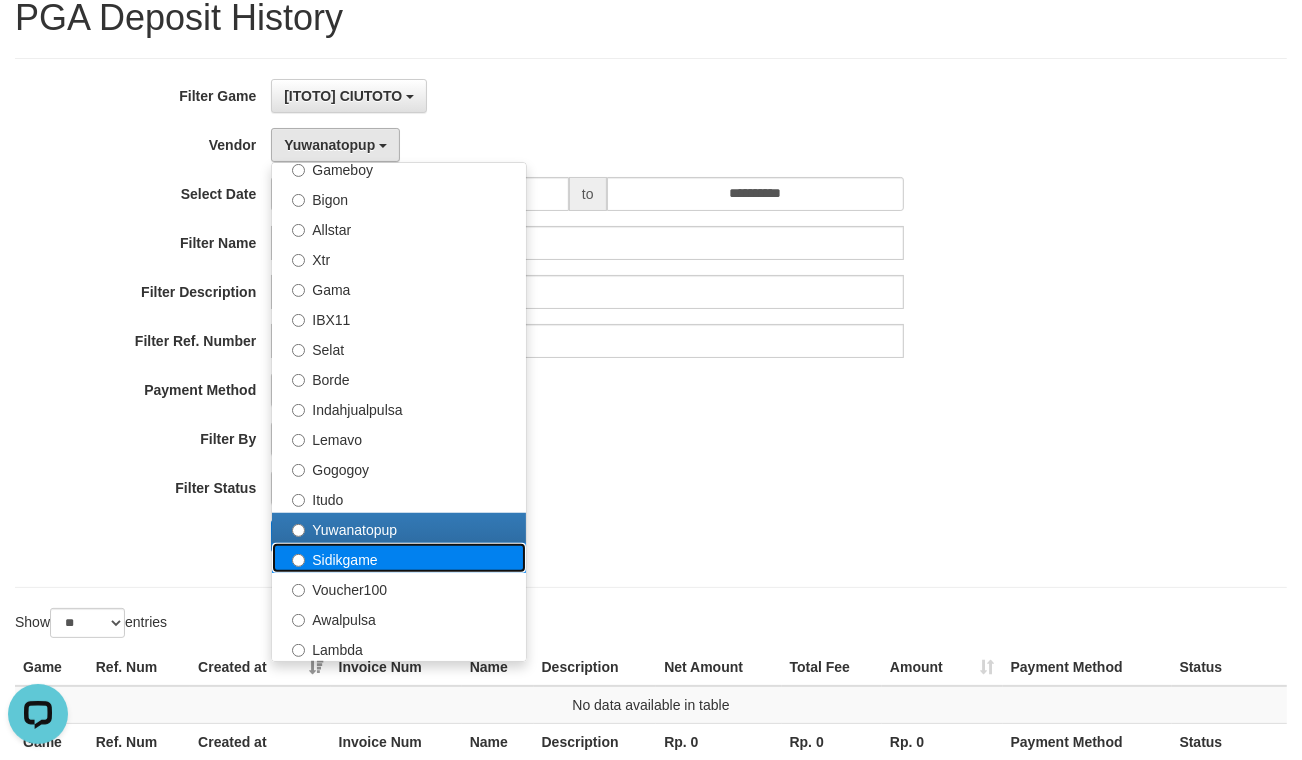 click on "Sidikgame" at bounding box center (399, 558) 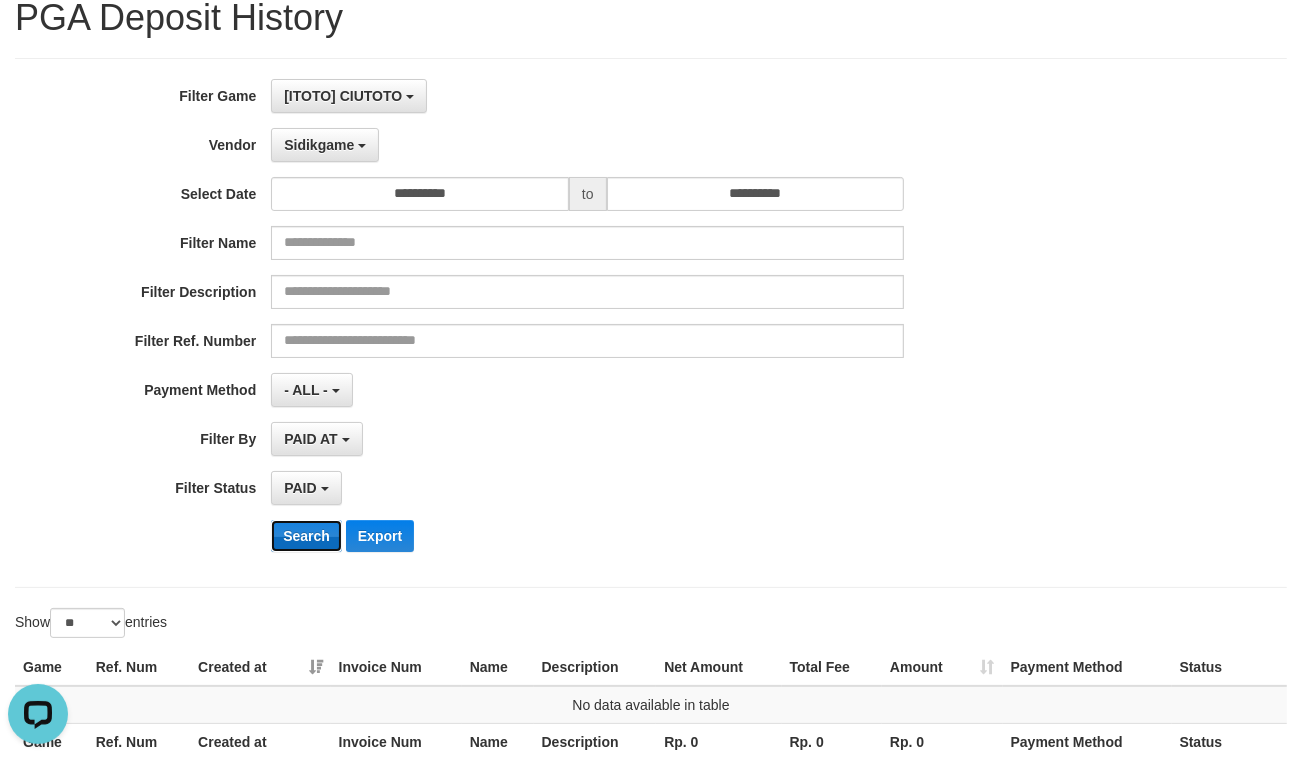 click on "Search" at bounding box center (306, 536) 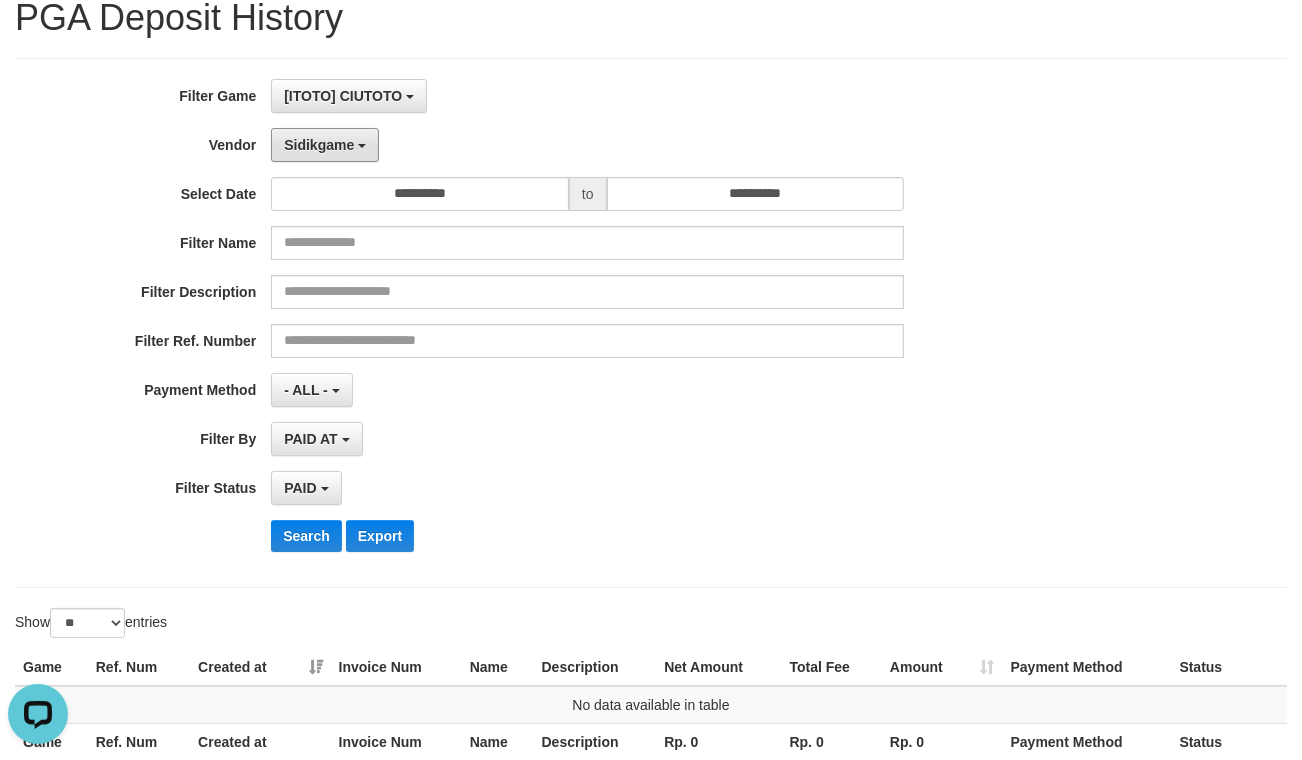 click on "Sidikgame" at bounding box center [325, 145] 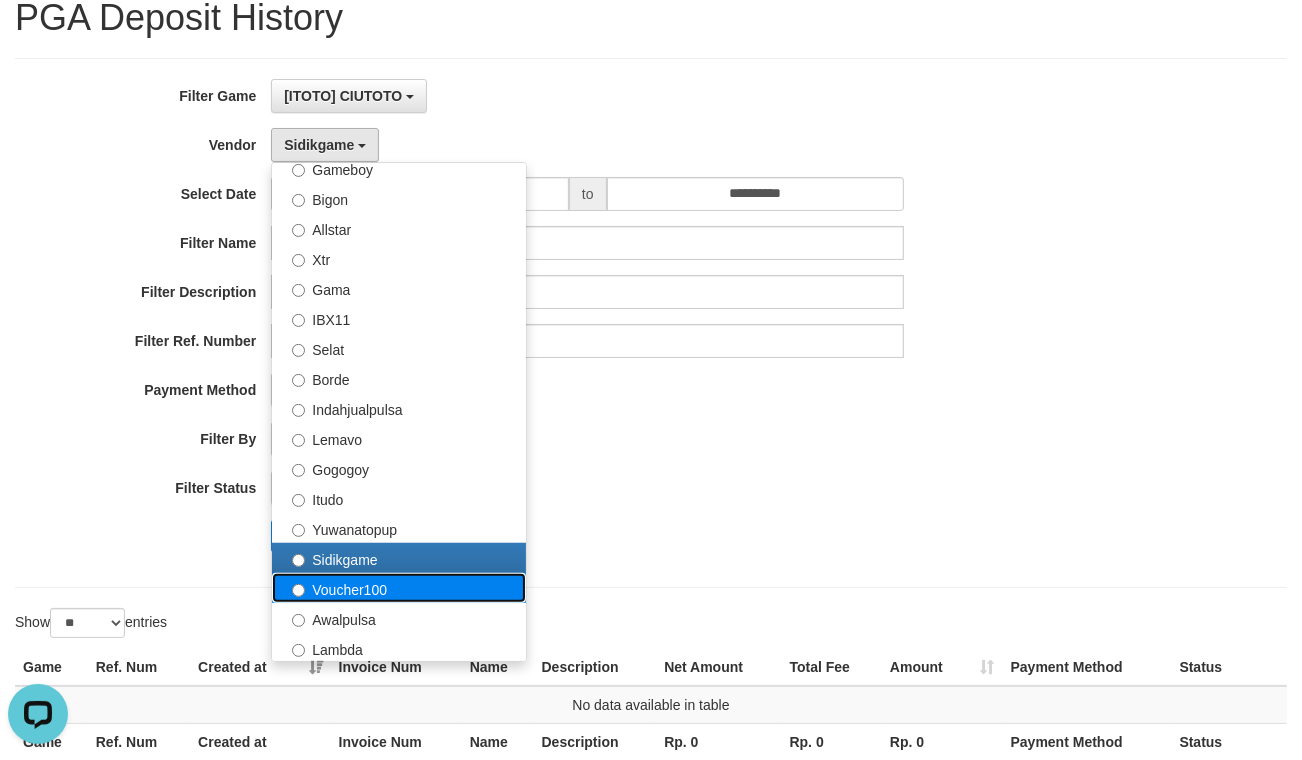 click on "Voucher100" at bounding box center (399, 588) 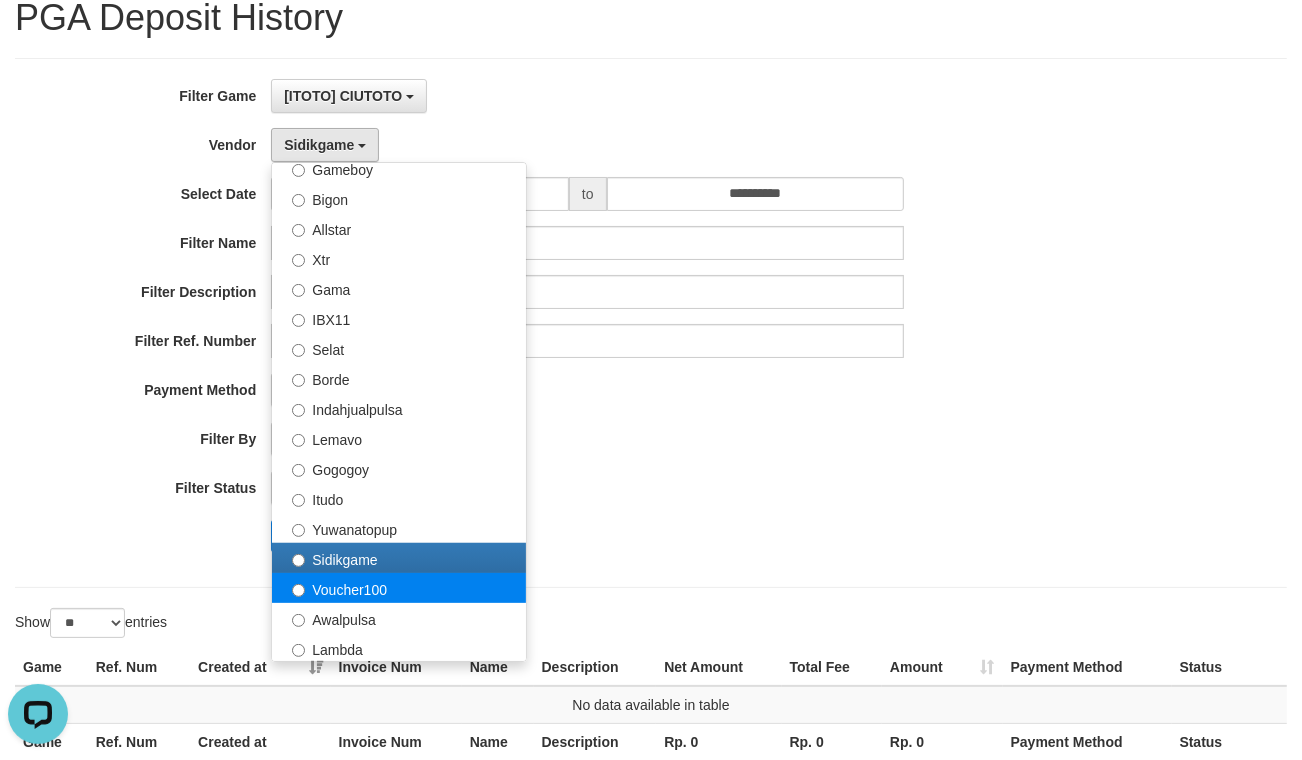 select on "**********" 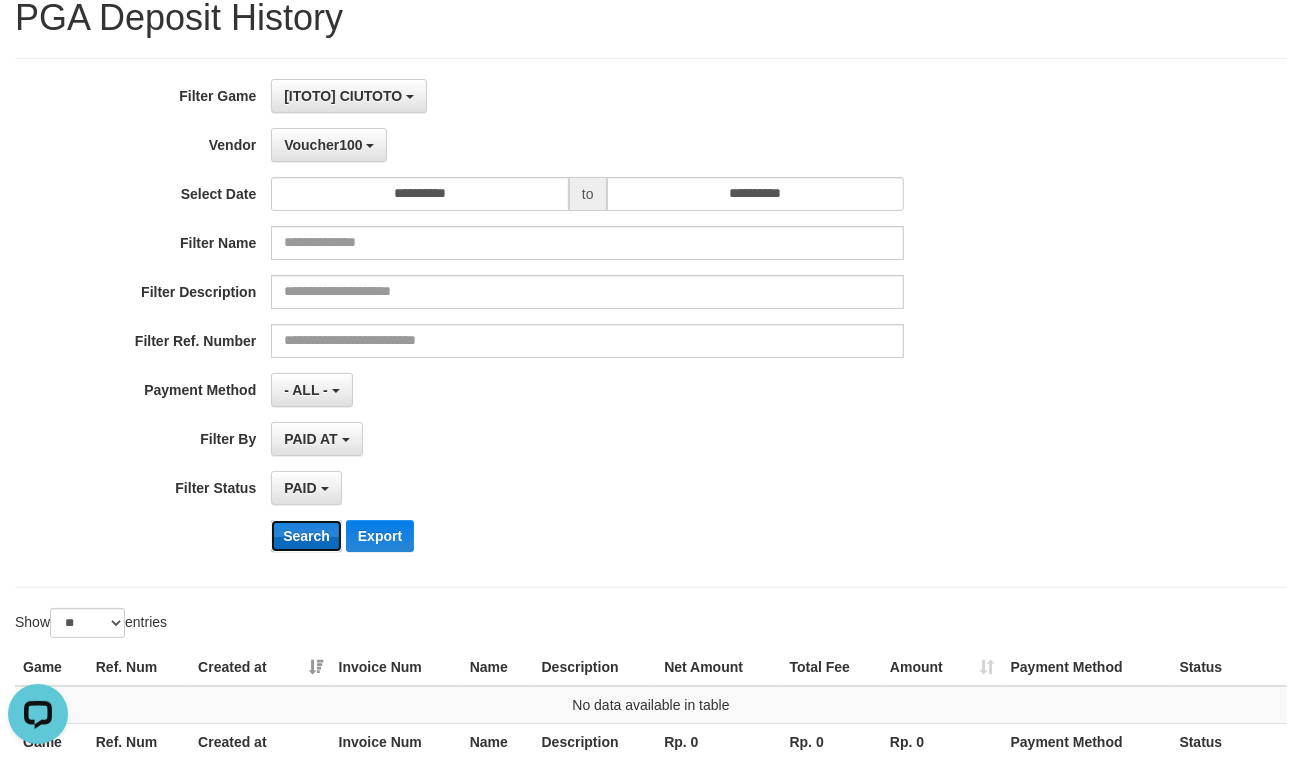 click on "Search" at bounding box center (306, 536) 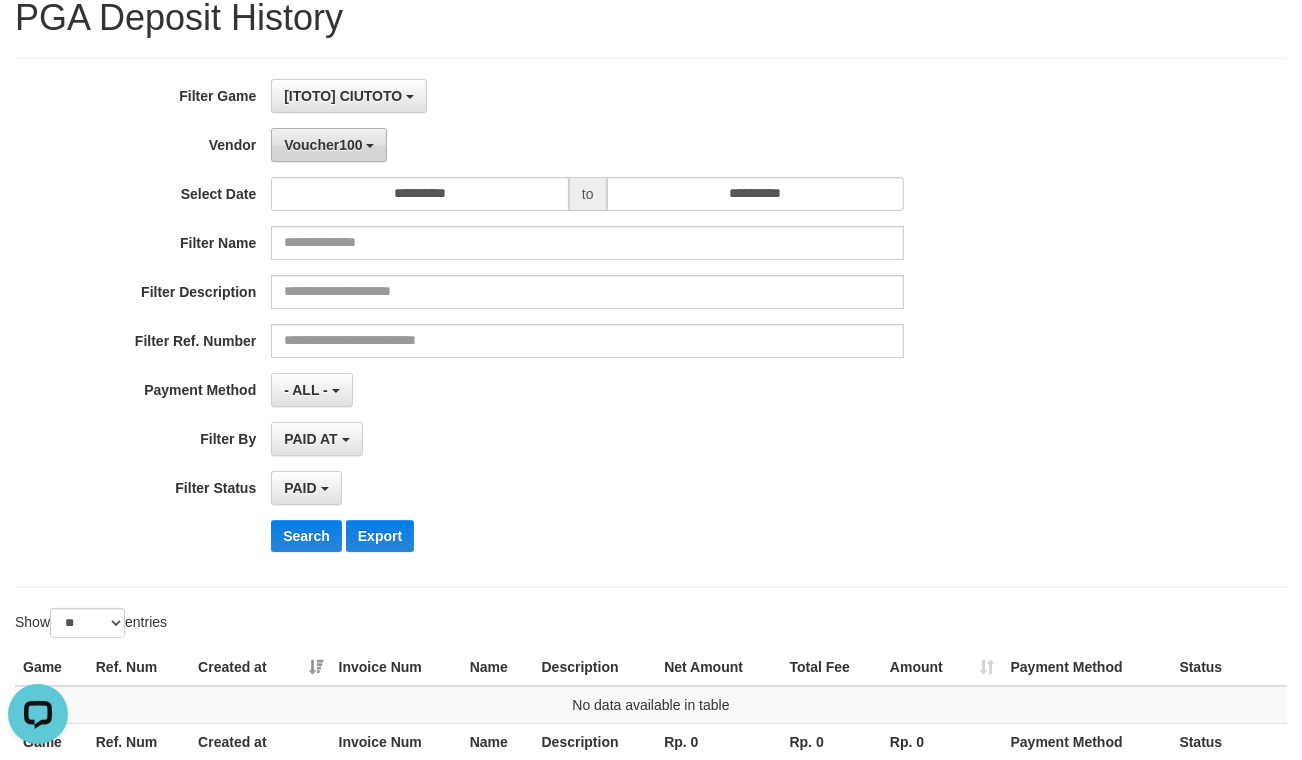 click on "Voucher100" at bounding box center [323, 145] 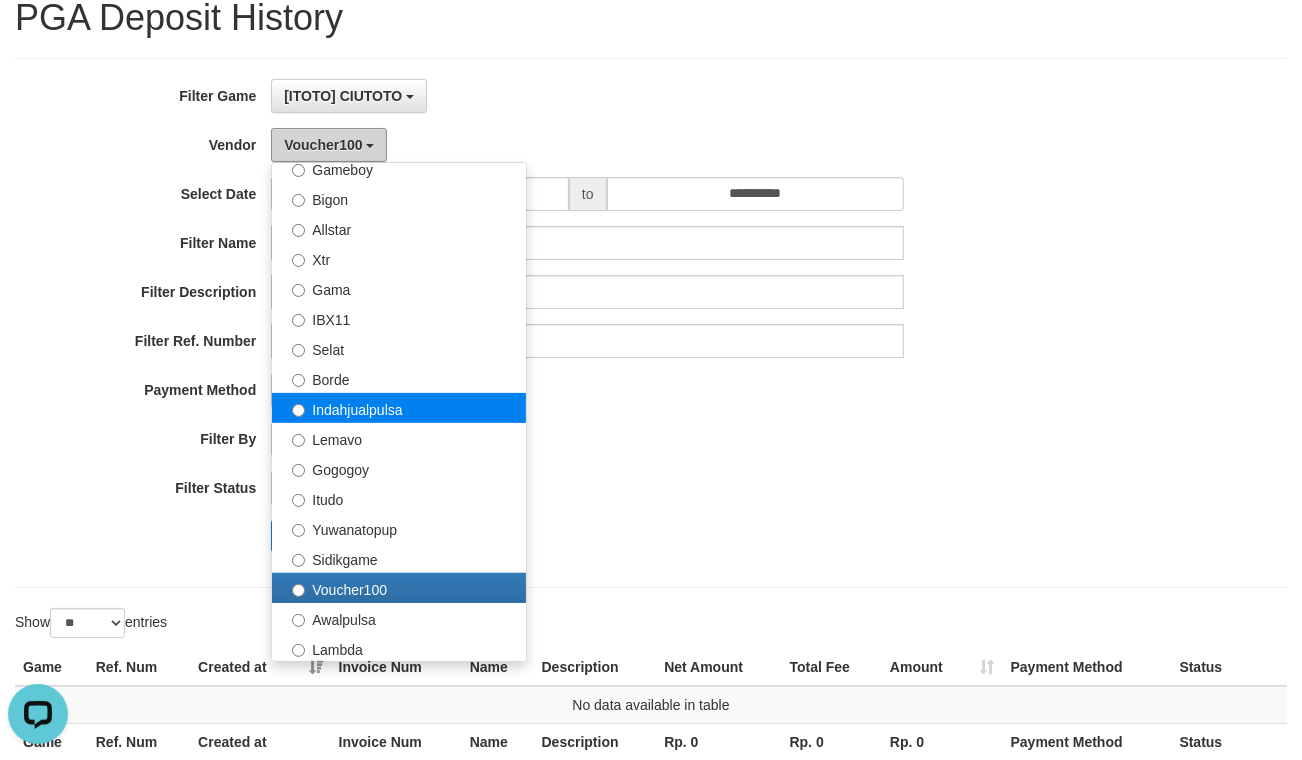 scroll, scrollTop: 666, scrollLeft: 0, axis: vertical 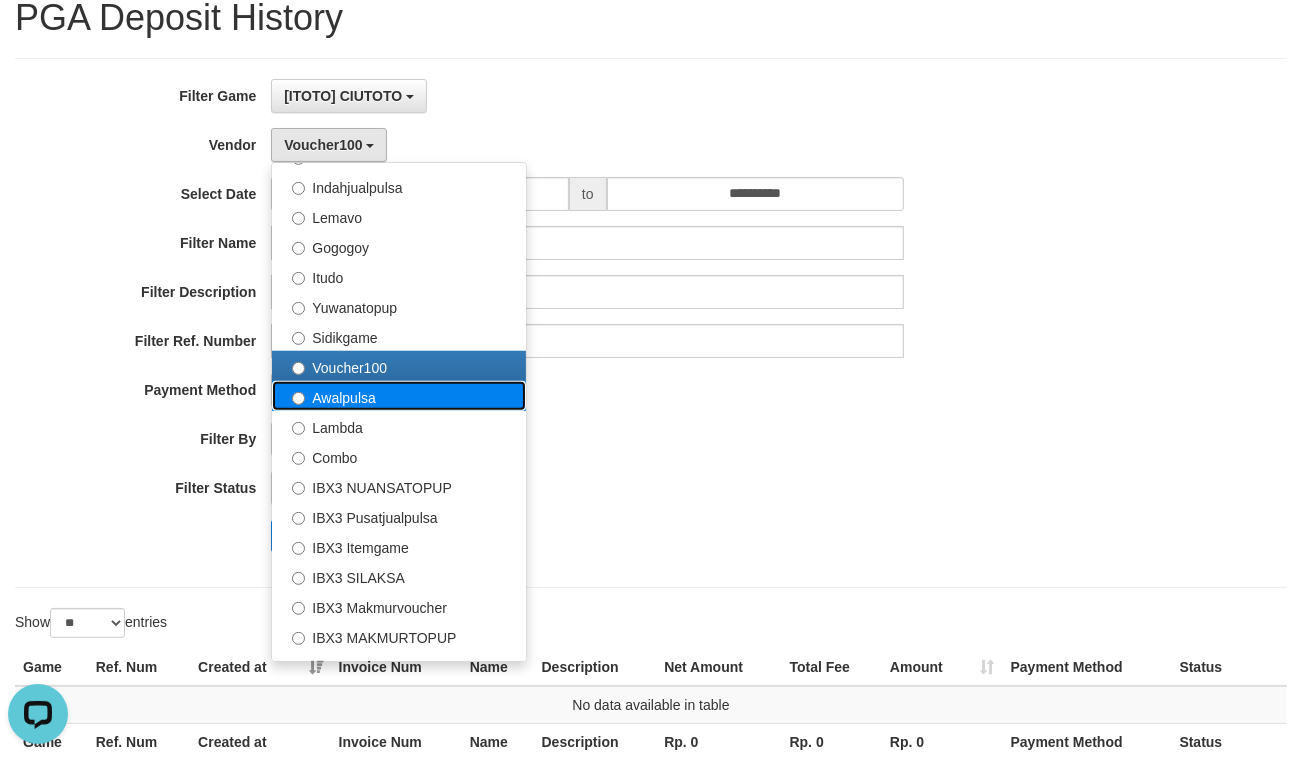 click on "Awalpulsa" at bounding box center [399, 396] 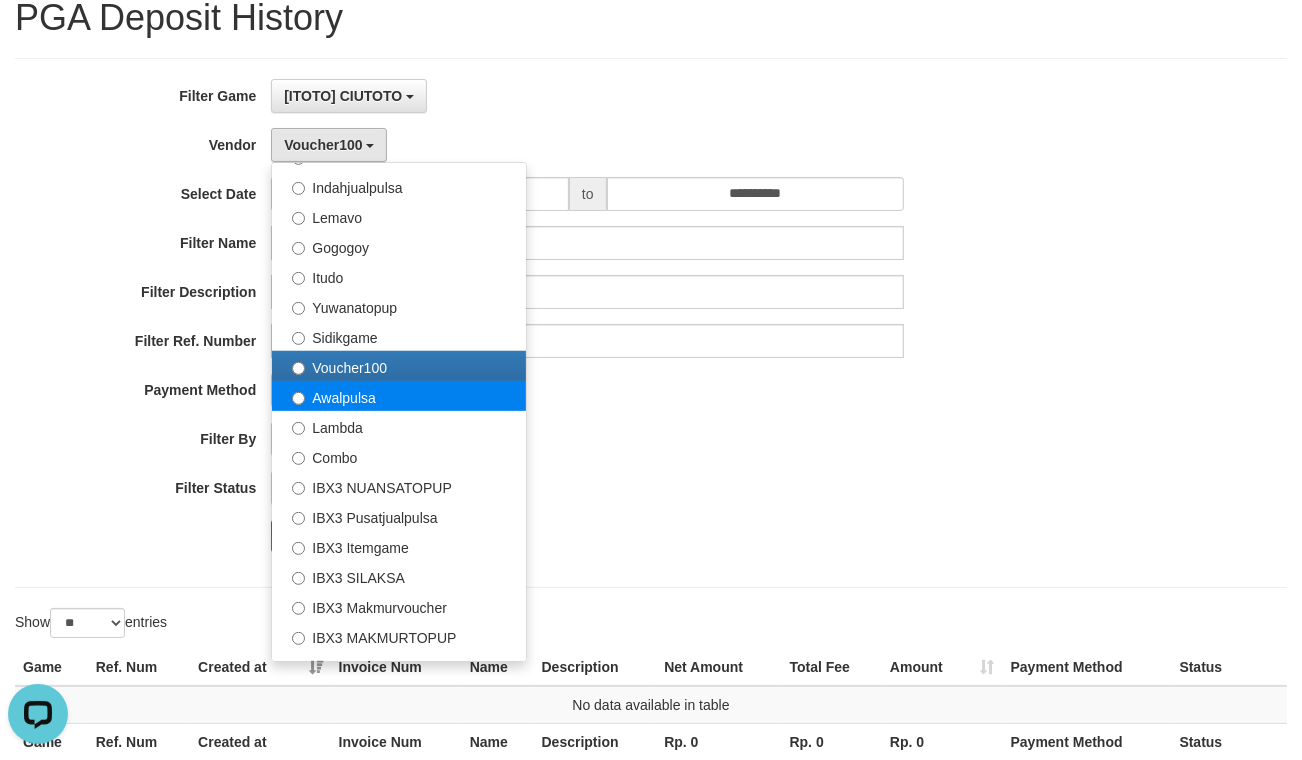 select on "**********" 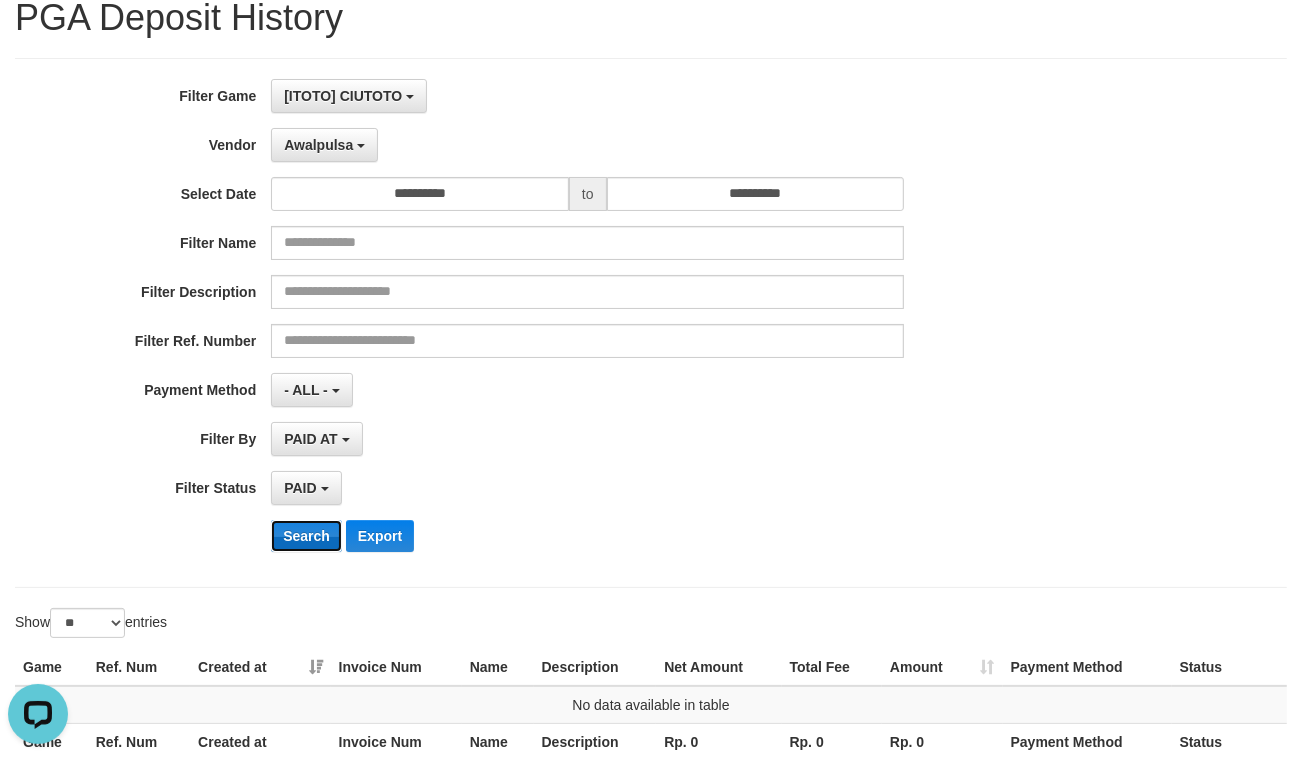 click on "Search" at bounding box center (306, 536) 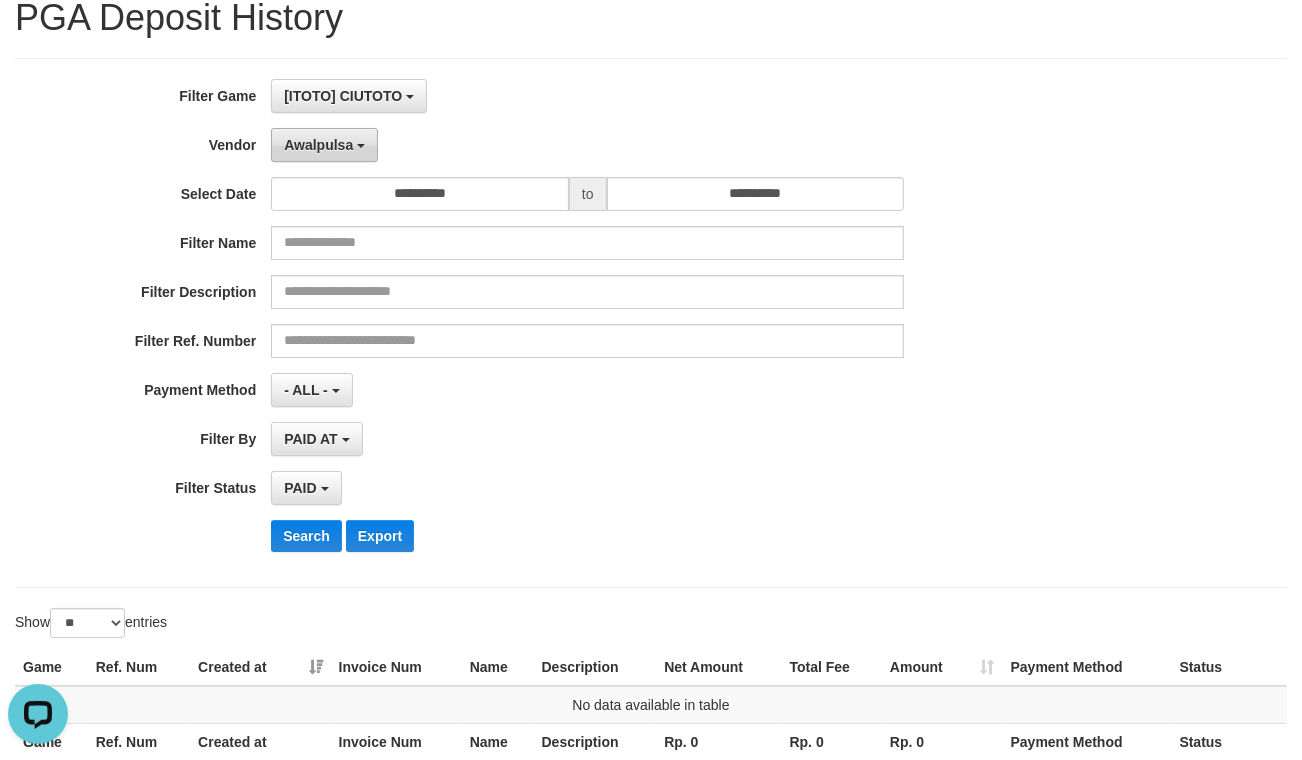 click on "Awalpulsa" at bounding box center [324, 145] 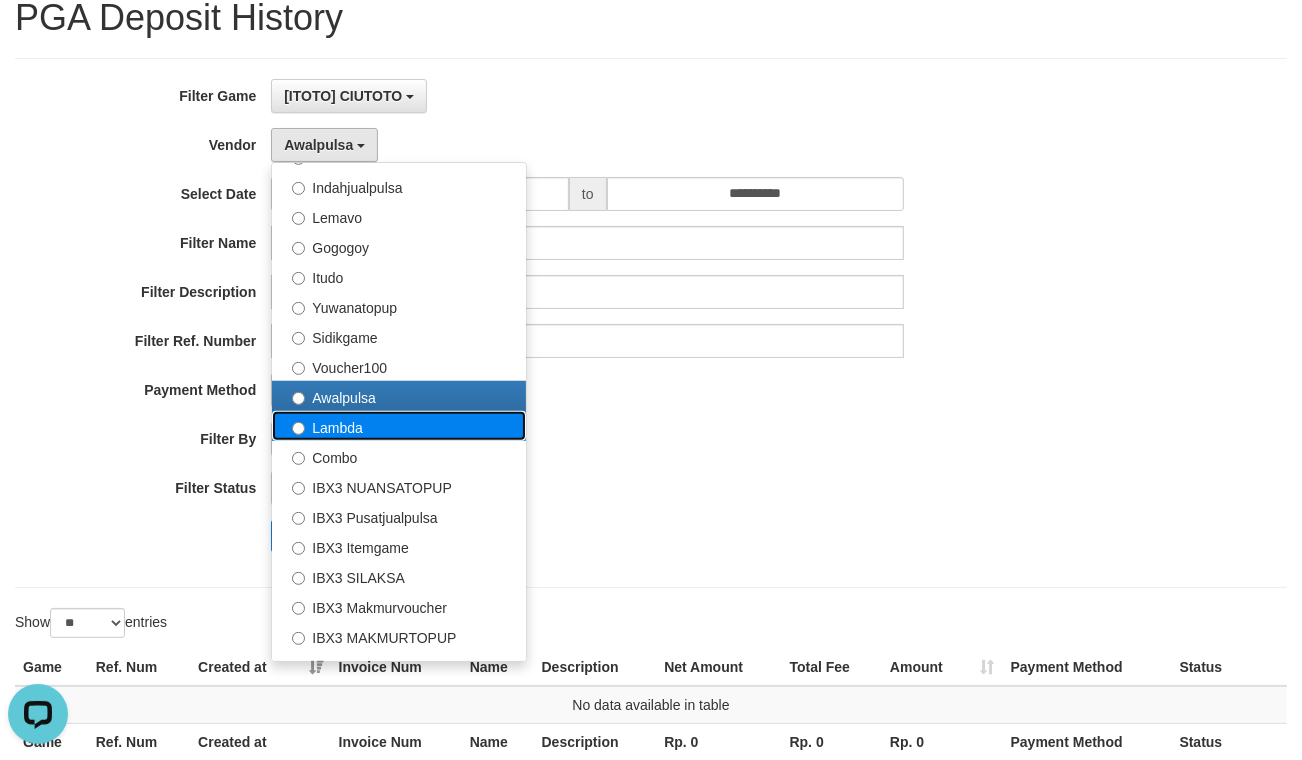 click on "Lambda" at bounding box center [399, 426] 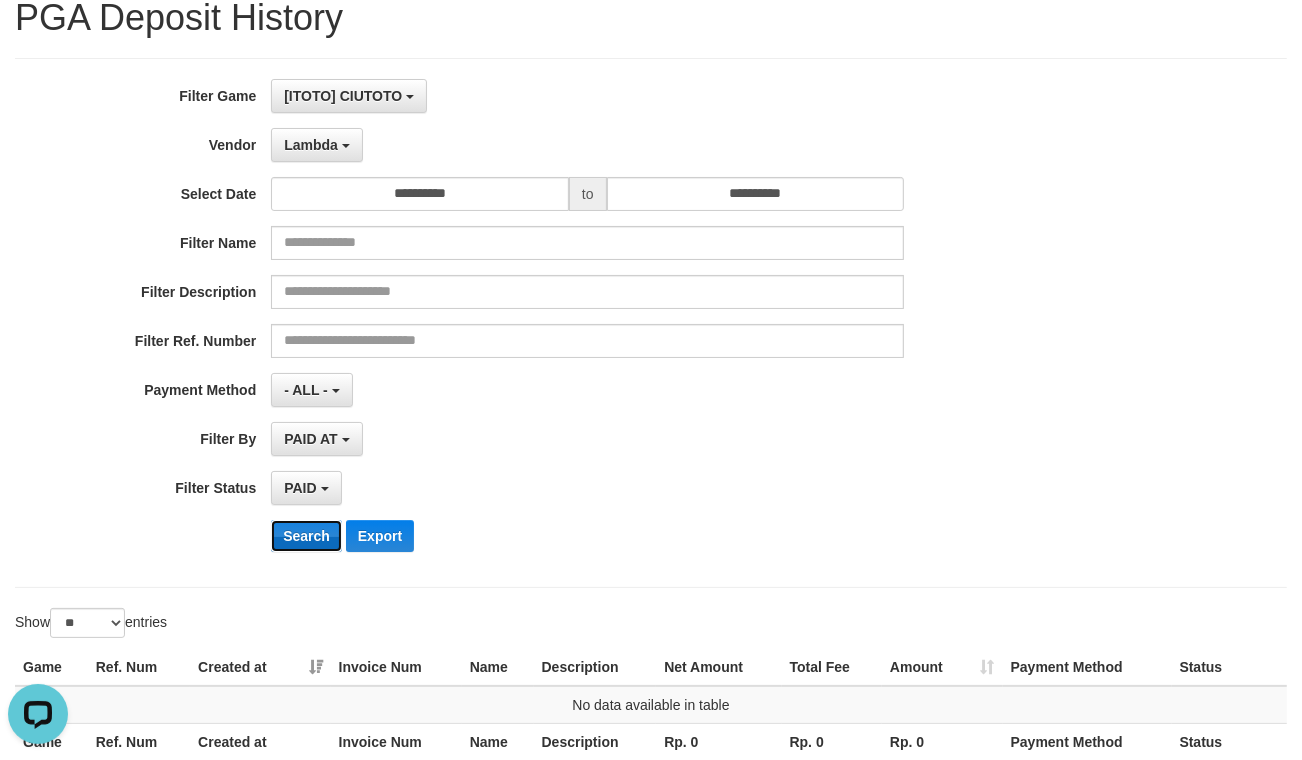 click on "Search" at bounding box center [306, 536] 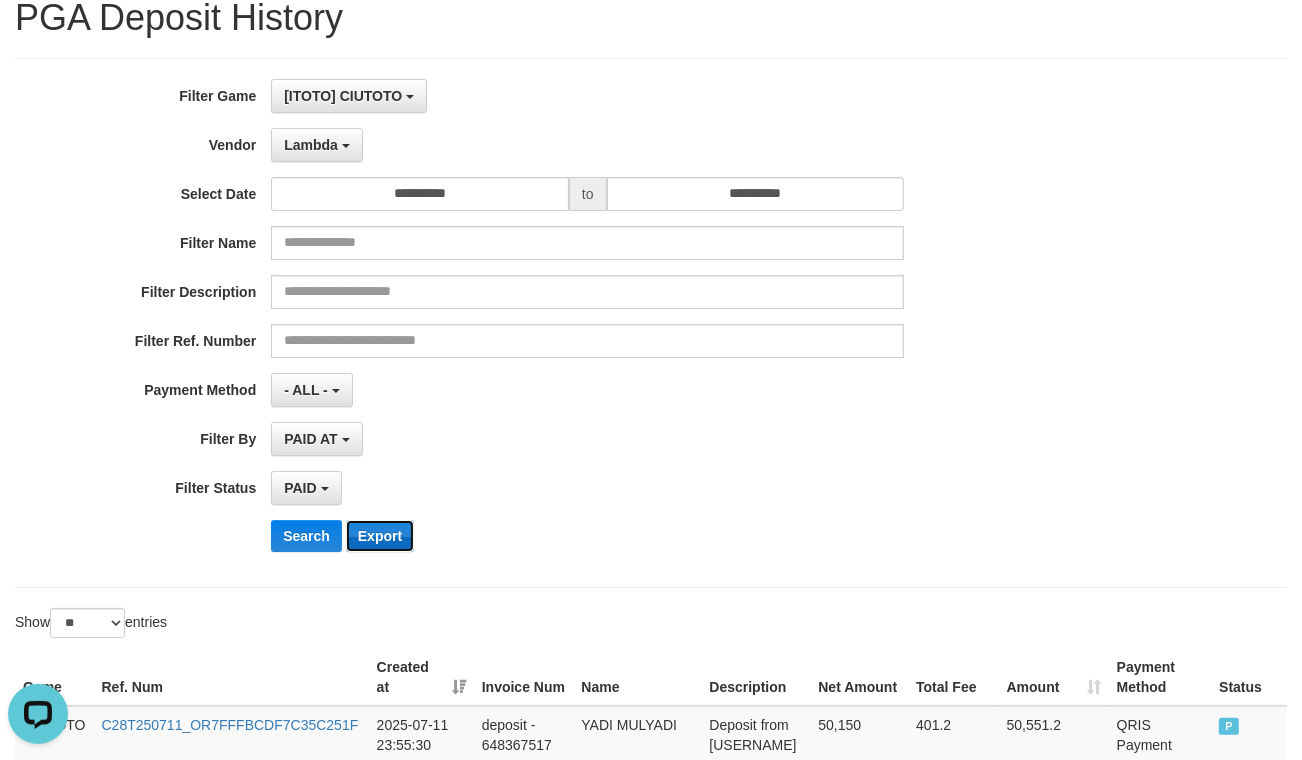 click on "Export" at bounding box center (380, 536) 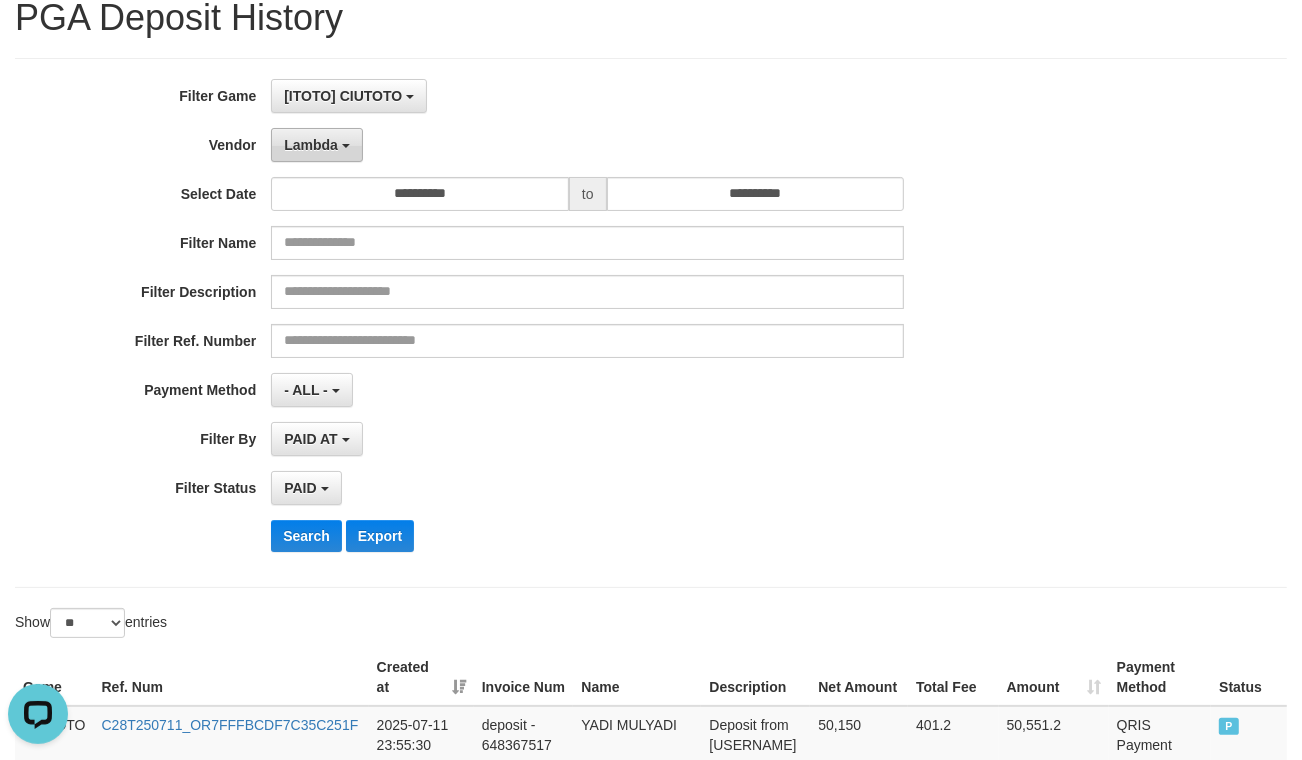 click on "Lambda" at bounding box center [317, 145] 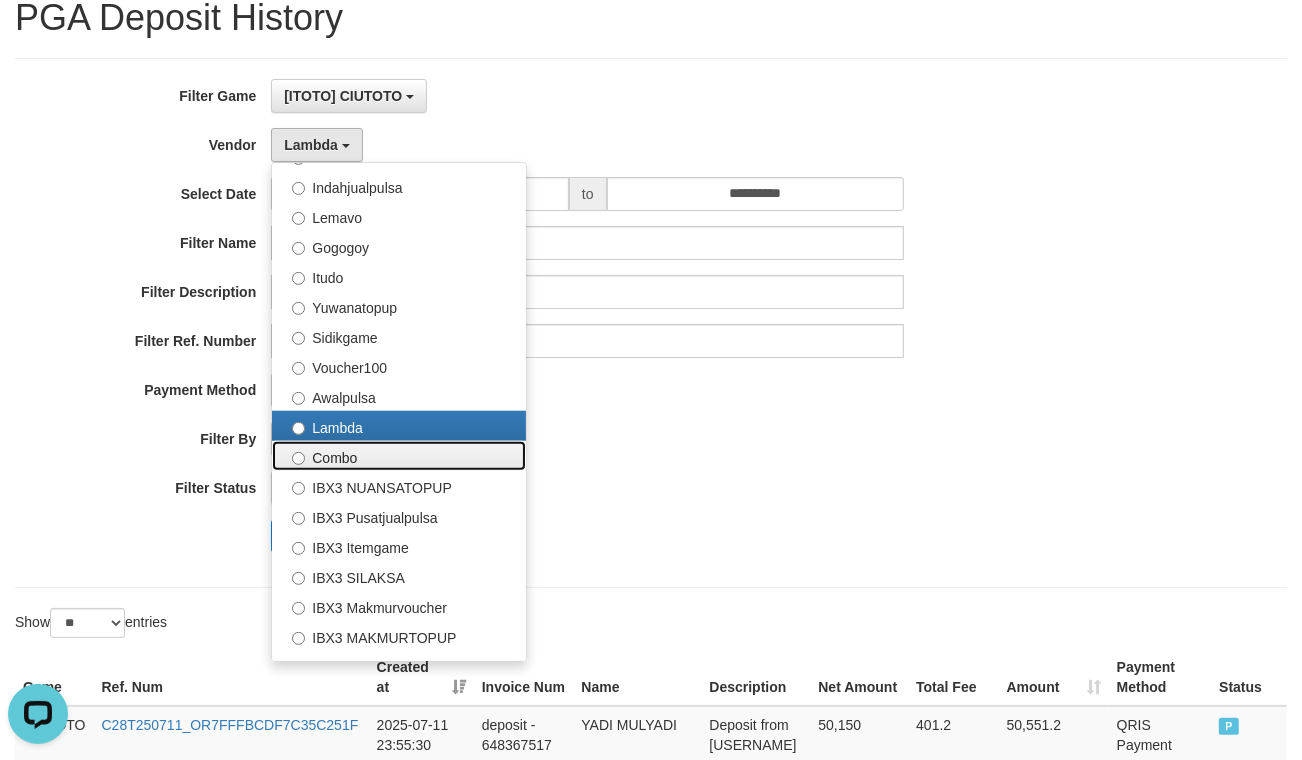 click on "Combo" at bounding box center (399, 456) 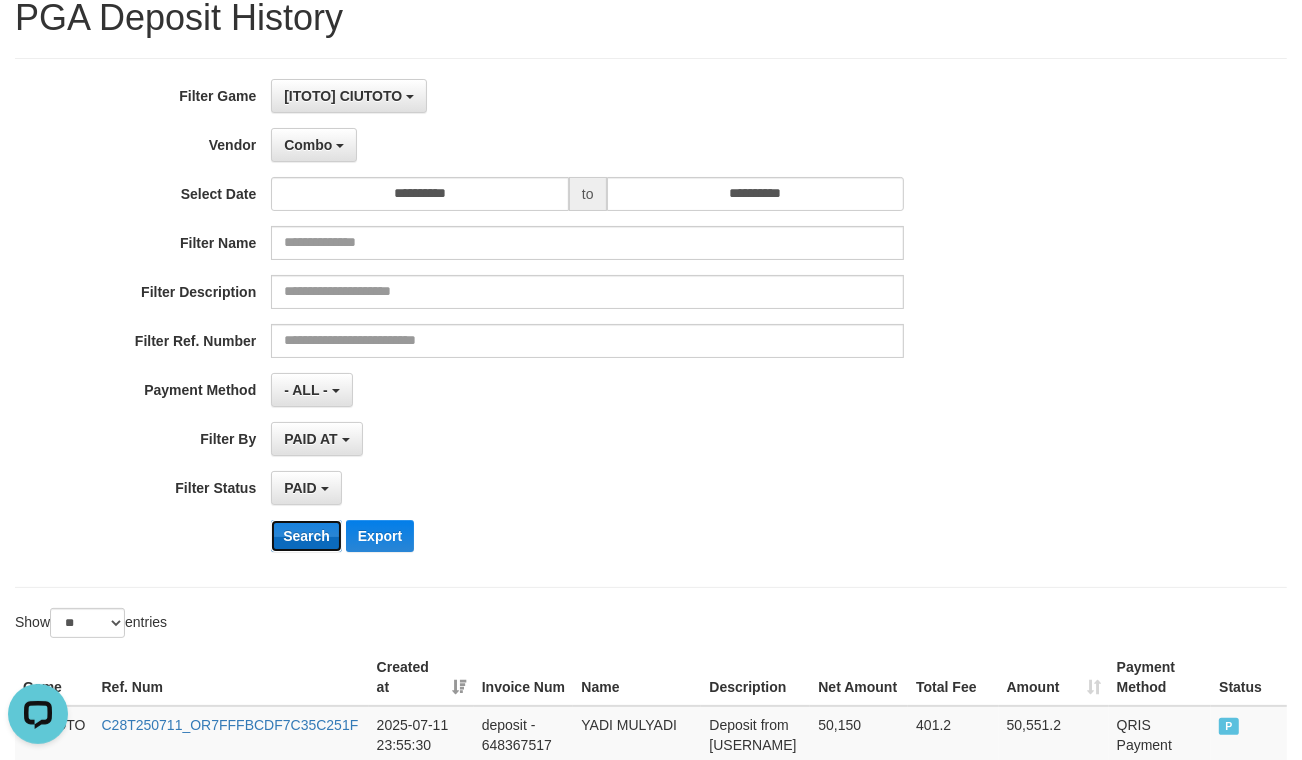 click on "Search" at bounding box center (306, 536) 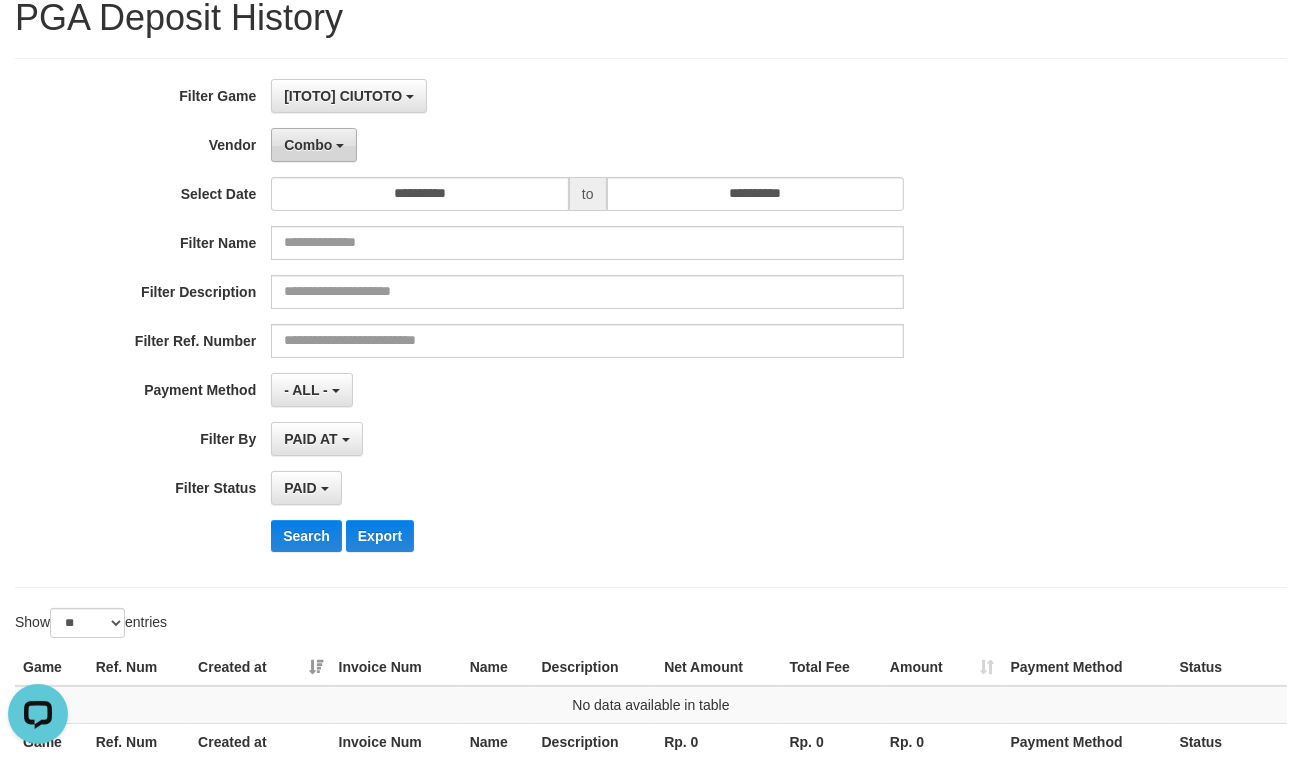 click on "Combo" at bounding box center [314, 145] 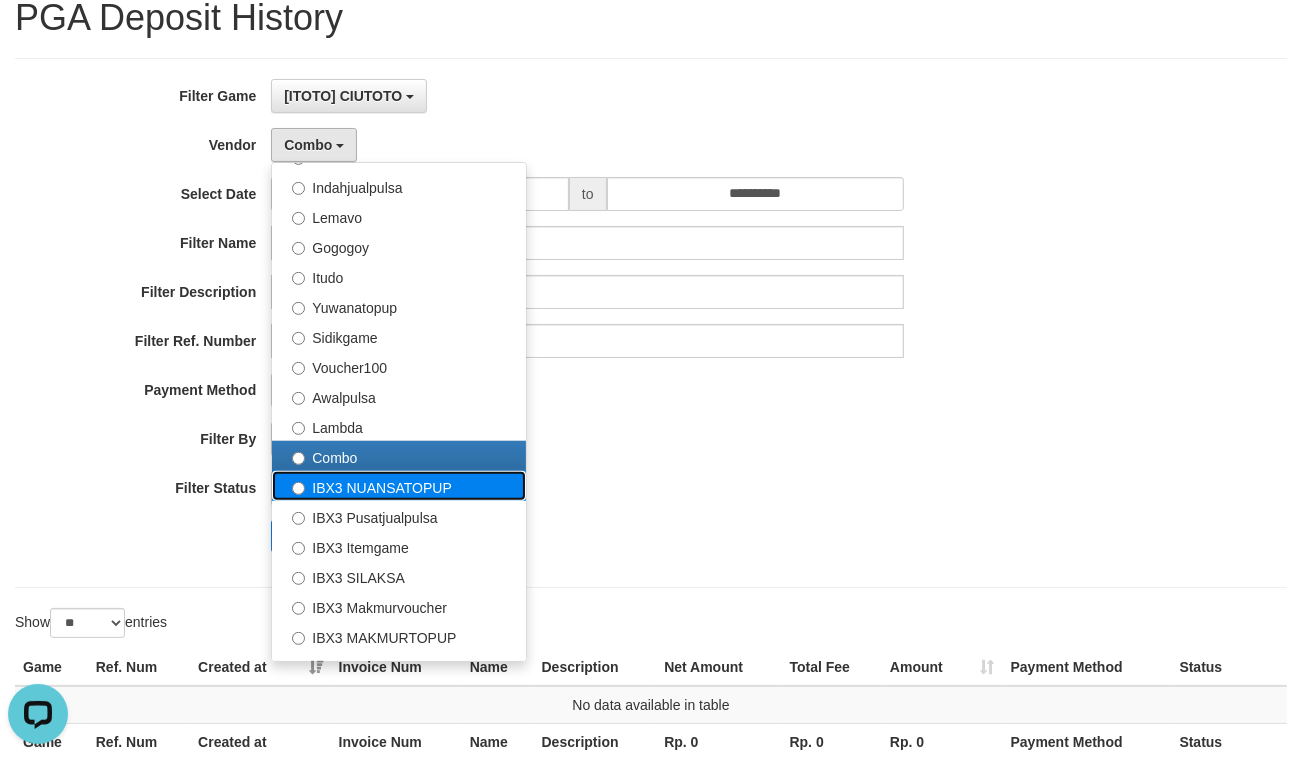 click on "IBX3 NUANSATOPUP" at bounding box center (399, 486) 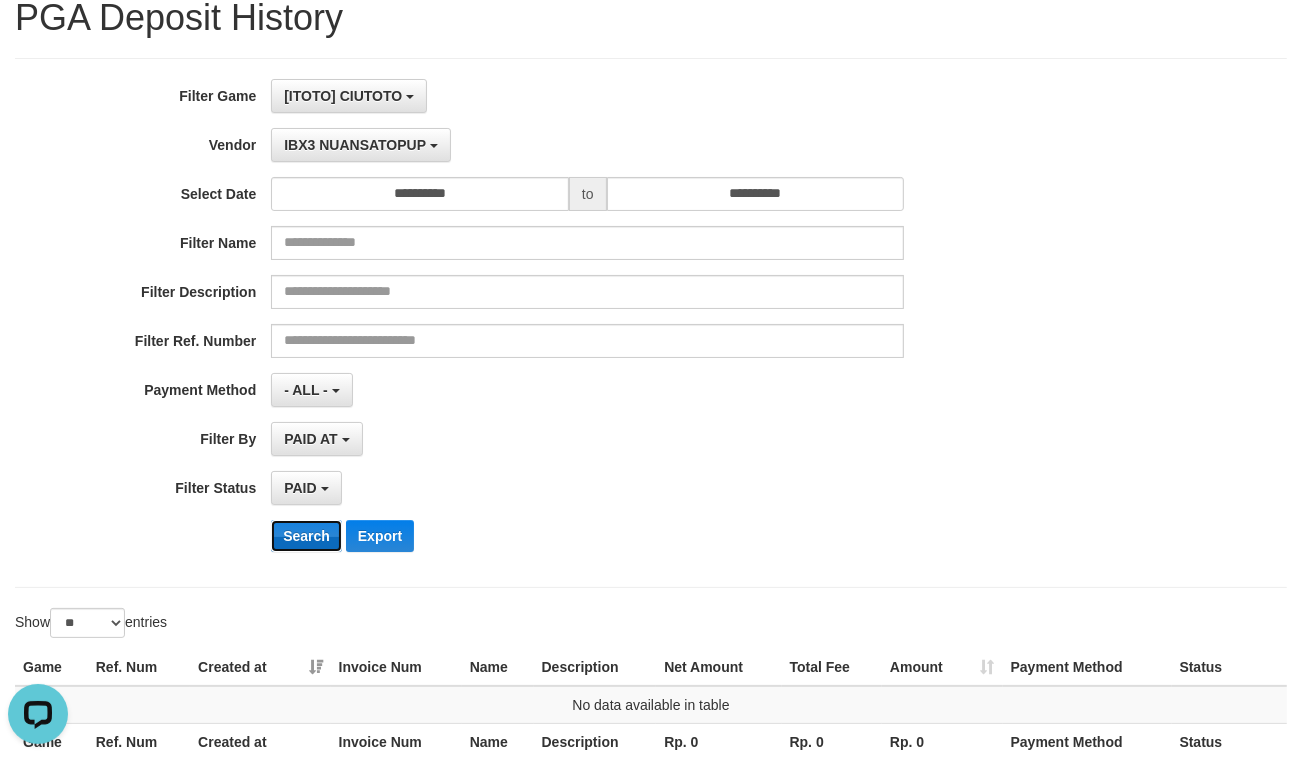 click on "Search" at bounding box center (306, 536) 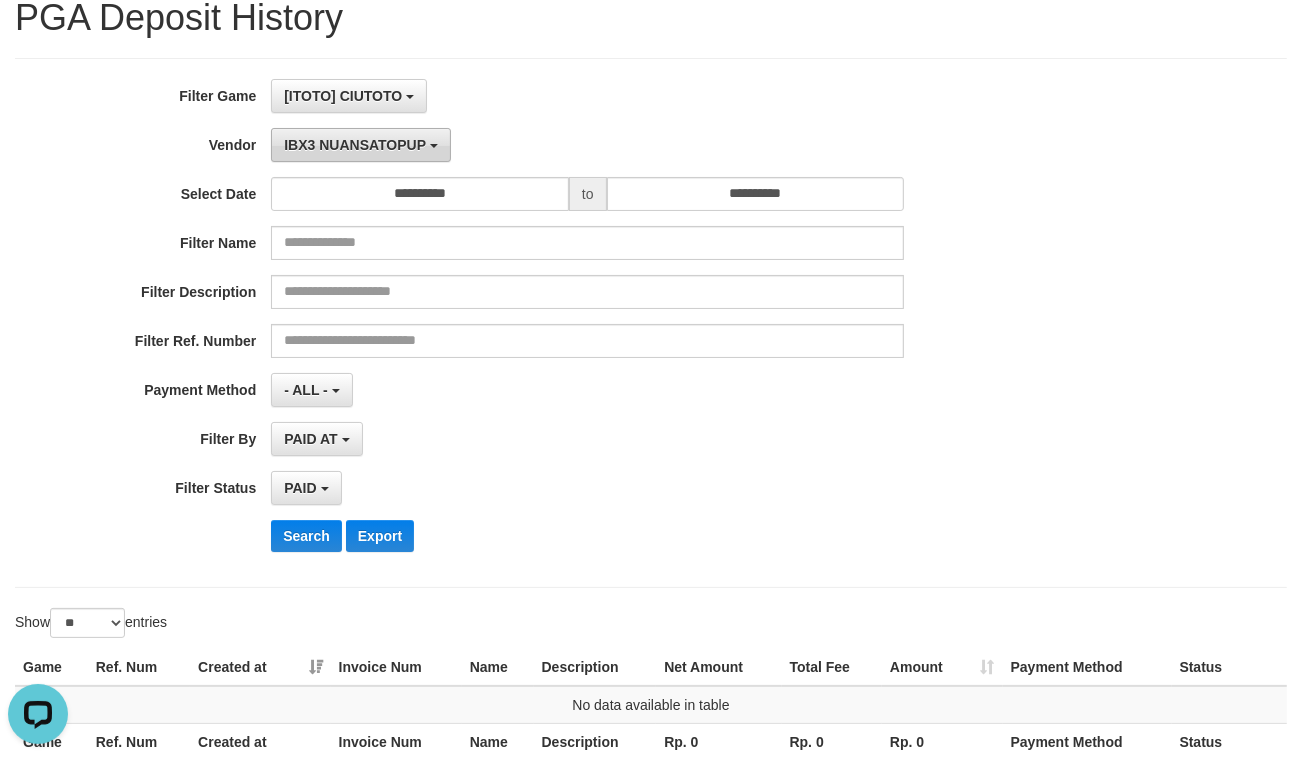 click on "IBX3 NUANSATOPUP" at bounding box center [360, 145] 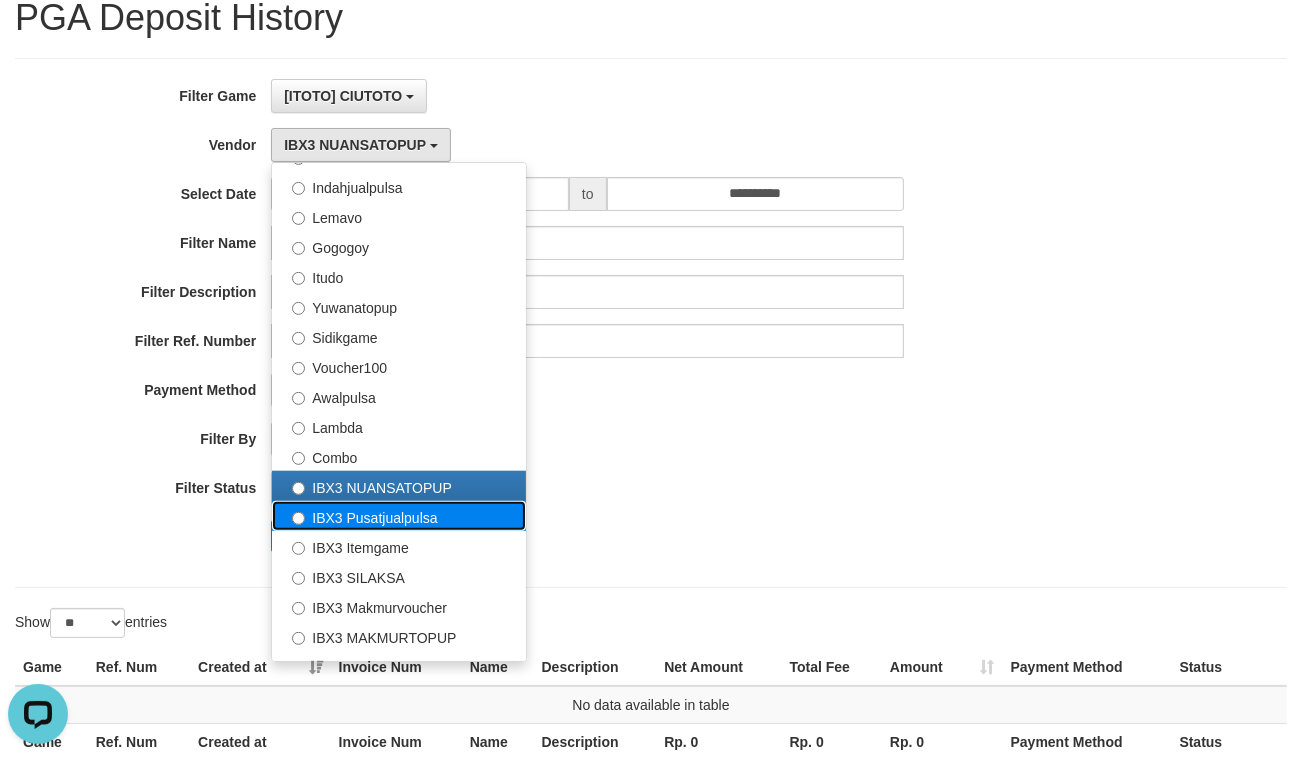 click on "IBX3 Pusatjualpulsa" at bounding box center (399, 516) 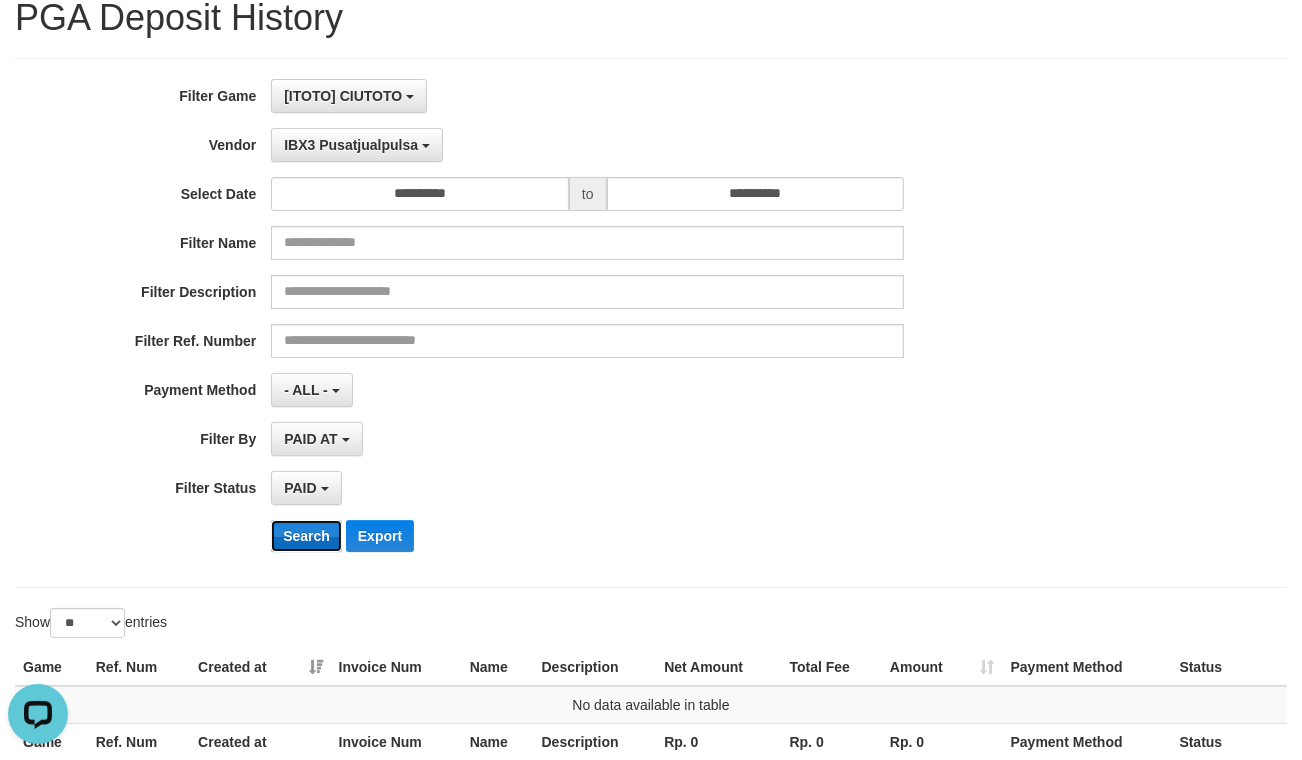 click on "Search" at bounding box center [306, 536] 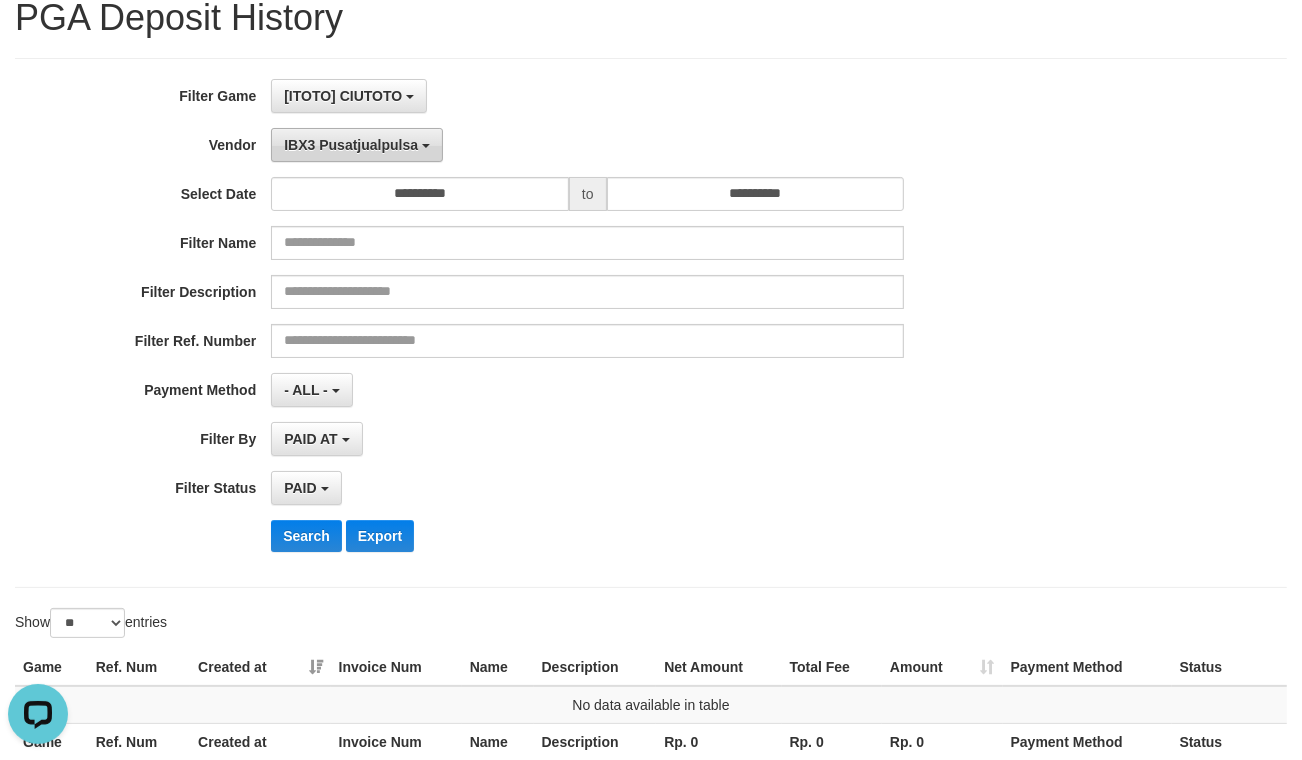 click on "IBX3 Pusatjualpulsa" at bounding box center [357, 145] 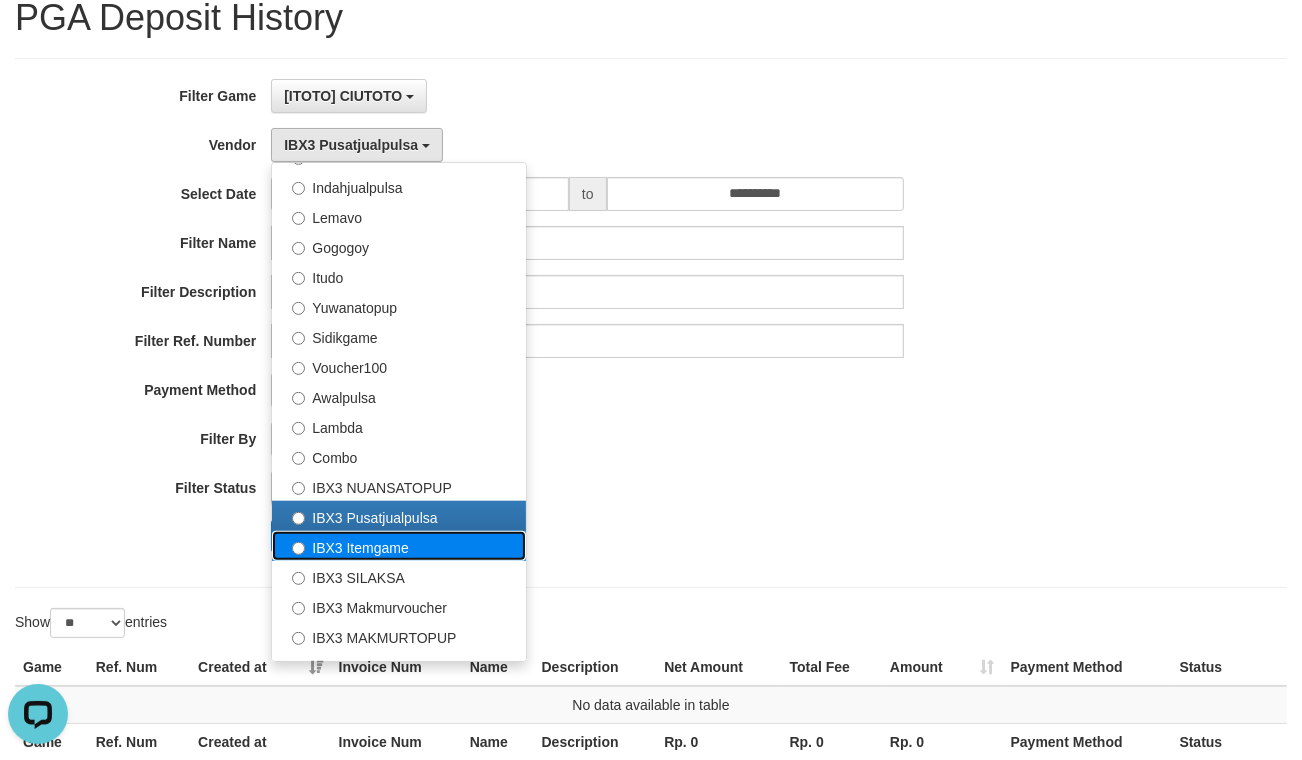click on "IBX3 Itemgame" at bounding box center [399, 546] 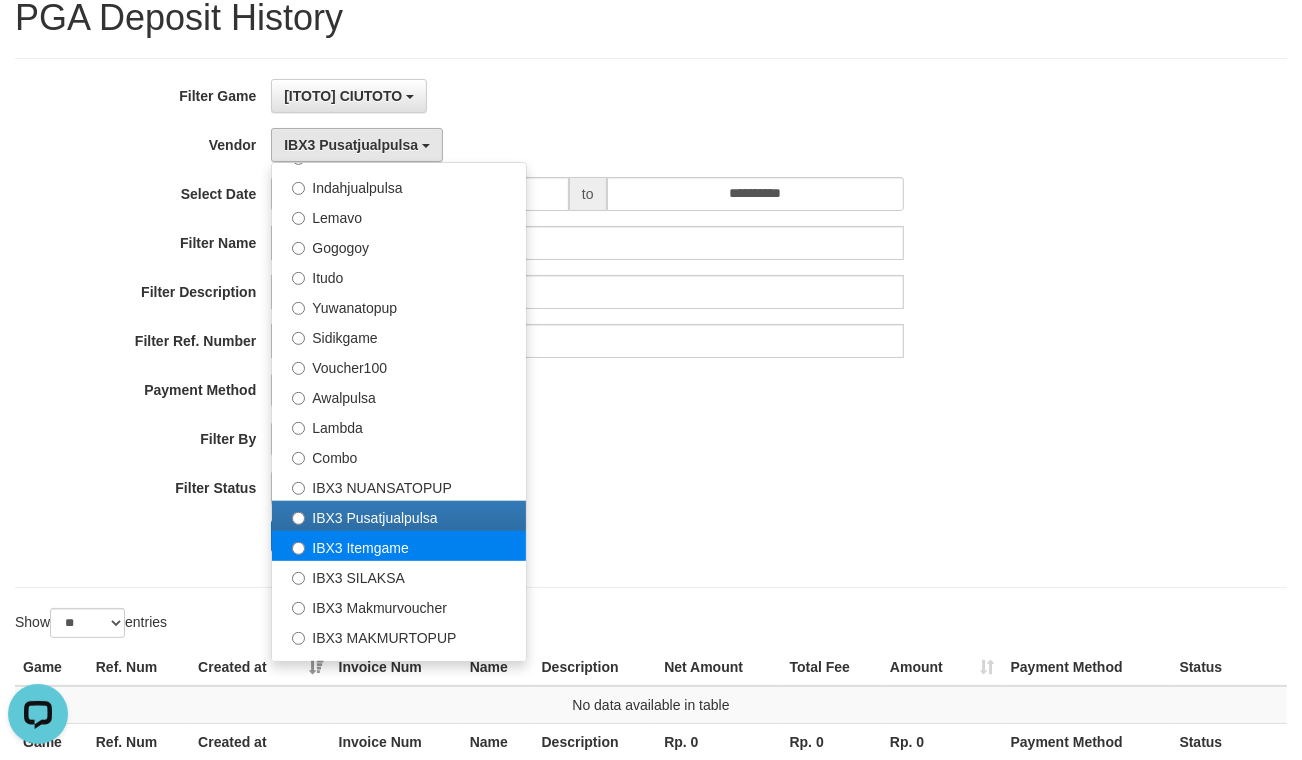 select on "**********" 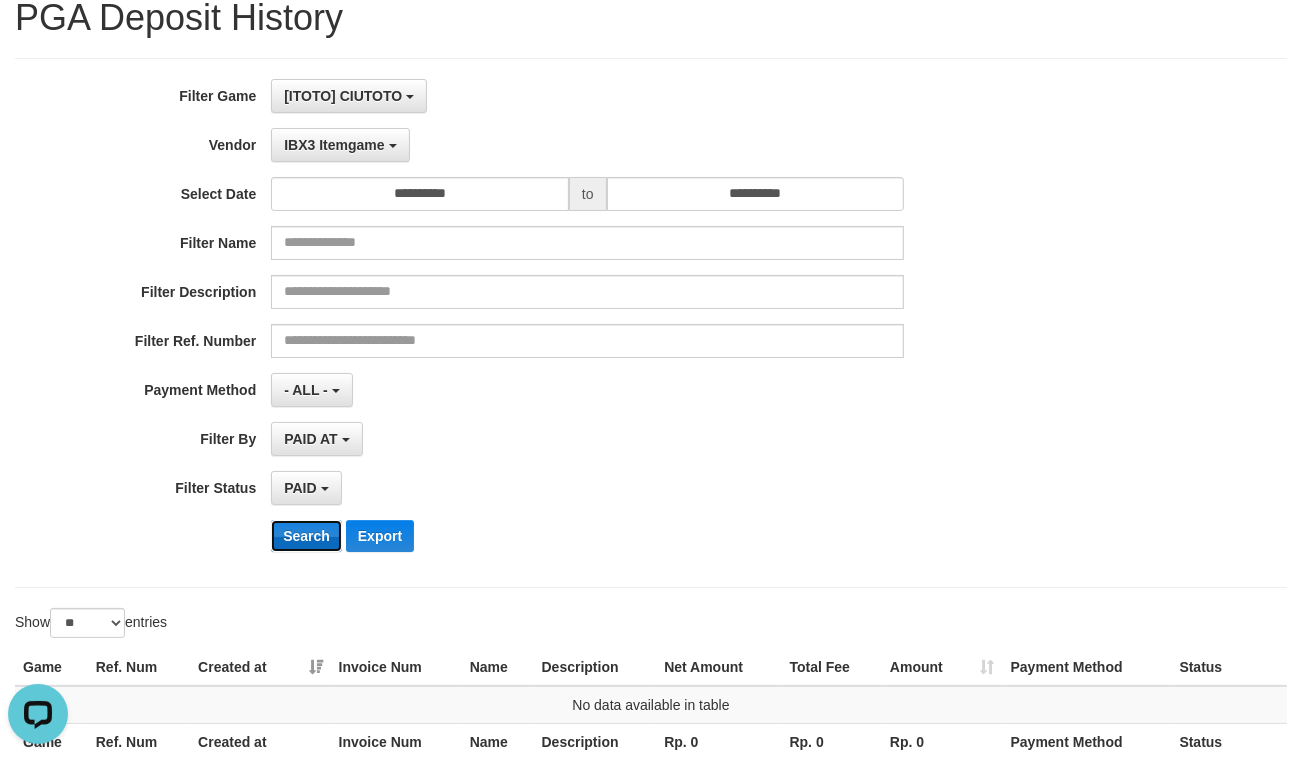 click on "Search" at bounding box center (306, 536) 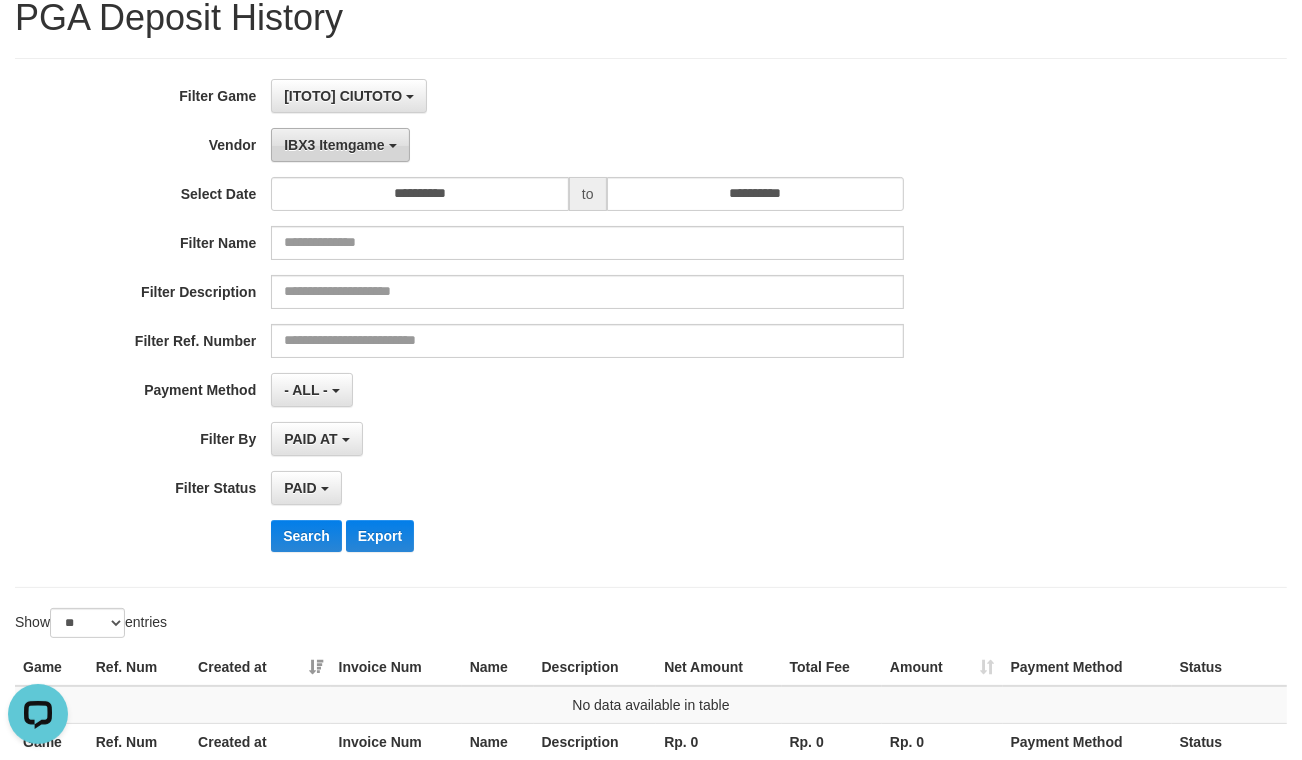 click on "IBX3 Itemgame" at bounding box center (340, 145) 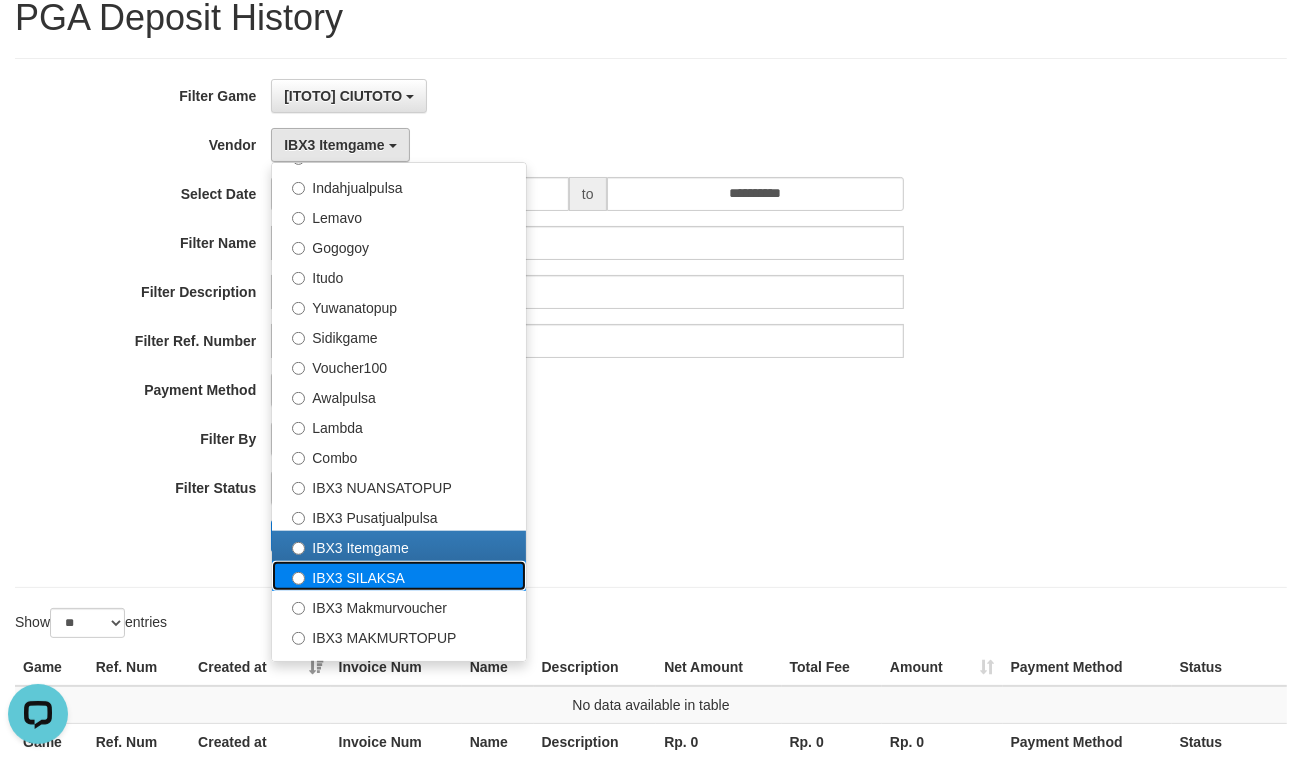 click on "IBX3 SILAKSA" at bounding box center [399, 576] 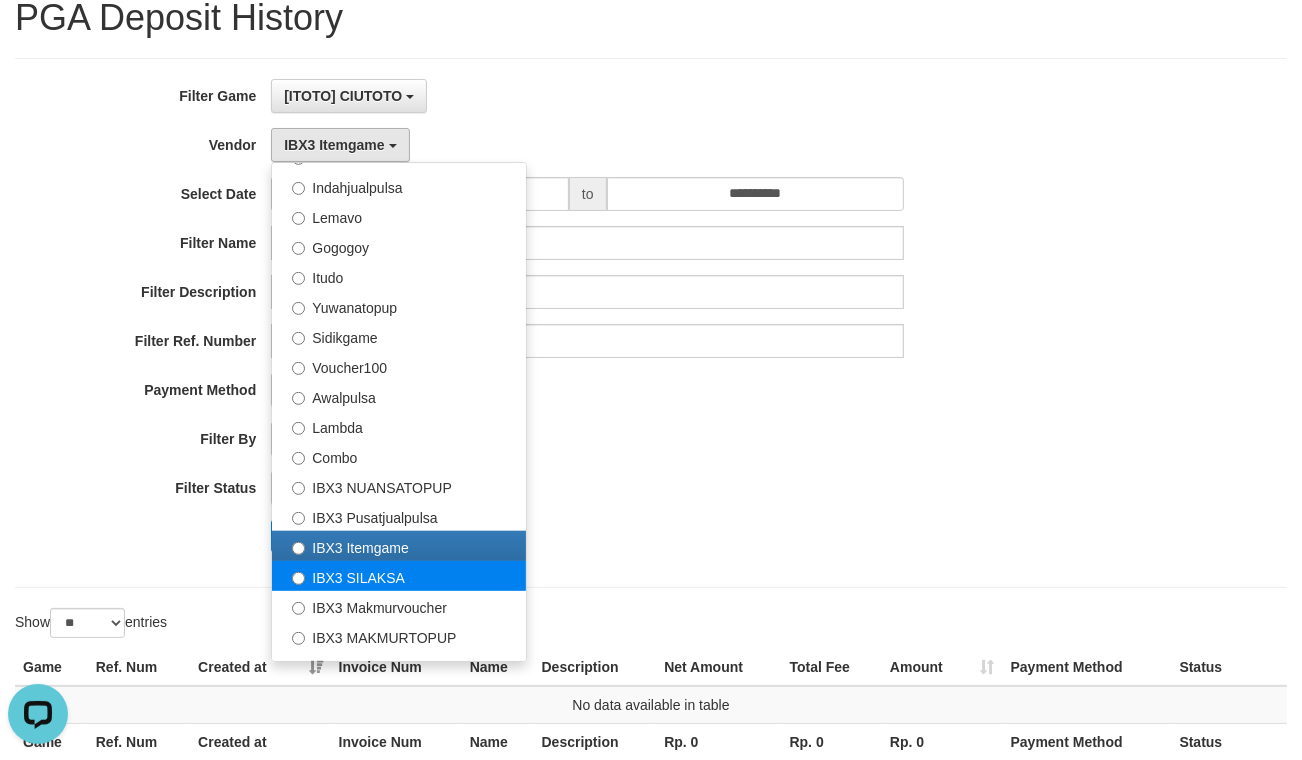 select on "**********" 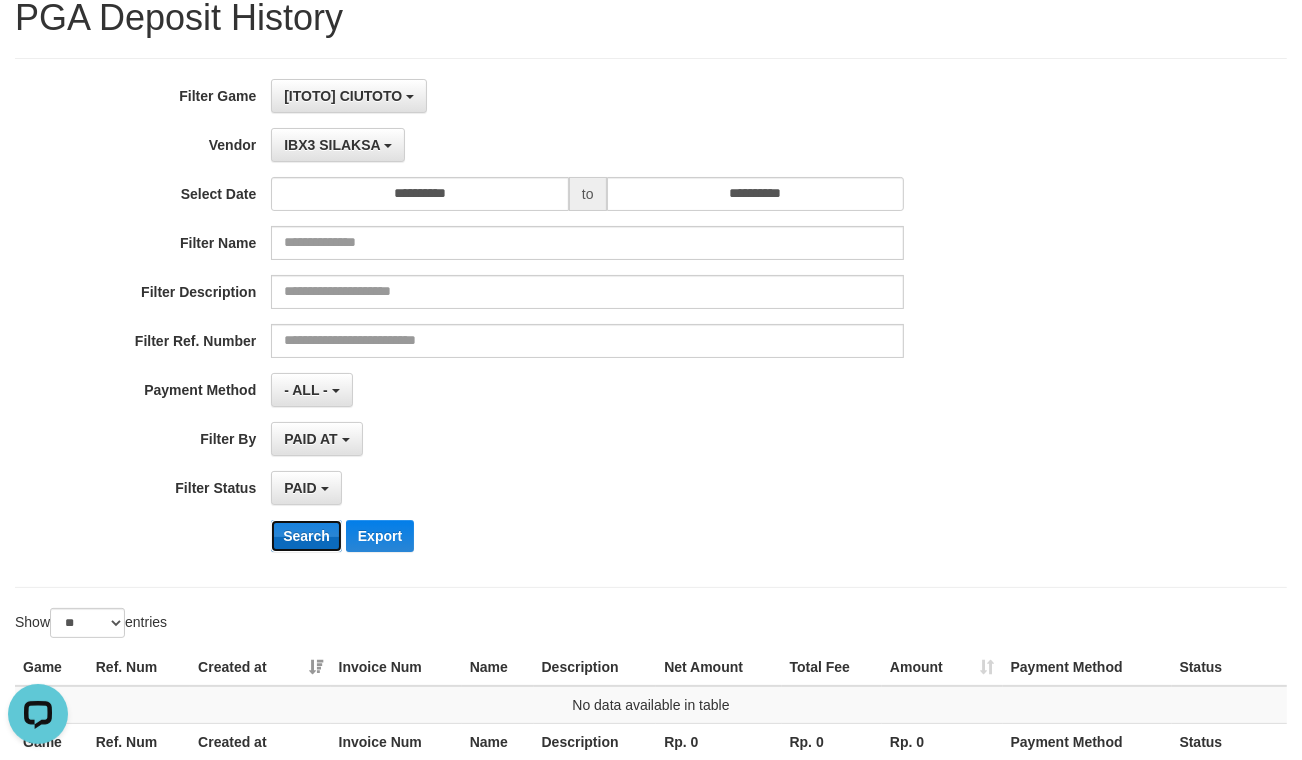 click on "Search" at bounding box center [306, 536] 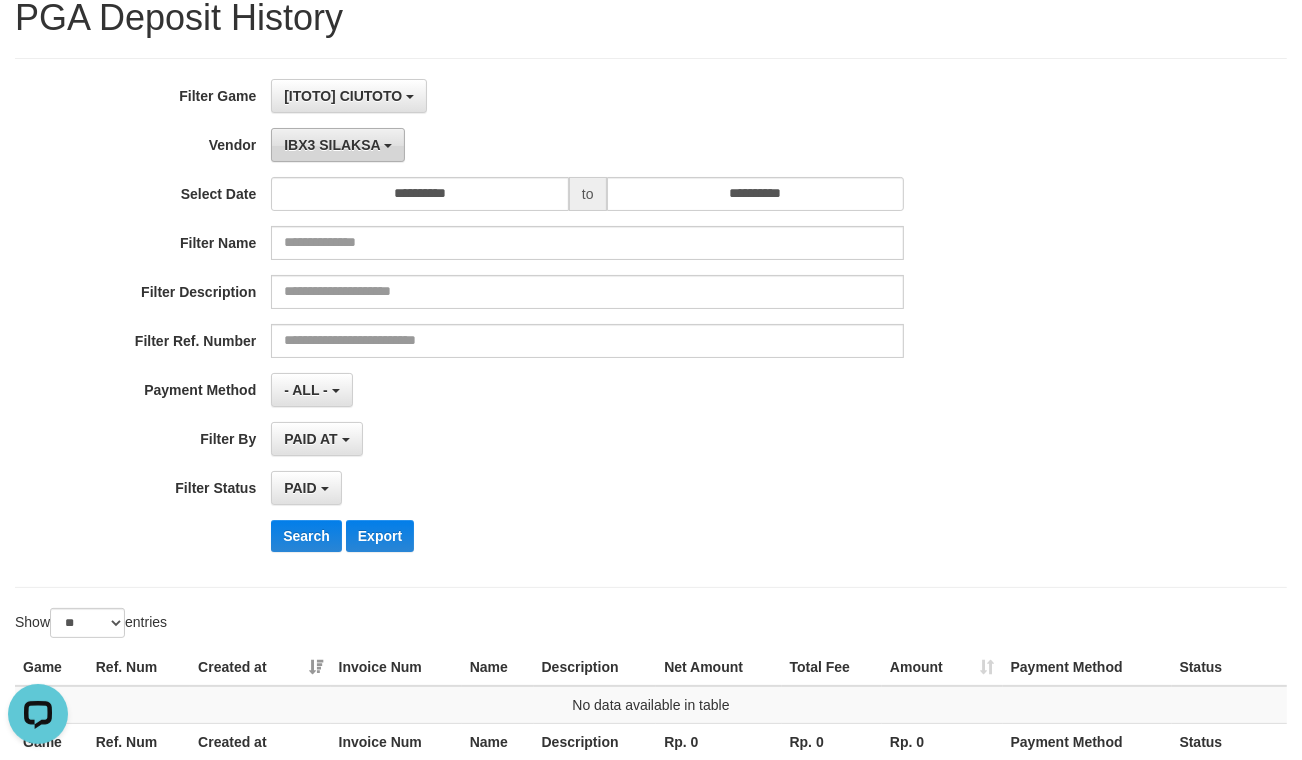 click on "IBX3 SILAKSA" at bounding box center [338, 145] 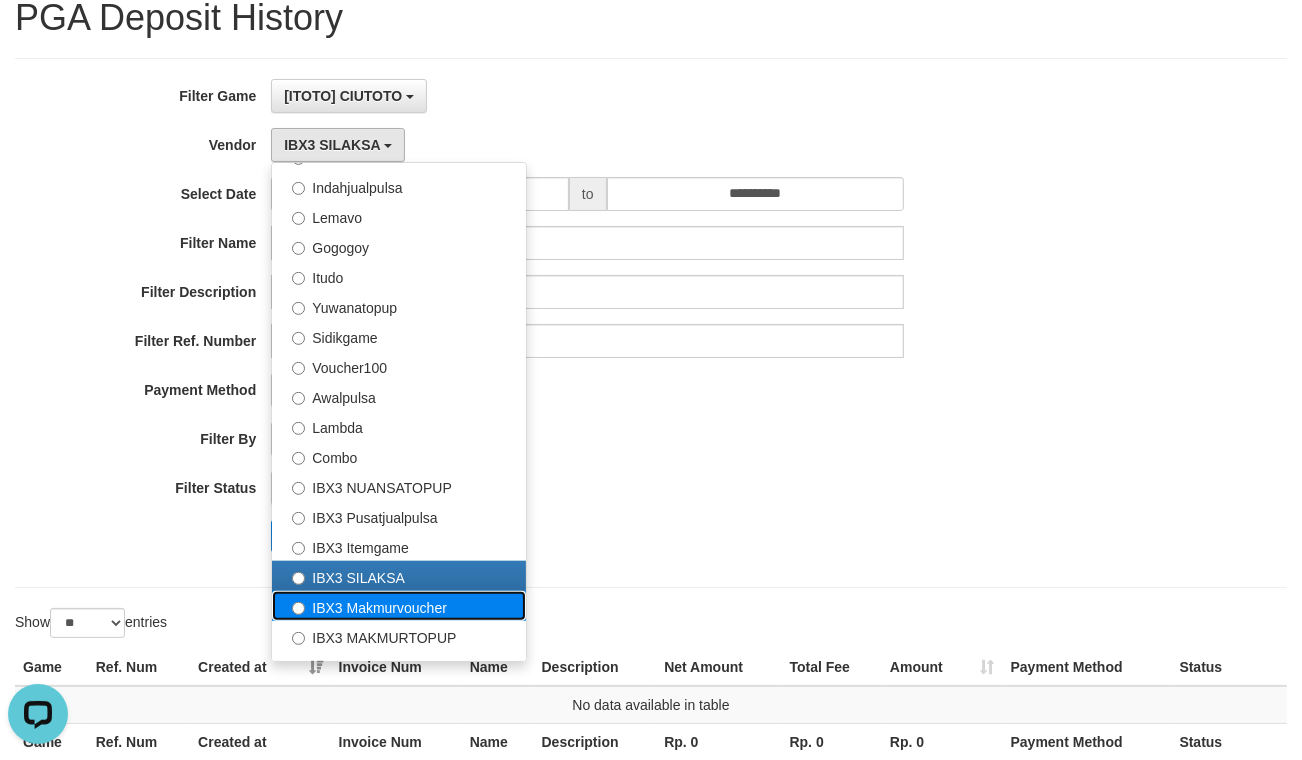 click on "IBX3 Makmurvoucher" at bounding box center [399, 606] 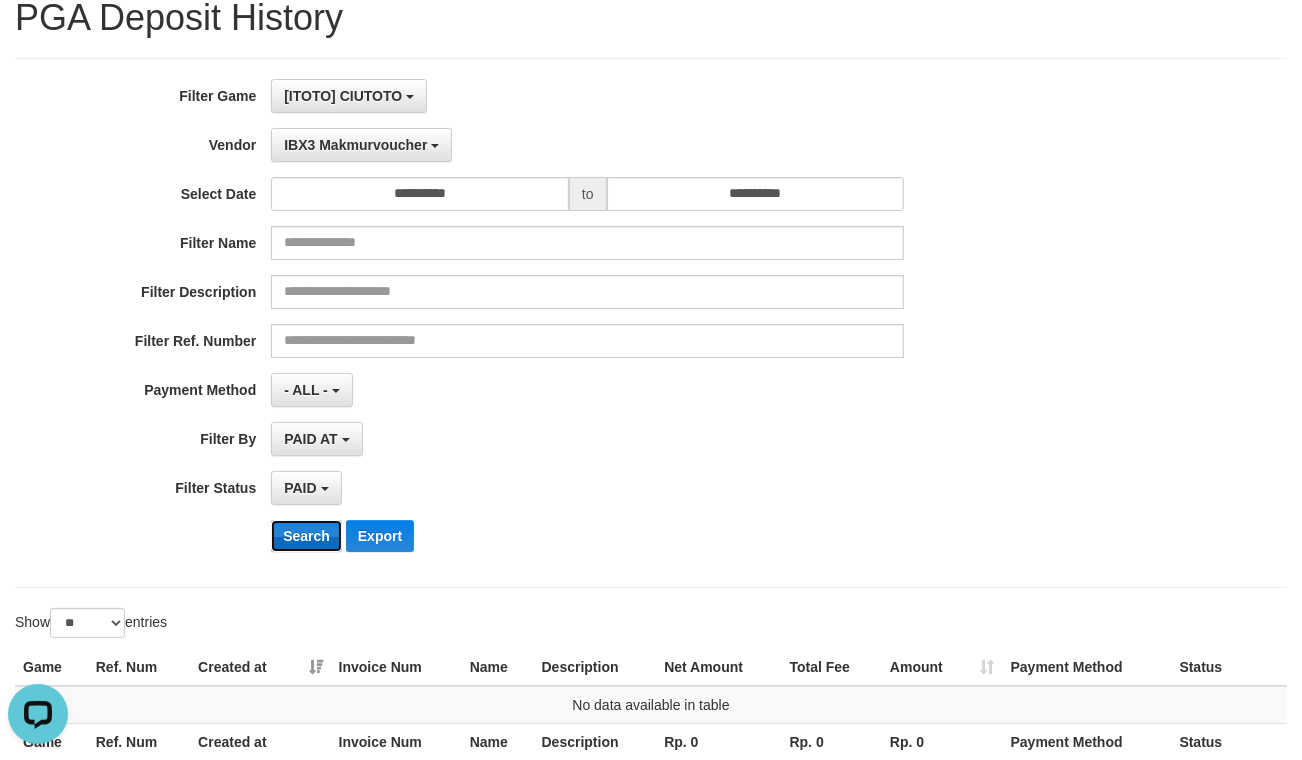 click on "Search" at bounding box center (306, 536) 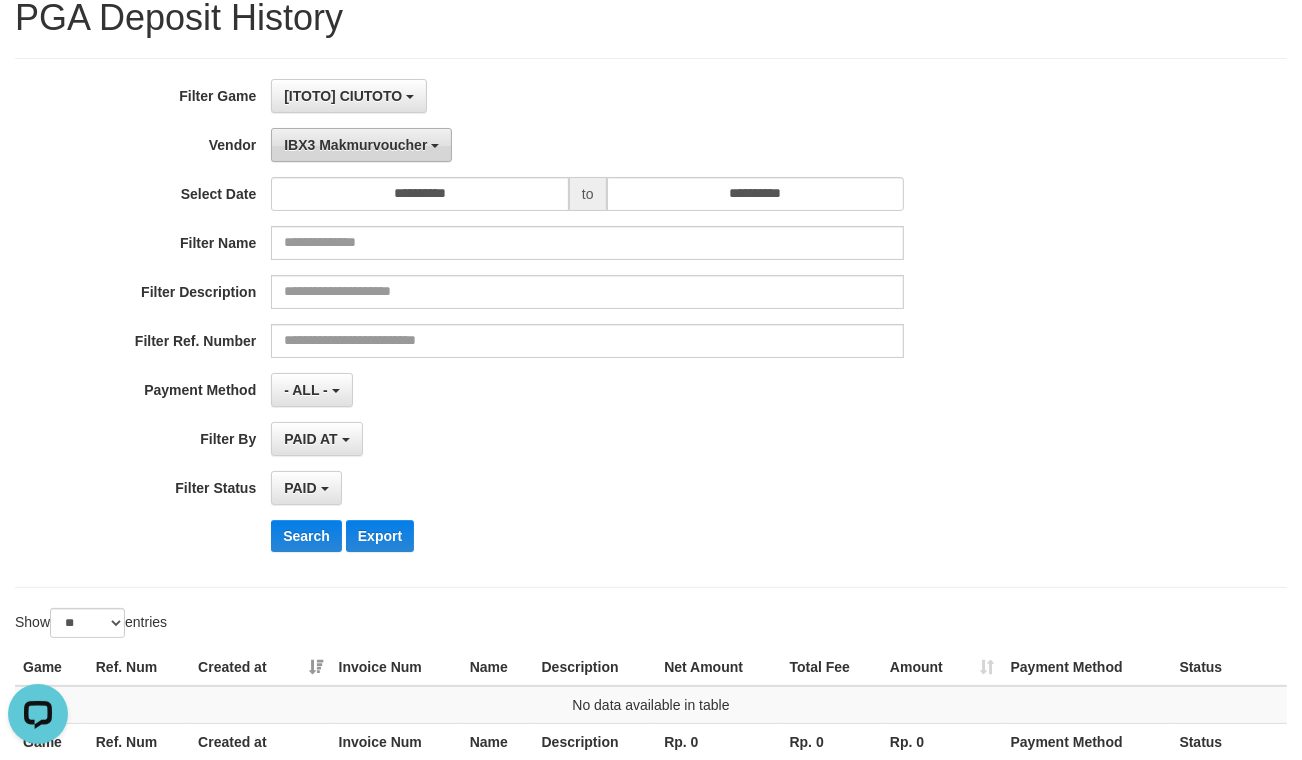click on "IBX3 Makmurvoucher" at bounding box center [361, 145] 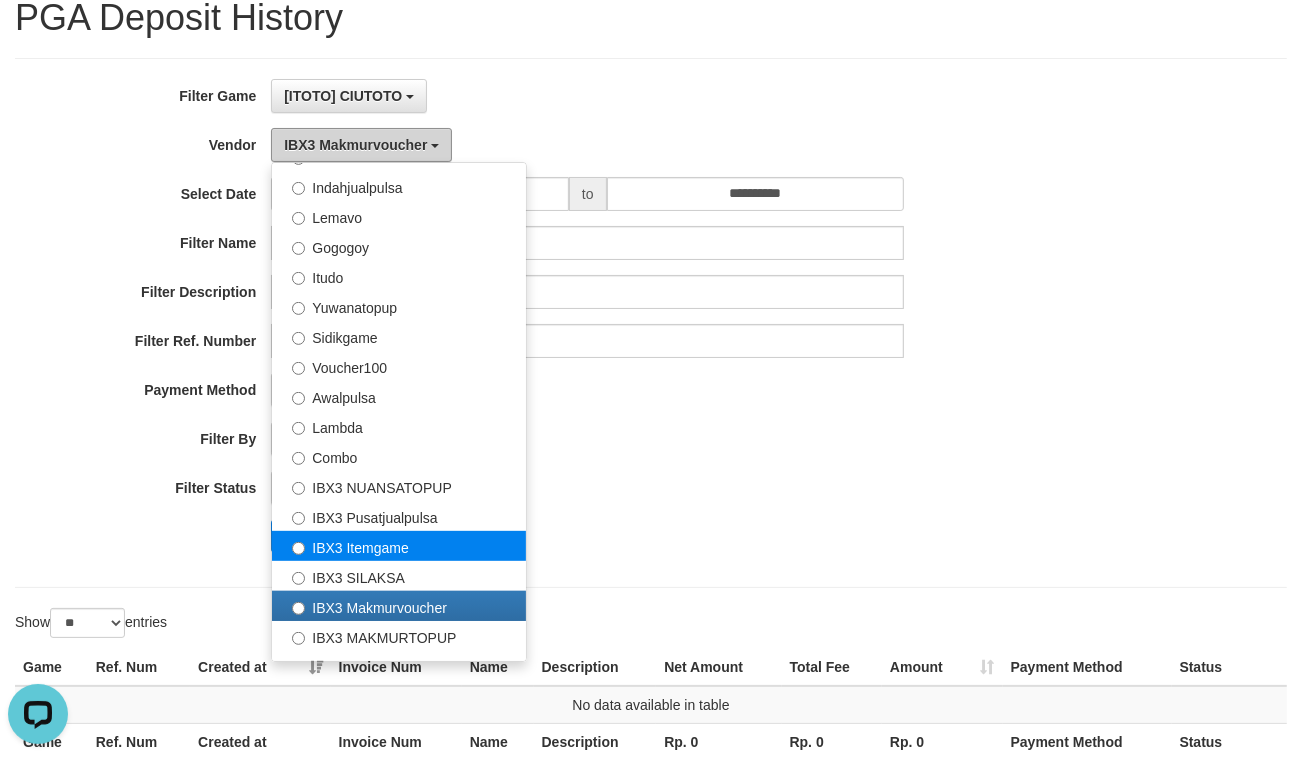 scroll, scrollTop: 684, scrollLeft: 0, axis: vertical 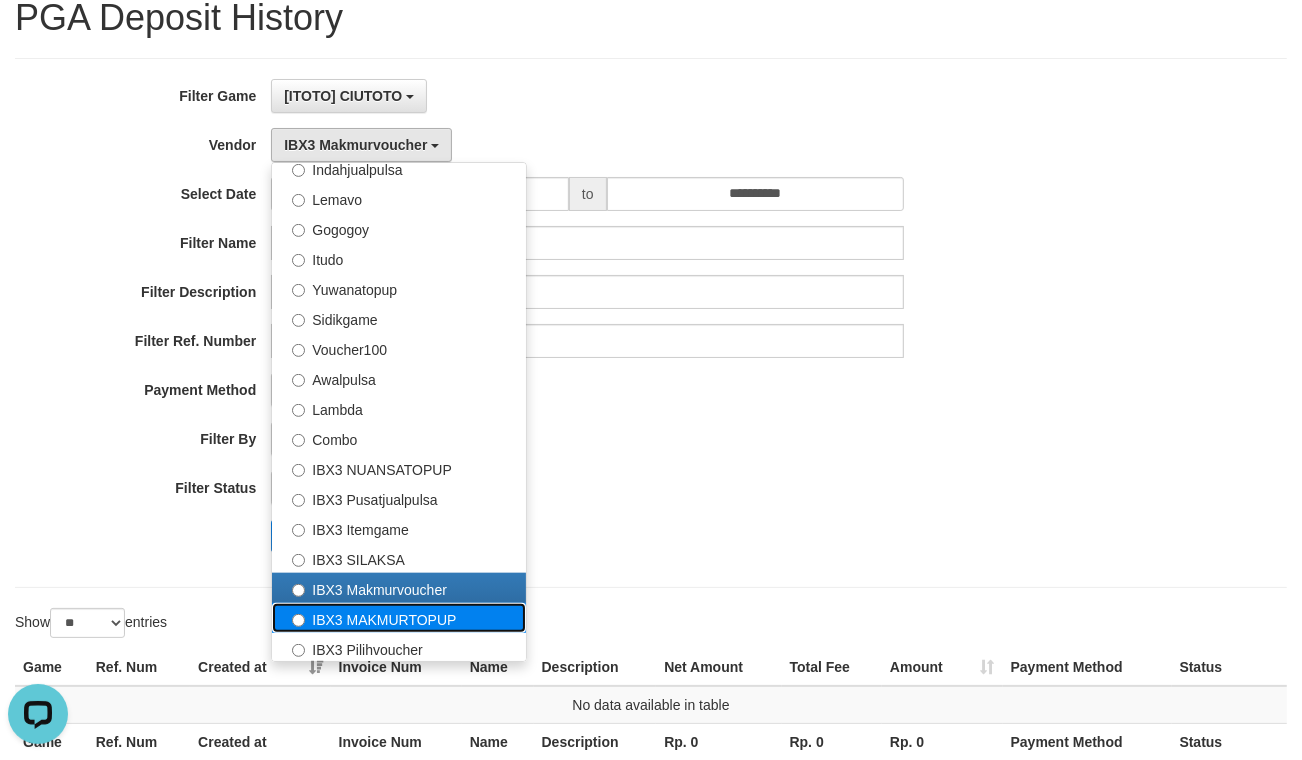 click on "IBX3 MAKMURTOPUP" at bounding box center (399, 618) 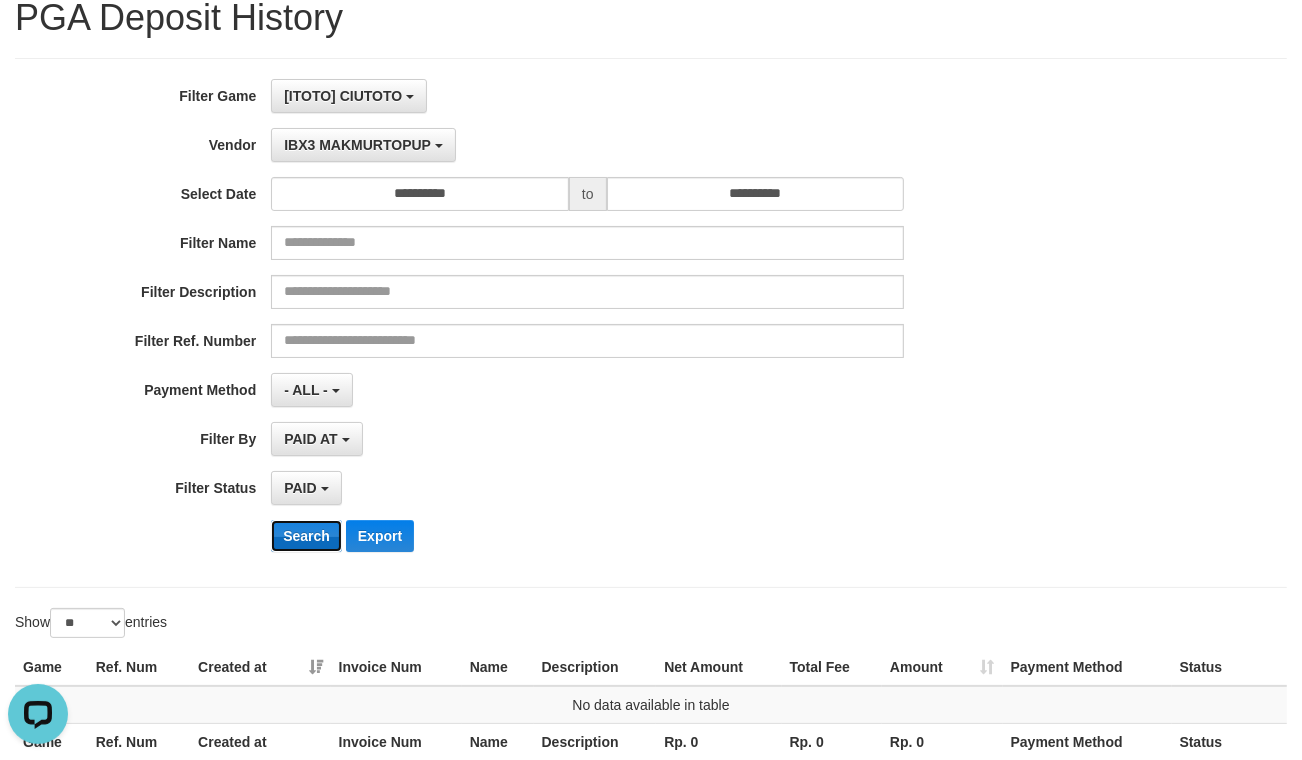 click on "Search" at bounding box center [306, 536] 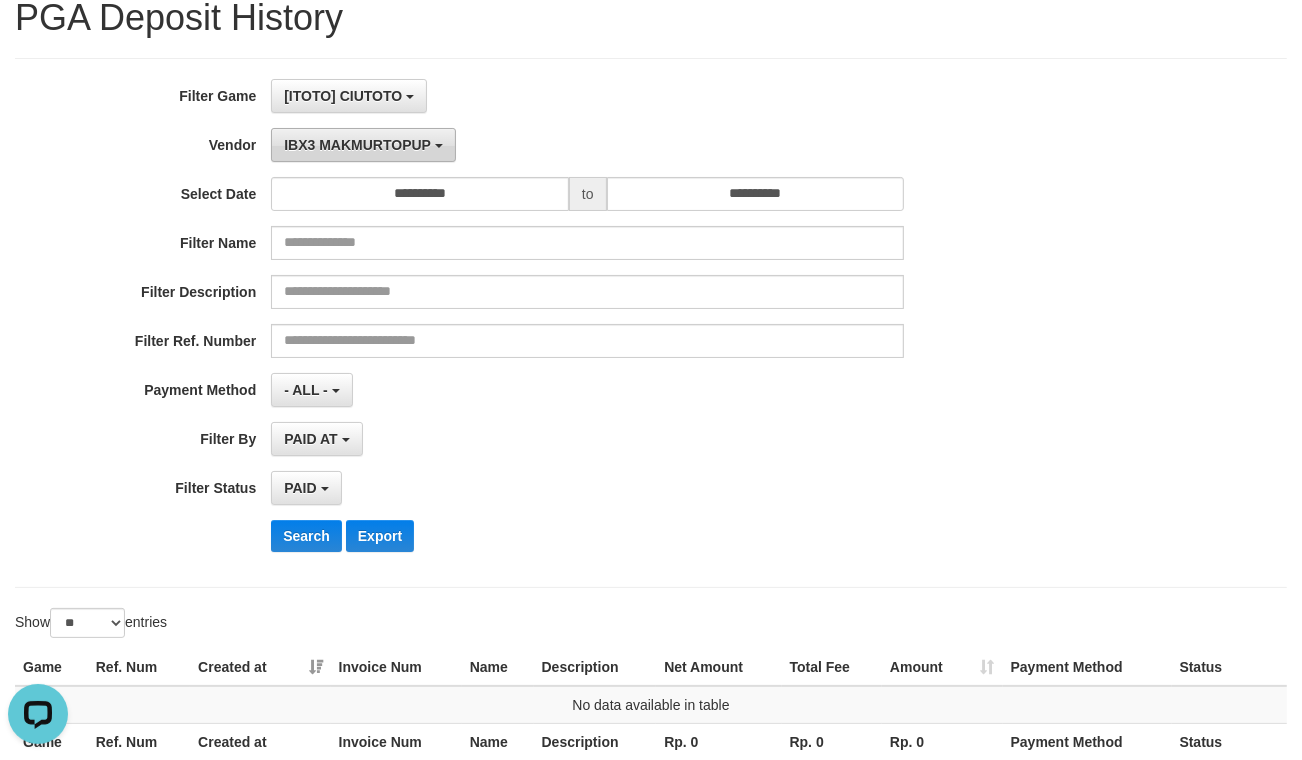click on "IBX3 MAKMURTOPUP" at bounding box center [357, 145] 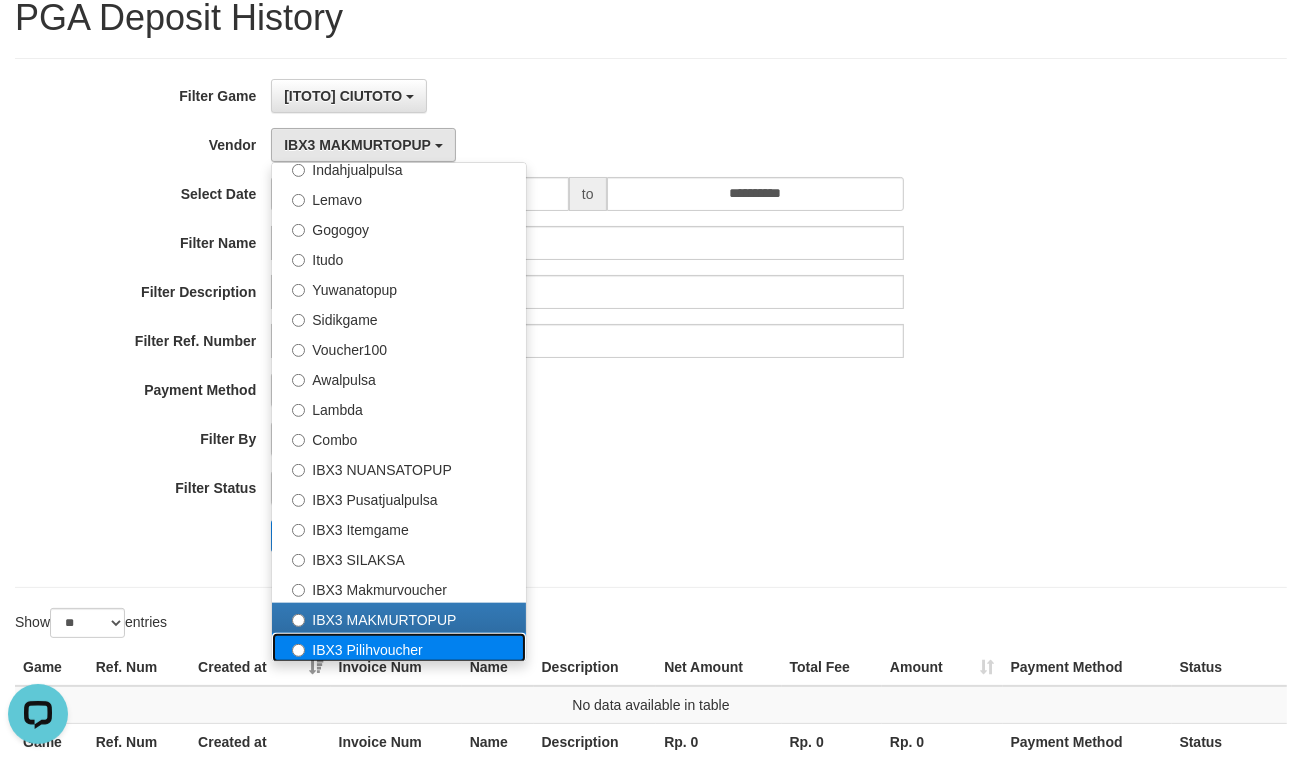 click on "IBX3 Pilihvoucher" at bounding box center [399, 648] 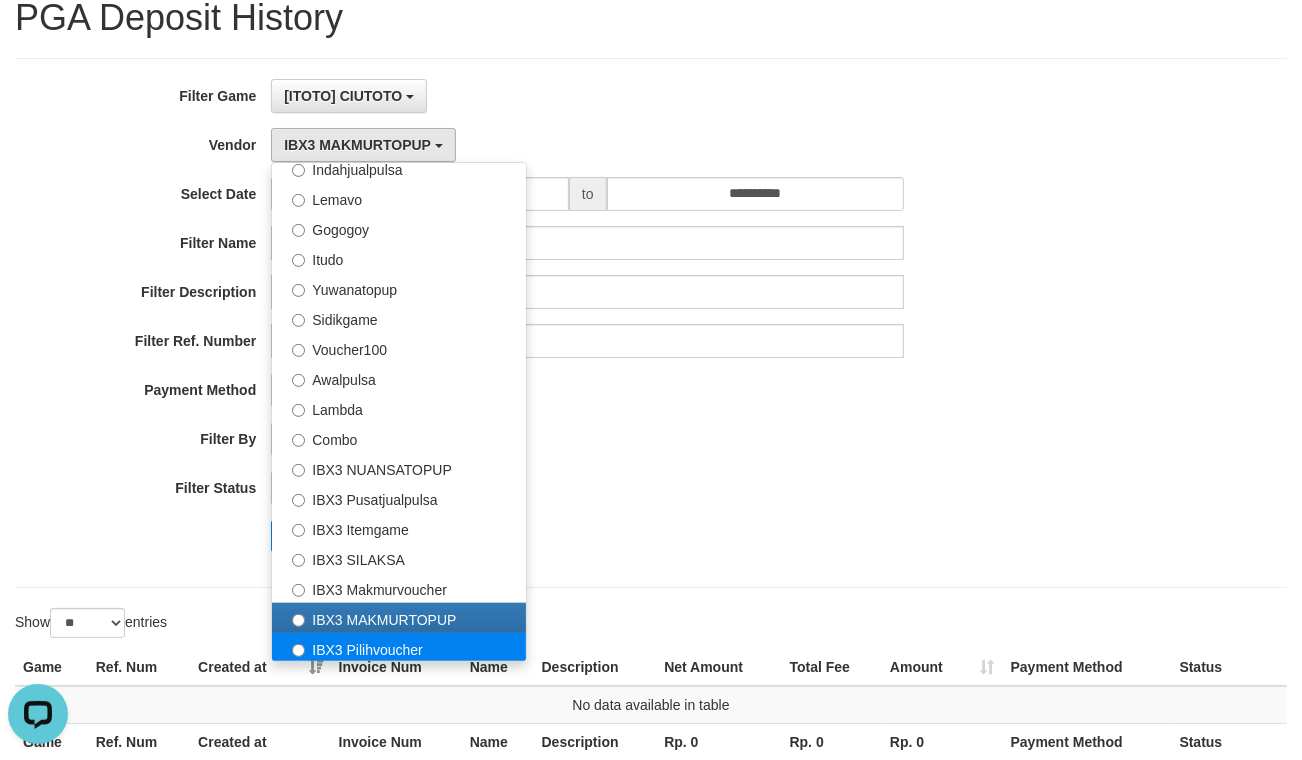 select on "**********" 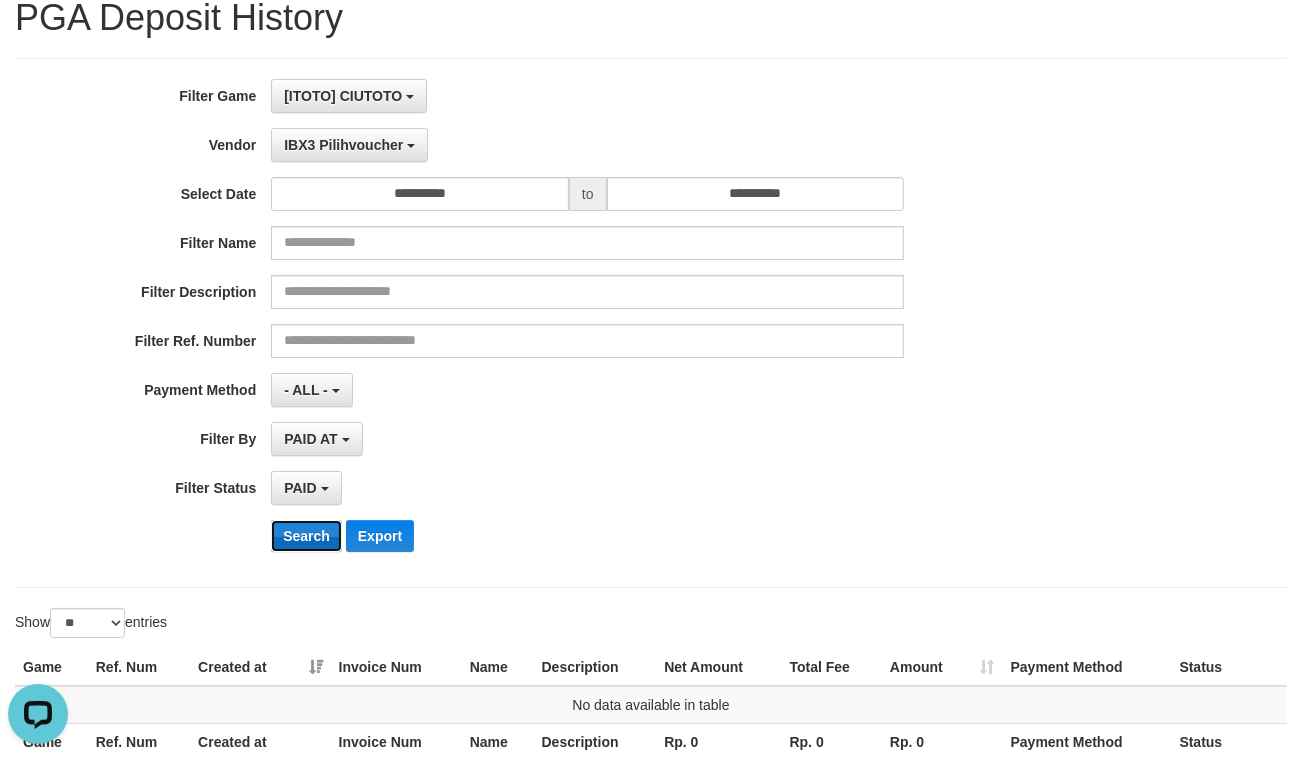 click on "Search" at bounding box center (306, 536) 